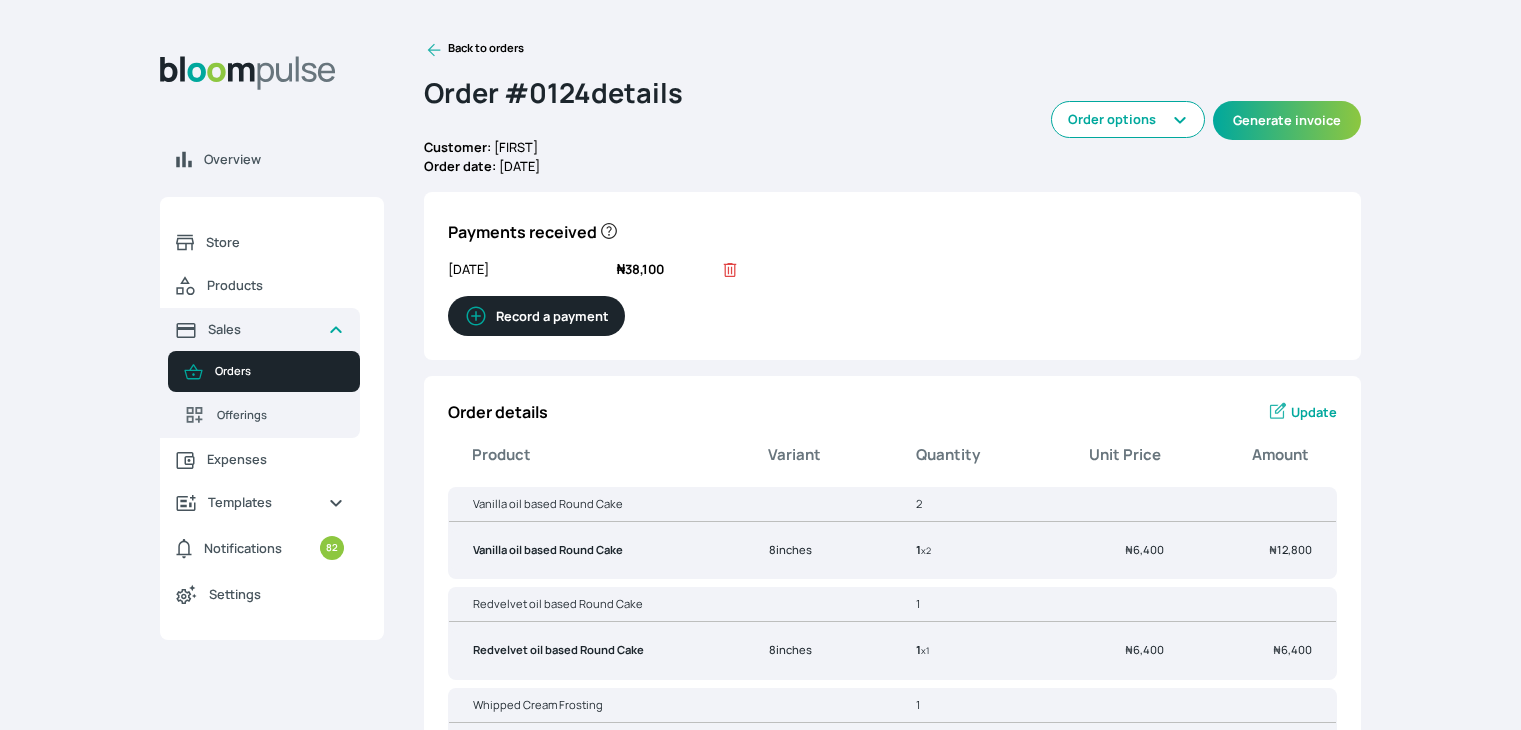 scroll, scrollTop: 0, scrollLeft: 0, axis: both 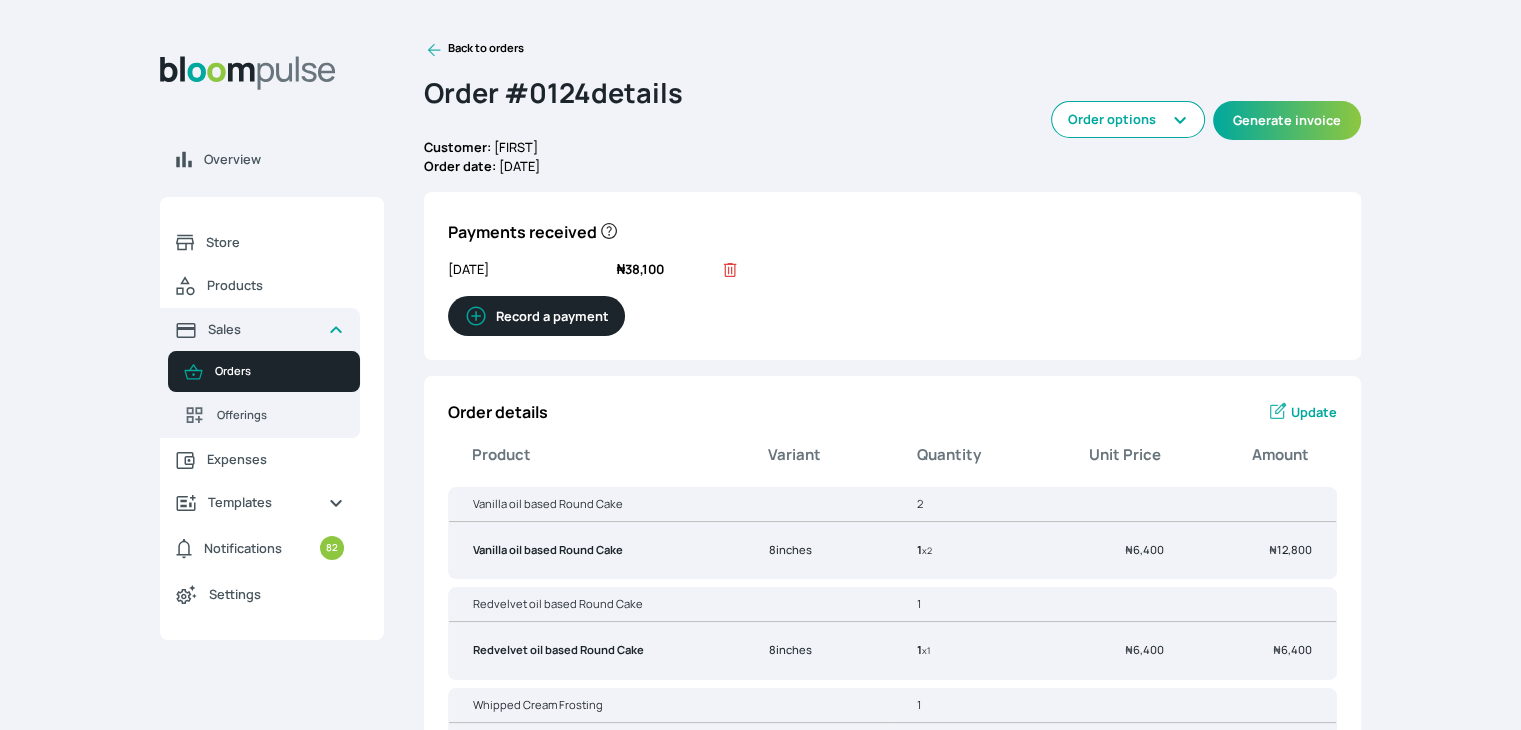 click on "Back to orders" at bounding box center (474, 50) 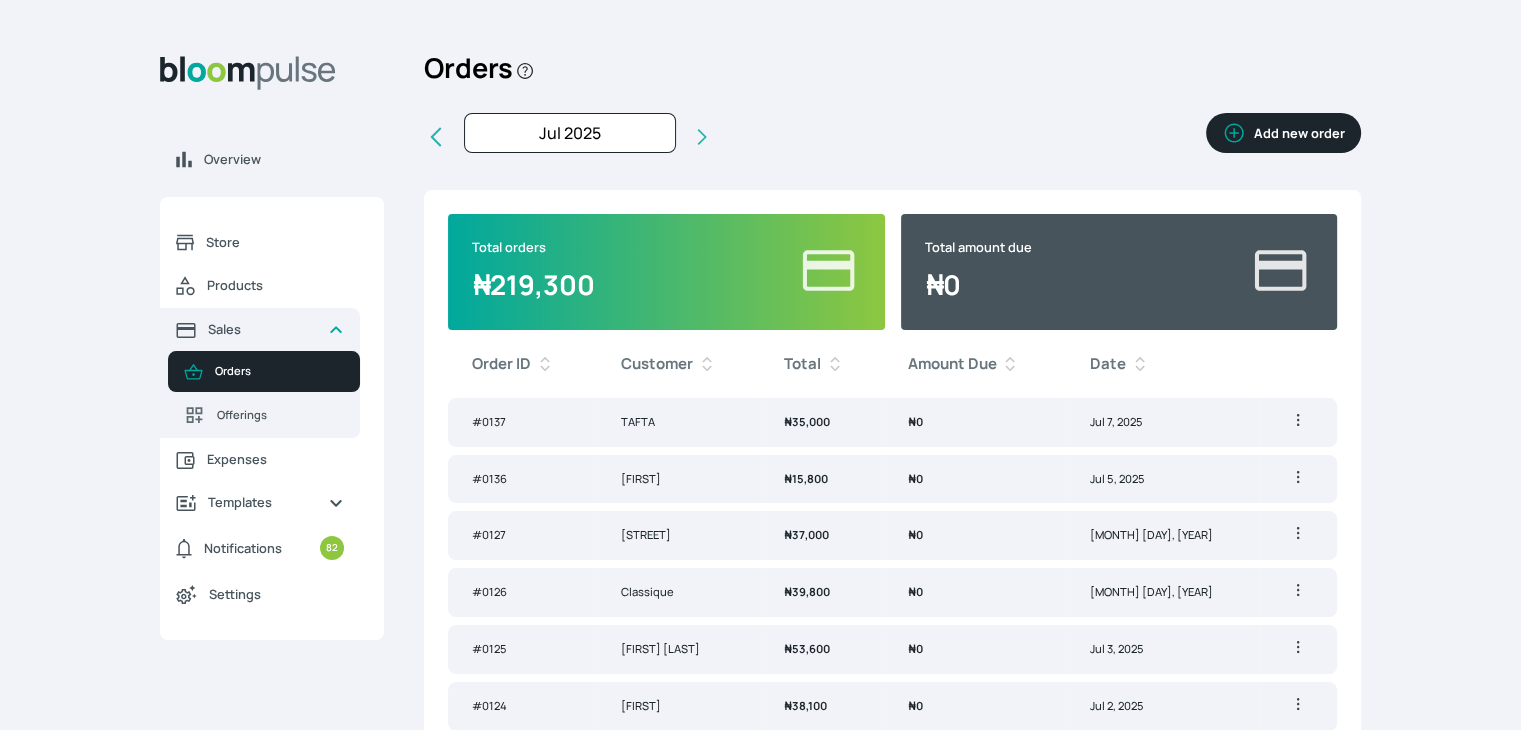 click on "Add new order" at bounding box center [1283, 133] 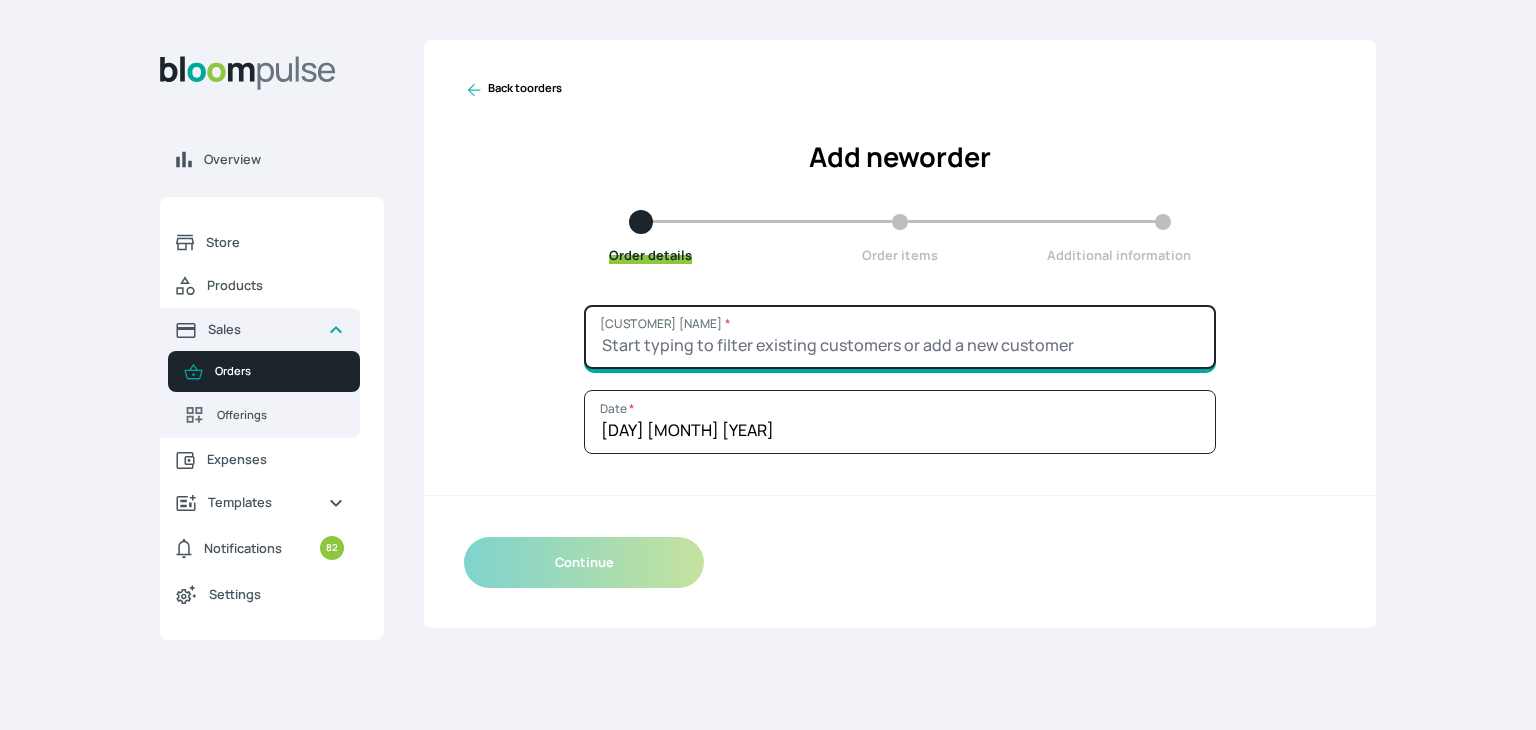 click on "Customer Name    *" at bounding box center (900, 337) 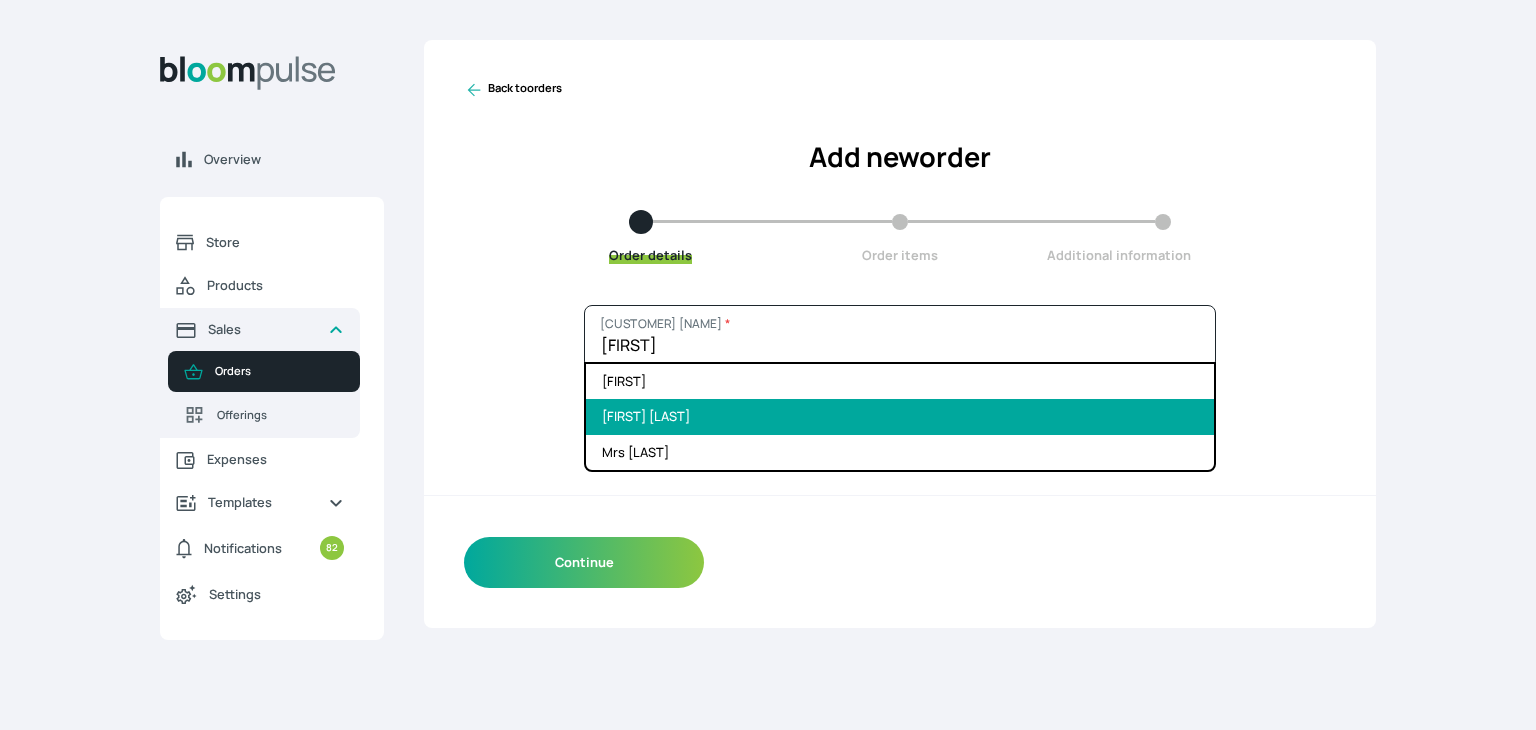 click on "[FIRST] [LAST]" at bounding box center (900, 416) 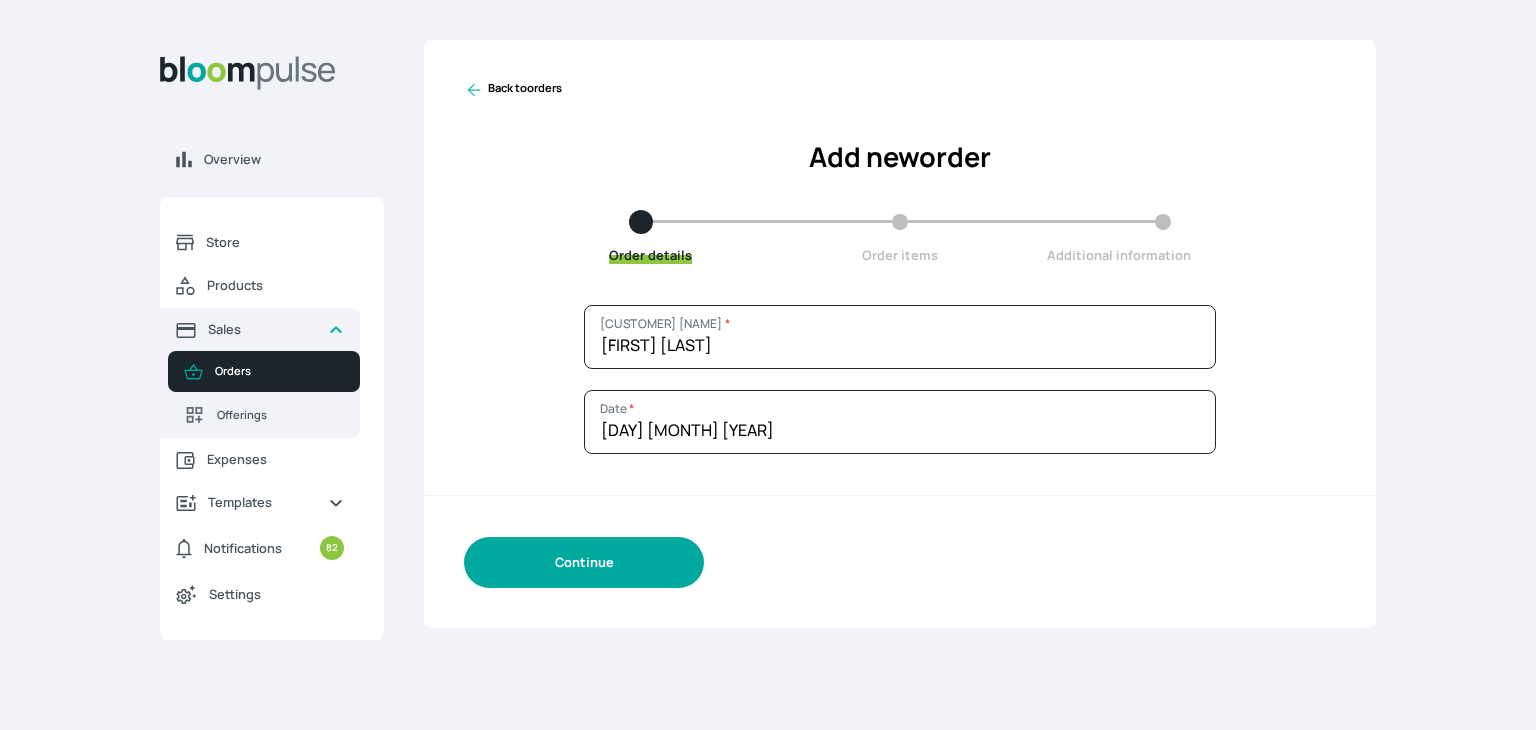 click on "Continue" at bounding box center (584, 562) 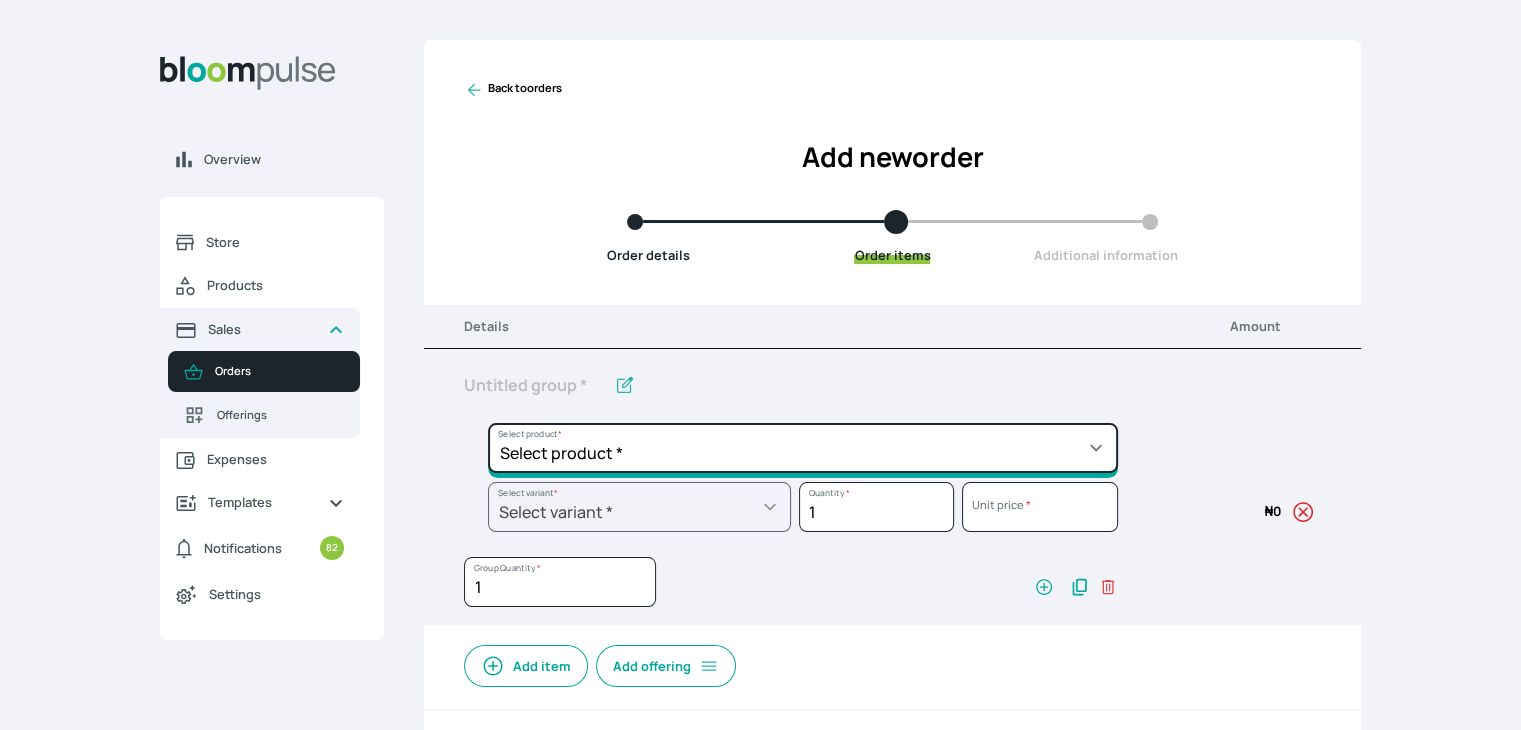 click on "Select product *  Cake Decoration for 8inches High  Chocolate oil based Round Cake  Geneose Sponge square Cake  Pound Square Cake  35cl zobo Mocktail  Banana Bread Batter BBQ Chicken  Bento Cake Budget Friendly Whippedcream Decoration Cake Decoration for 6inches High Cake Decoration for 6inches Low Cake loaf Chocolate Cake Batter Chocolate Ganache Chocolate oil based Batter Chocolate oil based square Cake Chocolate Round Cake Chop Life Package 2 Classic Banana Bread Loaf Coconut Banana Bread Loaf Cookies and Cream oil based Batter Cookies and cream oil based Round Cake Cupcakes Custom Made Whippedcream Decoration Doughnut Batter Fondant 1 Recipe  Fruit Cake Fruit Cake Batter Geneose Sponge Cake Batter Geneose Sponge Round Cake Meat Pie Meat Pie per 1 Mini puff Pound Cake Batter Pound Round Cake  Puff puff Redvelvet Cake Batter Redvelvet oil based Batter Redvelvet oil based Round Cake Redvelvet Round Cake Royal Buttercream  Small chops Stick Meat Sugar Doughnut  Swiss Meringue Buttercream  Valentine Love Box" at bounding box center [803, 448] 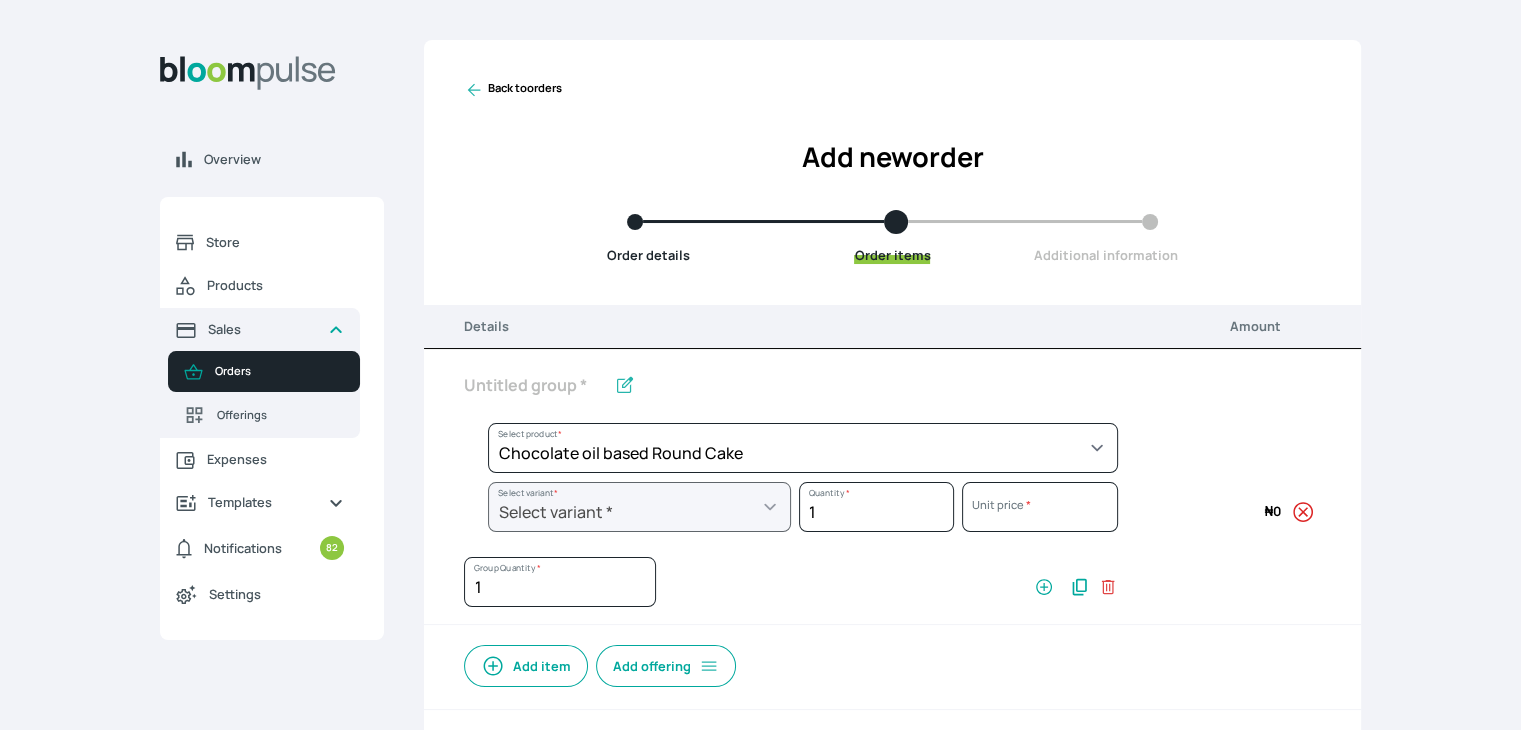 select on "0a3636f1-4902-403d-89c1-f5465b9229a0" 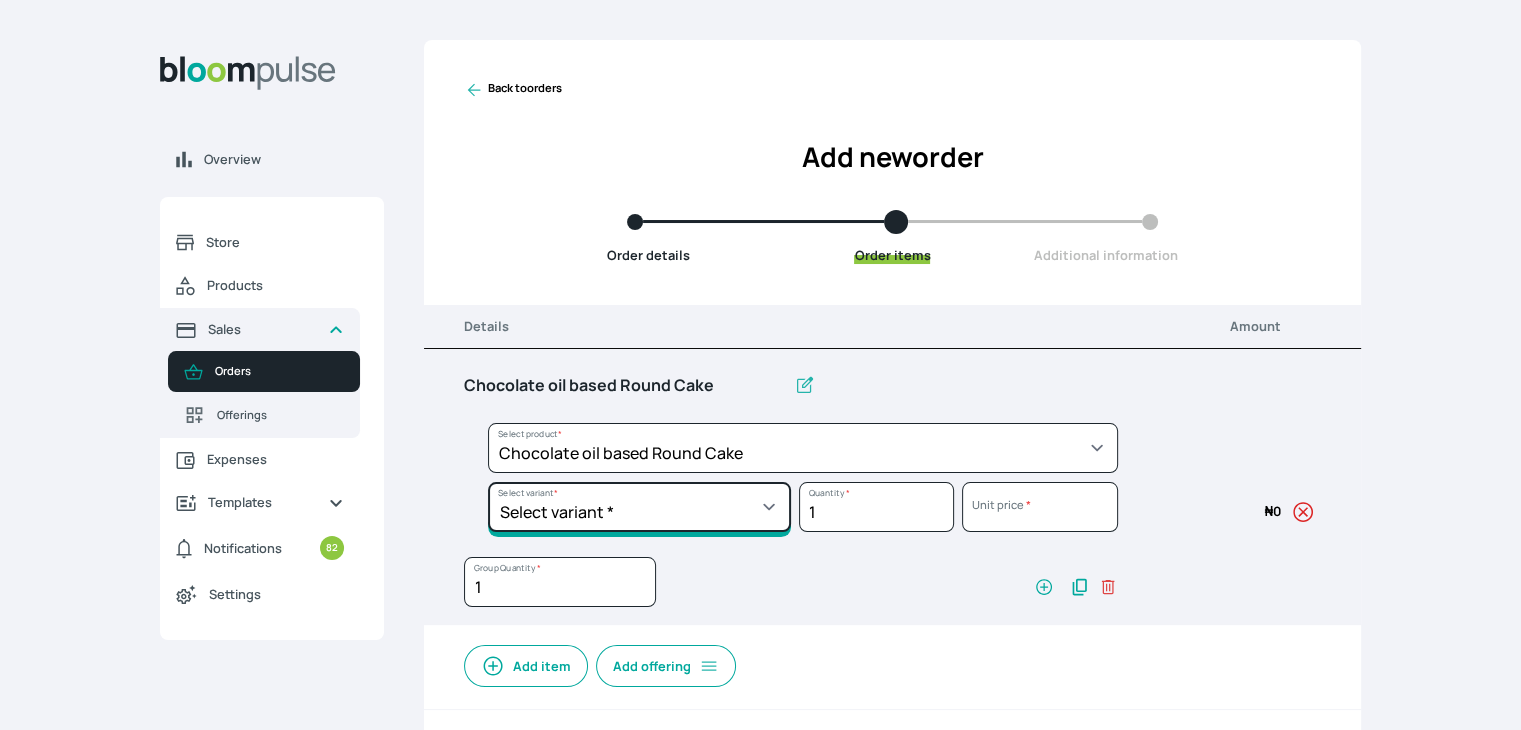 click on "Select variant * 10inches 11inches  12inches 6inches 7inches 8inches  9inches" at bounding box center (639, 507) 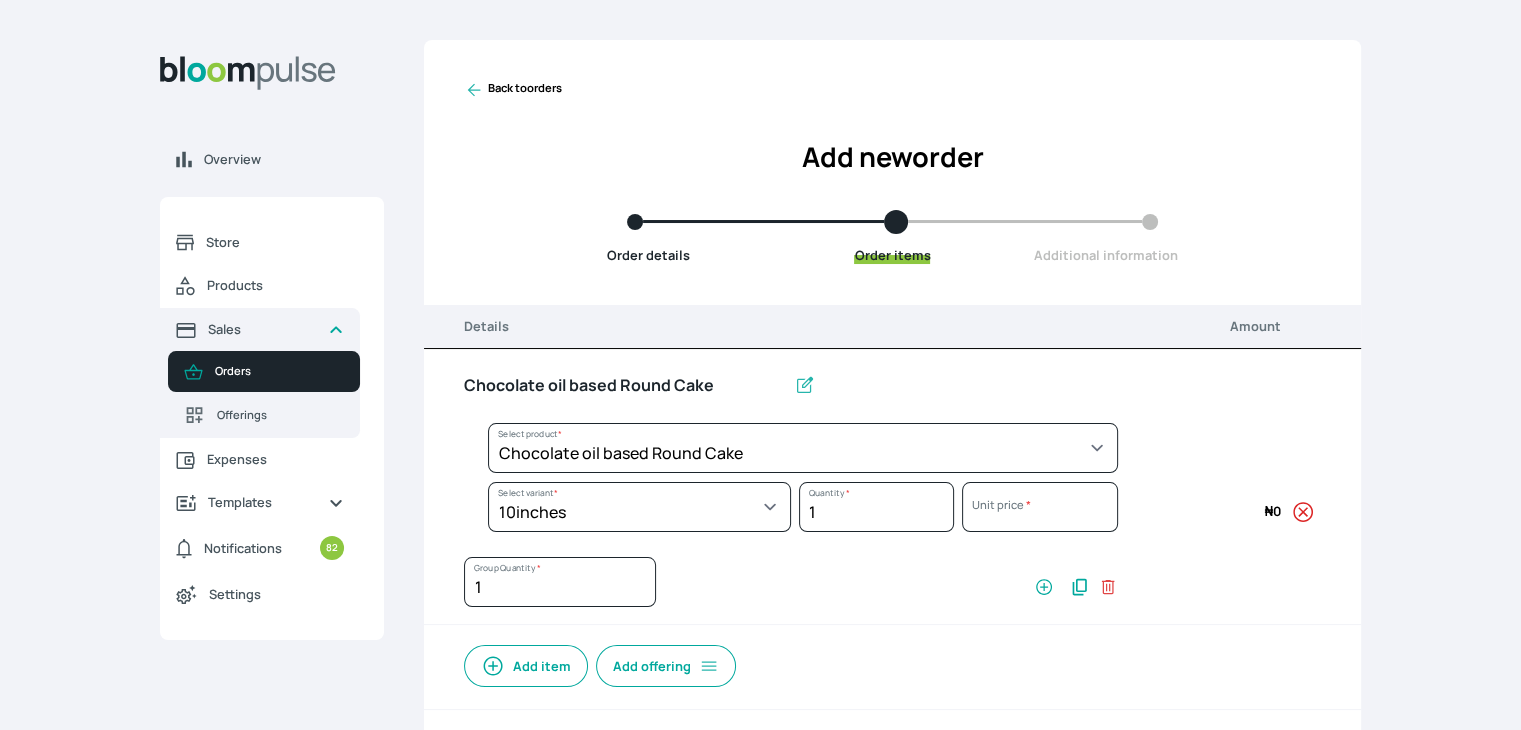 select on "0a3636f1-4902-403d-89c1-f5465b9229a0" 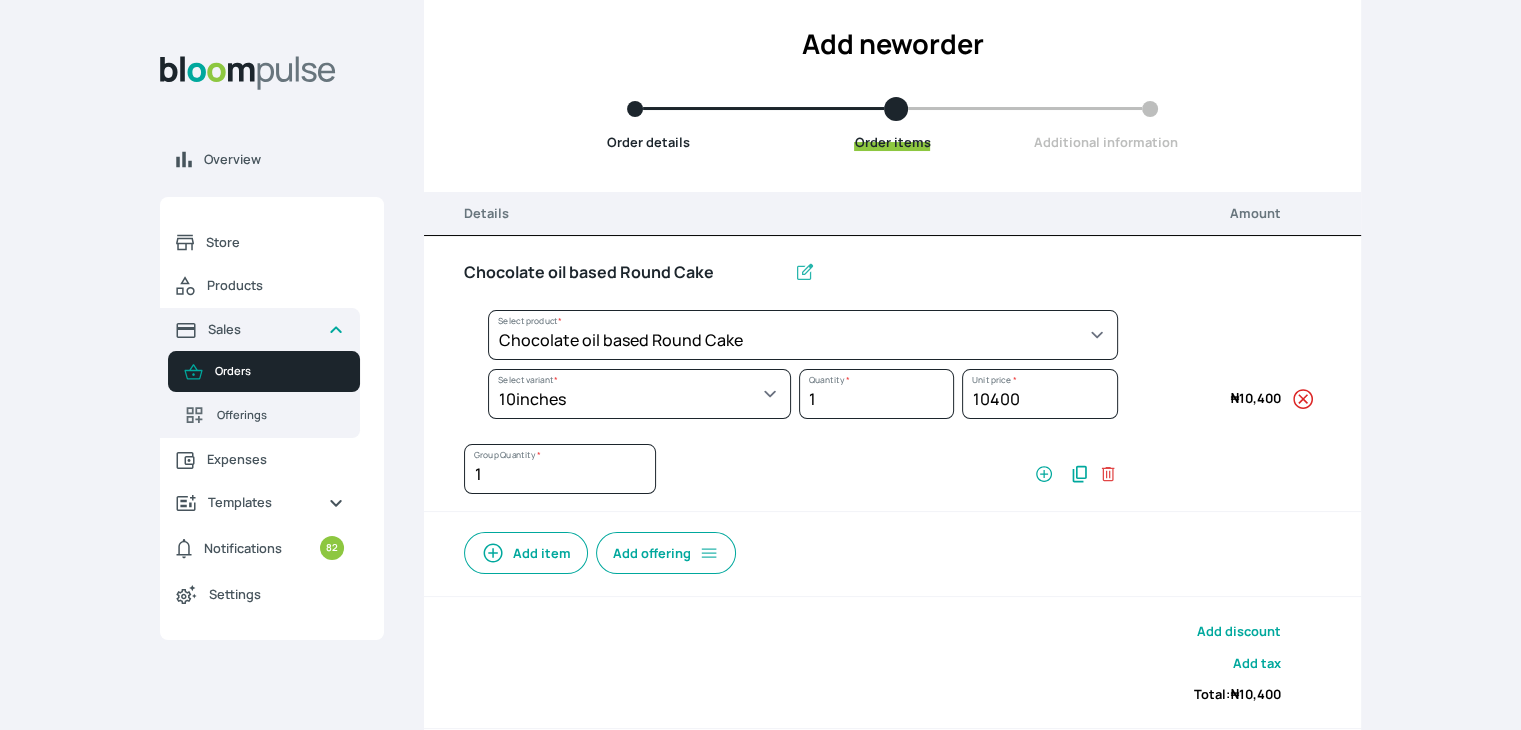 scroll, scrollTop: 242, scrollLeft: 0, axis: vertical 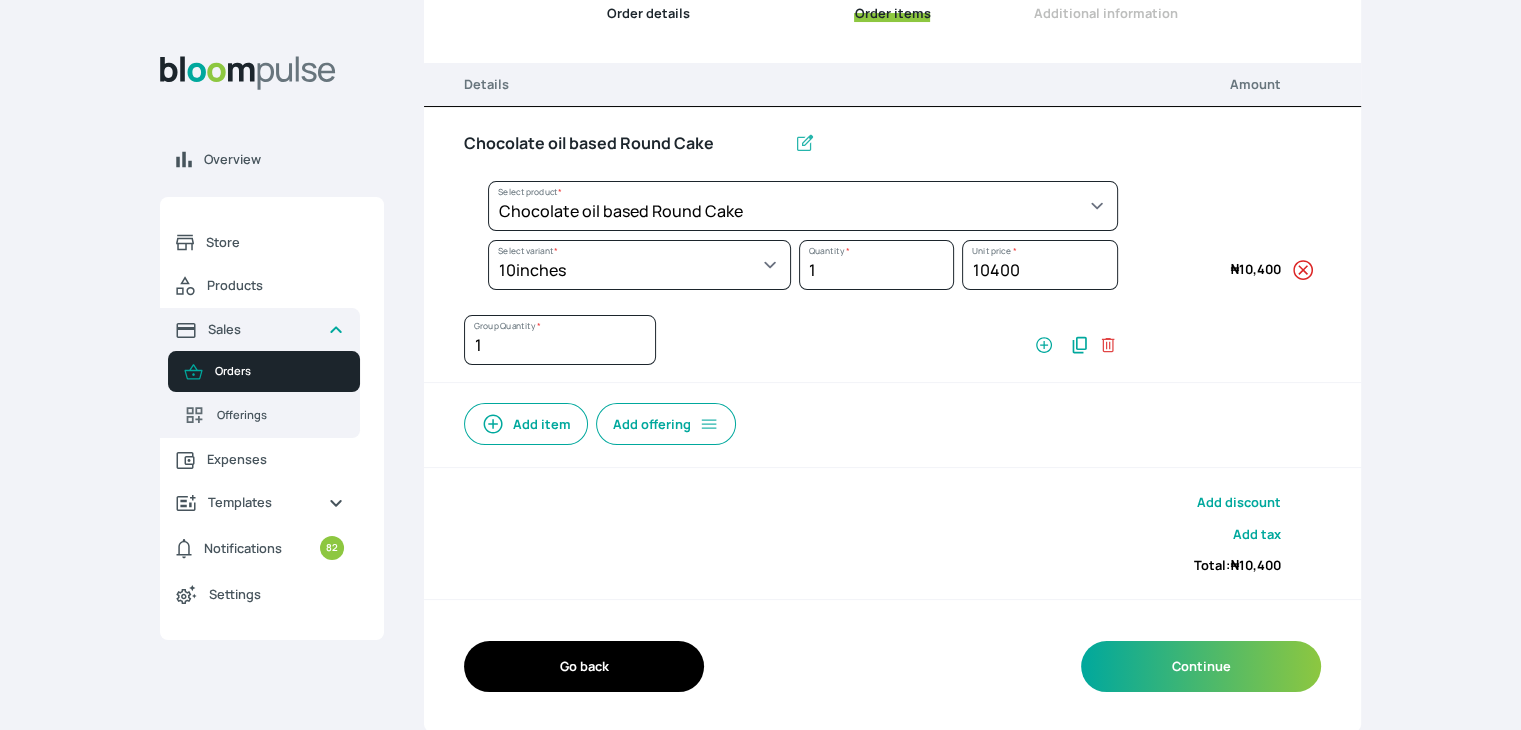 click on "Add item" at bounding box center [526, 424] 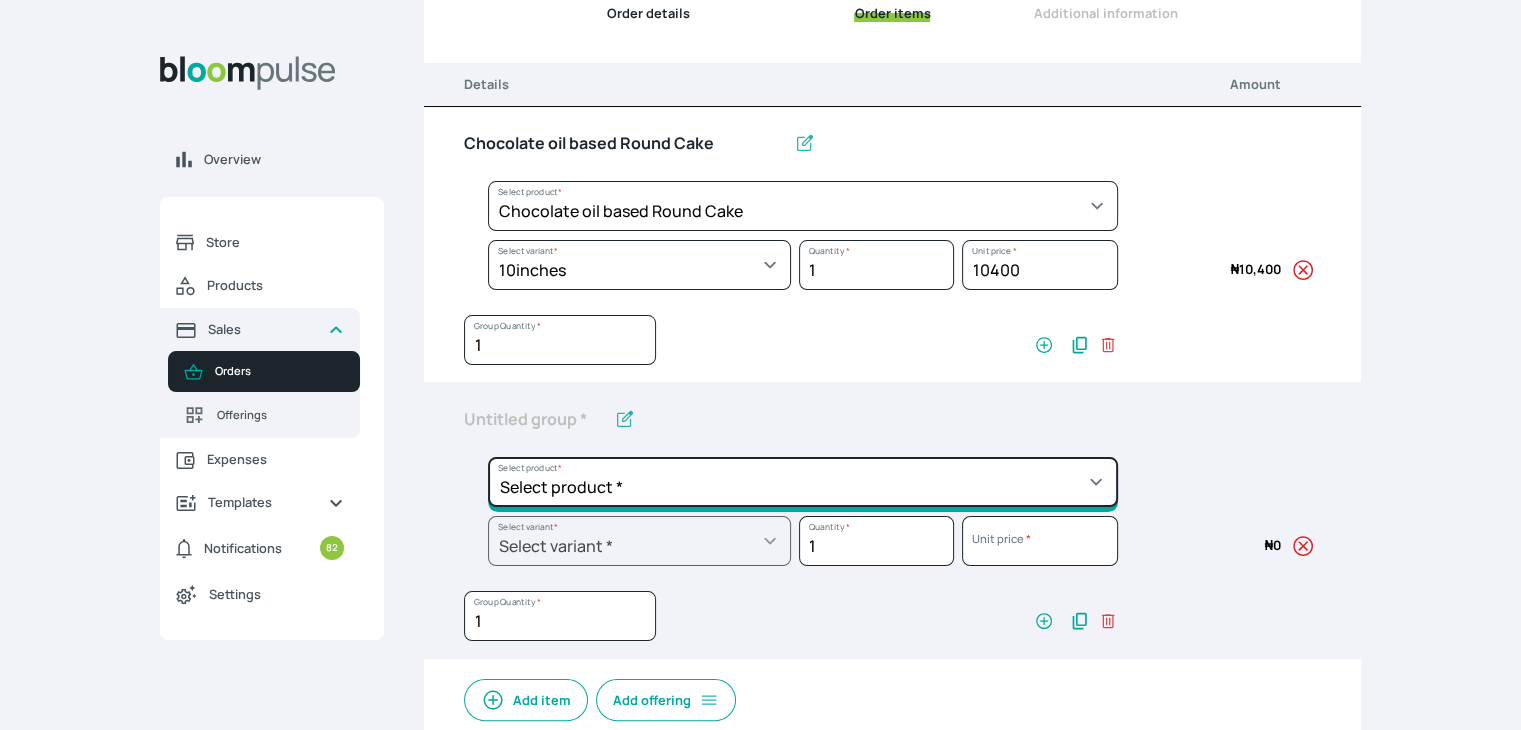 click on "Select product *  Cake Decoration for 8inches High  Chocolate oil based Round Cake  Geneose Sponge square Cake  Pound Square Cake  35cl zobo Mocktail  Banana Bread Batter BBQ Chicken  Bento Cake Budget Friendly Whippedcream Decoration Cake Decoration for 6inches High Cake Decoration for 6inches Low Cake loaf Chocolate Cake Batter Chocolate Ganache Chocolate oil based Batter Chocolate oil based square Cake Chocolate Round Cake Chop Life Package 2 Classic Banana Bread Loaf Coconut Banana Bread Loaf Cookies and Cream oil based Batter Cookies and cream oil based Round Cake Cupcakes Custom Made Whippedcream Decoration Doughnut Batter Fondant 1 Recipe  Fruit Cake Fruit Cake Batter Geneose Sponge Cake Batter Geneose Sponge Round Cake Meat Pie Meat Pie per 1 Mini puff Pound Cake Batter Pound Round Cake  Puff puff Redvelvet Cake Batter Redvelvet oil based Batter Redvelvet oil based Round Cake Redvelvet Round Cake Royal Buttercream  Small chops Stick Meat Sugar Doughnut  Swiss Meringue Buttercream  Valentine Love Box" at bounding box center [803, 206] 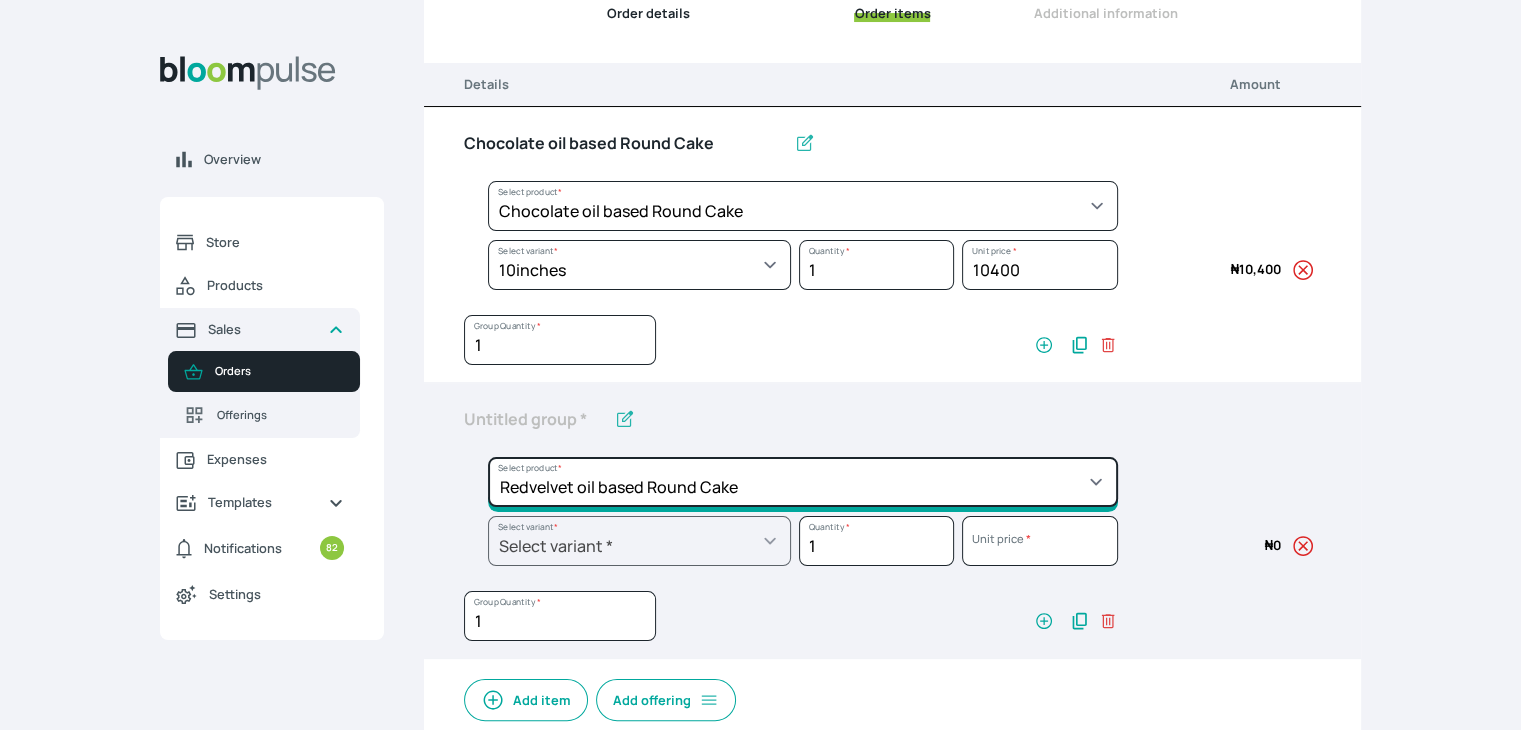 click on "Select product *  Cake Decoration for 8inches High  Chocolate oil based Round Cake  Geneose Sponge square Cake  Pound Square Cake  35cl zobo Mocktail  Banana Bread Batter BBQ Chicken  Bento Cake Budget Friendly Whippedcream Decoration Cake Decoration for 6inches High Cake Decoration for 6inches Low Cake loaf Chocolate Cake Batter Chocolate Ganache Chocolate oil based Batter Chocolate oil based square Cake Chocolate Round Cake Chop Life Package 2 Classic Banana Bread Loaf Coconut Banana Bread Loaf Cookies and Cream oil based Batter Cookies and cream oil based Round Cake Cupcakes Custom Made Whippedcream Decoration Doughnut Batter Fondant 1 Recipe  Fruit Cake Fruit Cake Batter Geneose Sponge Cake Batter Geneose Sponge Round Cake Meat Pie Meat Pie per 1 Mini puff Pound Cake Batter Pound Round Cake  Puff puff Redvelvet Cake Batter Redvelvet oil based Batter Redvelvet oil based Round Cake Redvelvet Round Cake Royal Buttercream  Small chops Stick Meat Sugar Doughnut  Swiss Meringue Buttercream  Valentine Love Box" at bounding box center (803, 206) 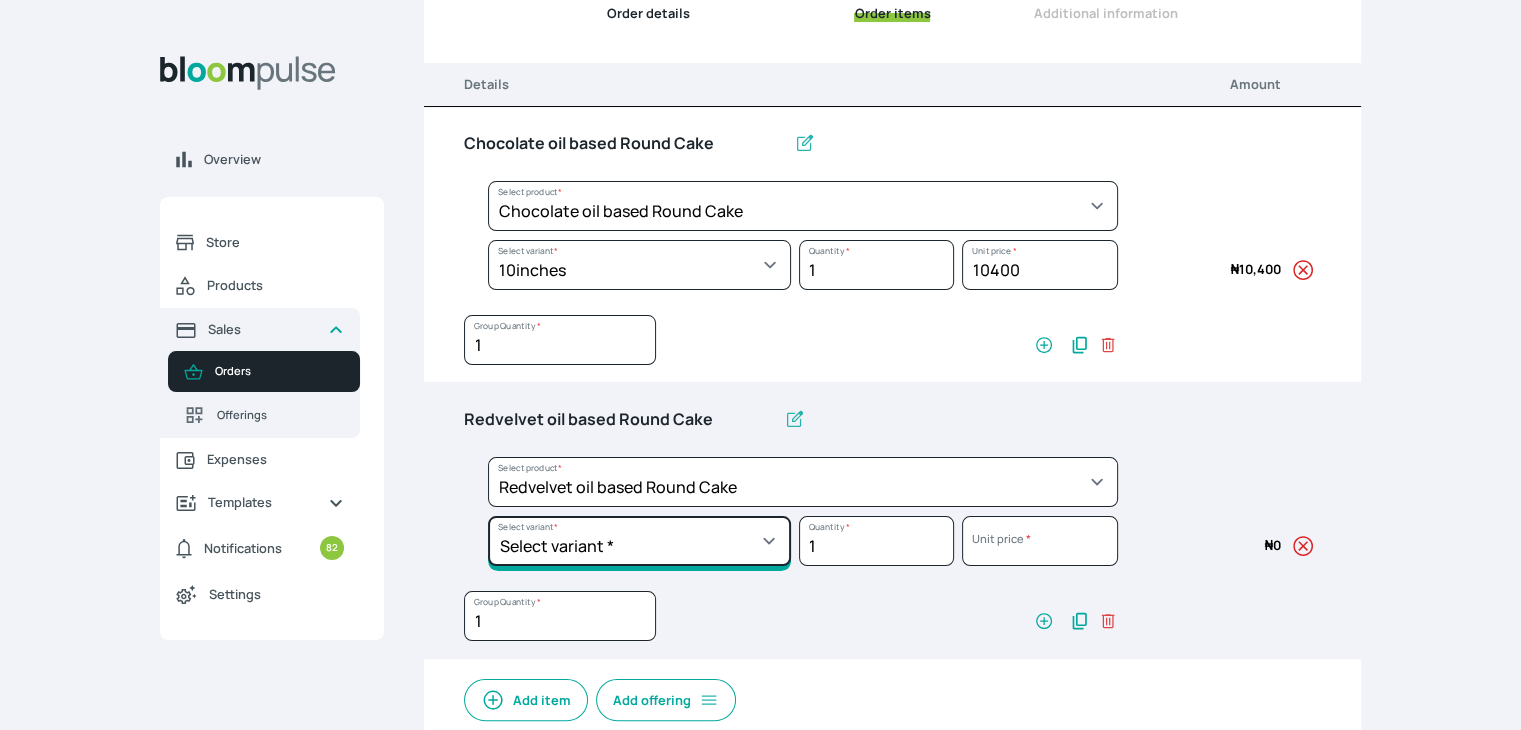 click on "Select variant * 10inches 11inches  12inches 6inches 7inches 8inches  9inches" at bounding box center [639, 265] 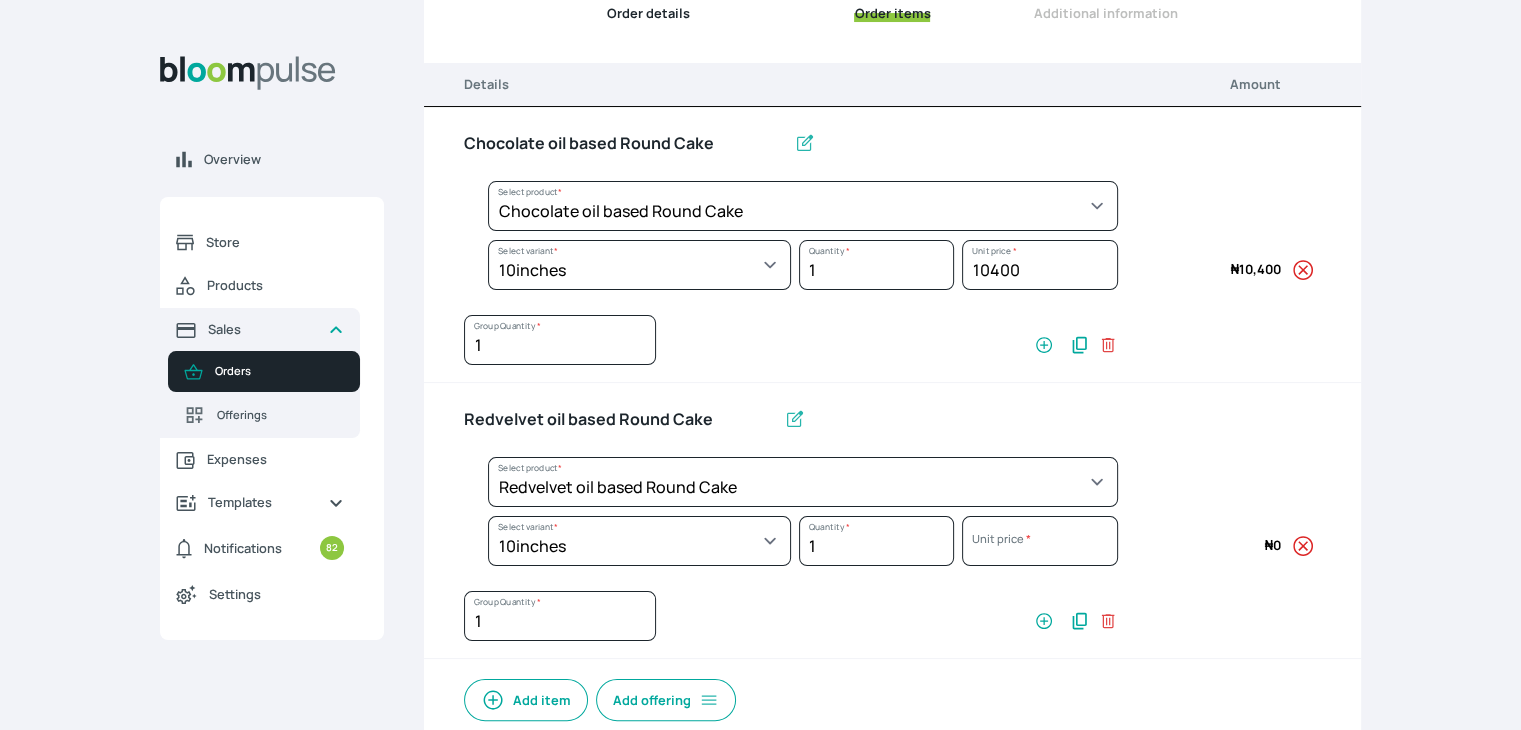select on "308ec9aa-9c9b-4c8b-9137-5de2303ab237" 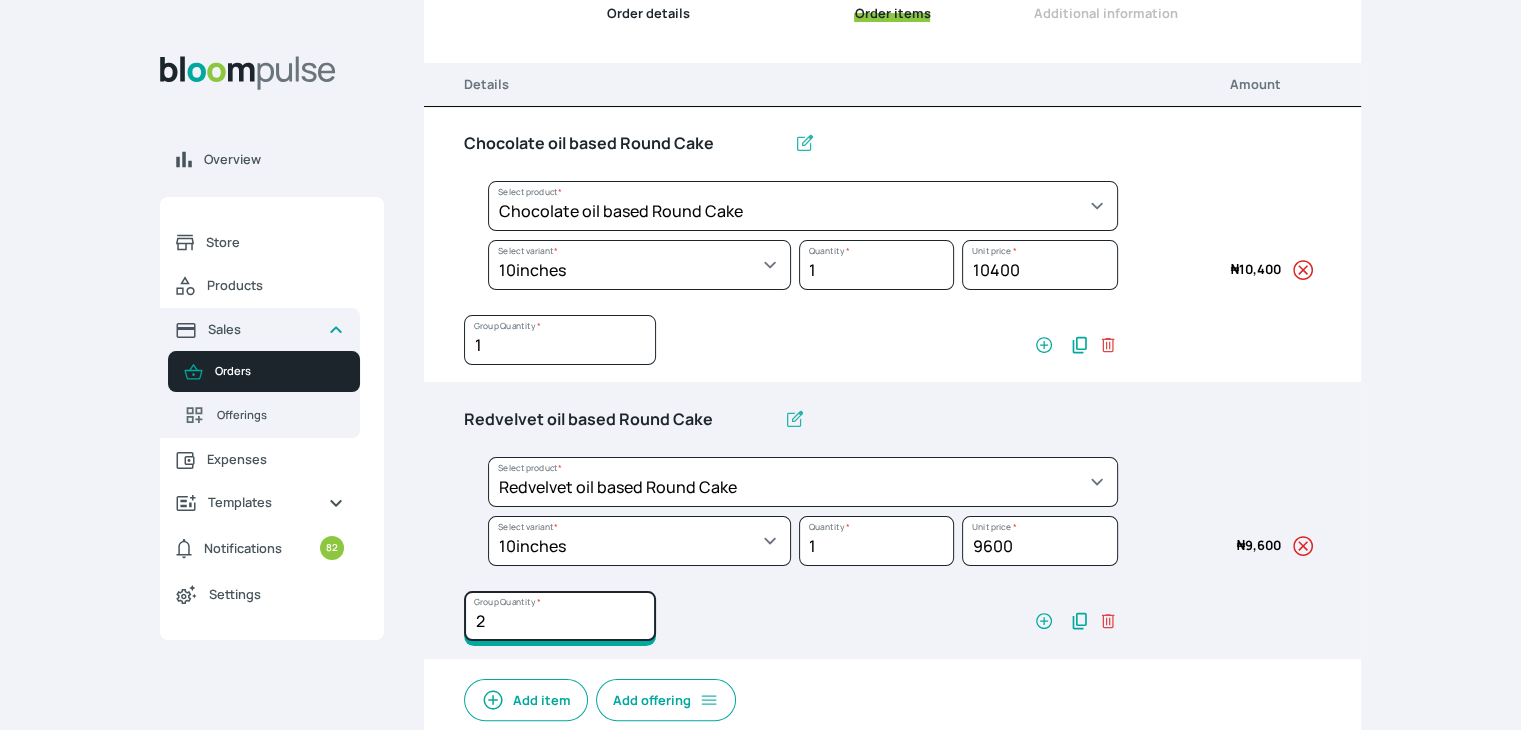 click on "2" at bounding box center [560, 340] 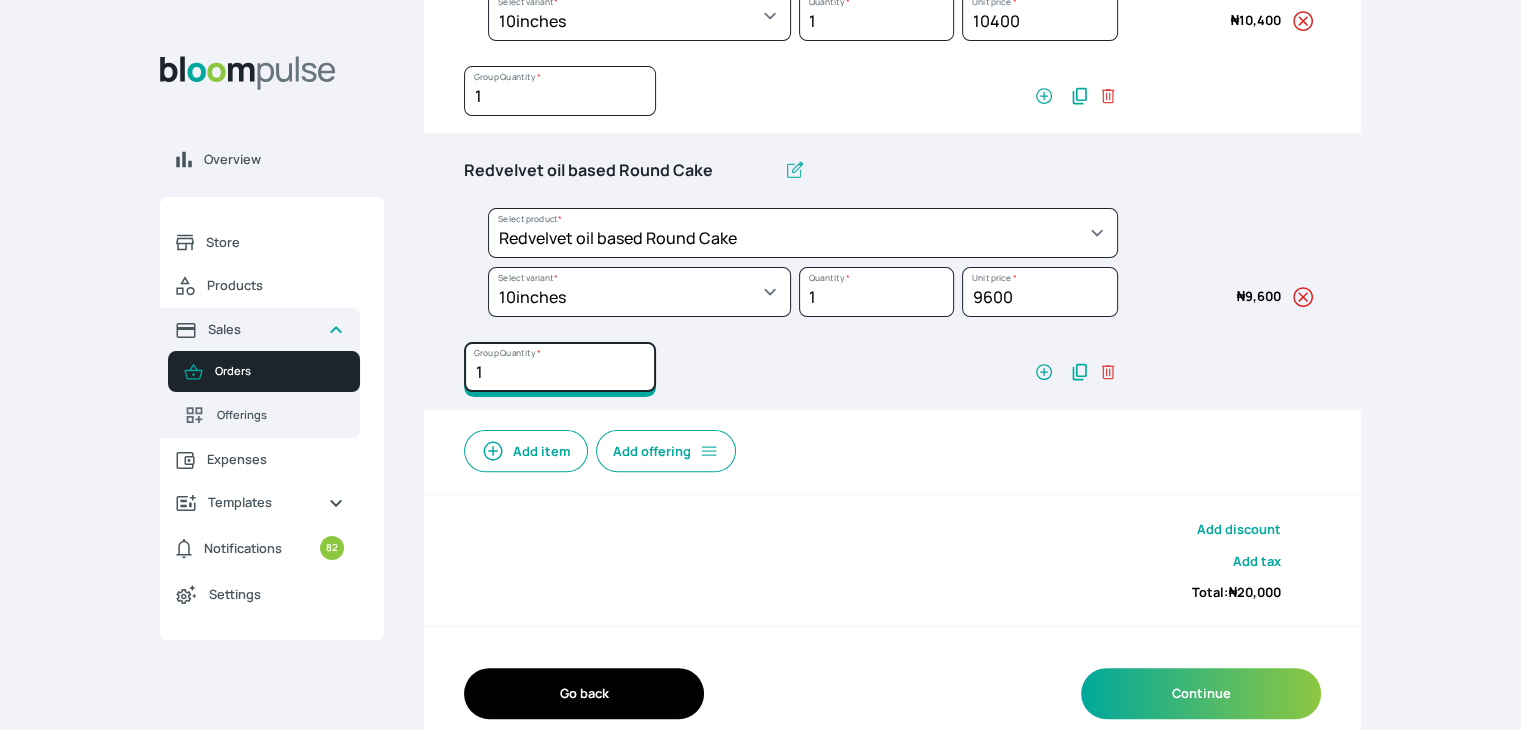 scroll, scrollTop: 517, scrollLeft: 0, axis: vertical 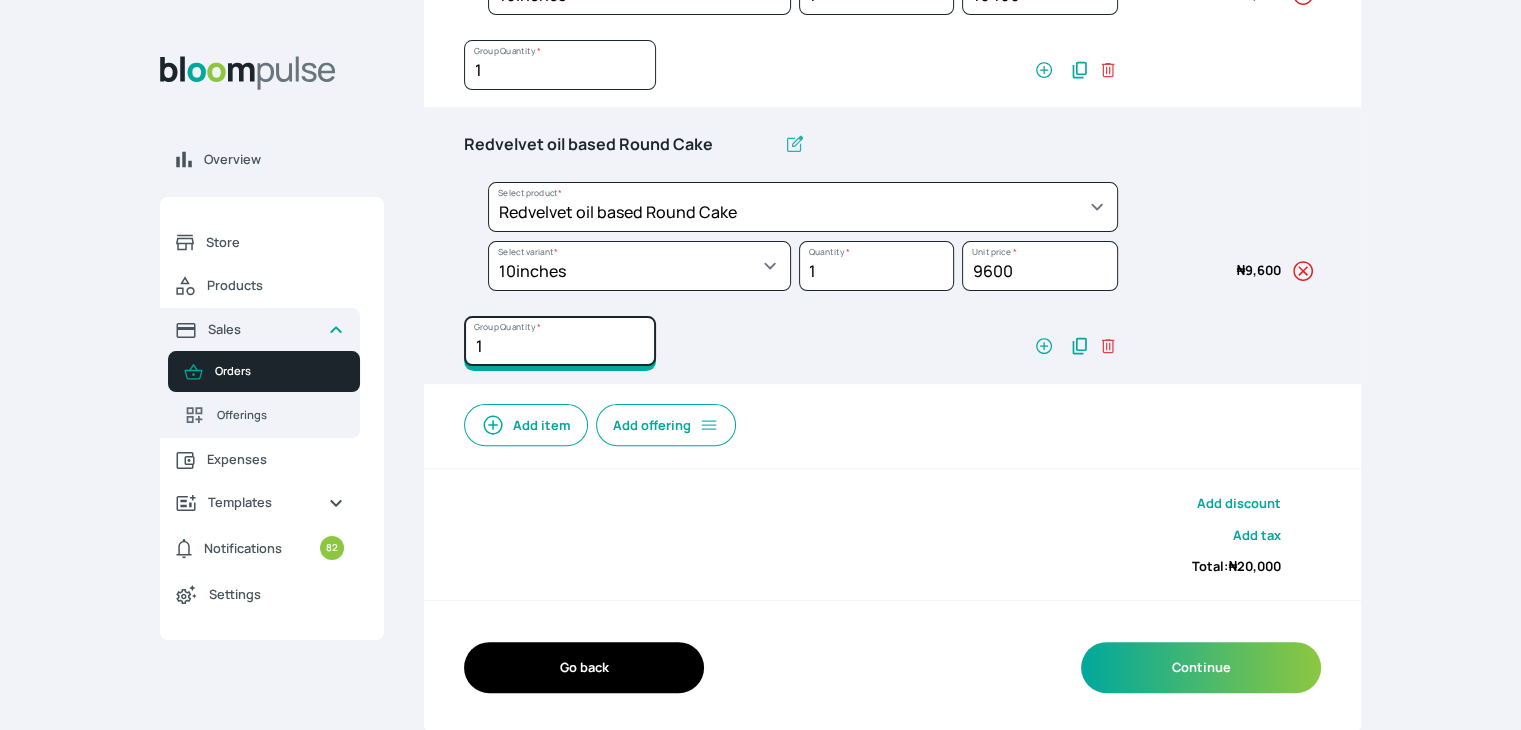 type on "1" 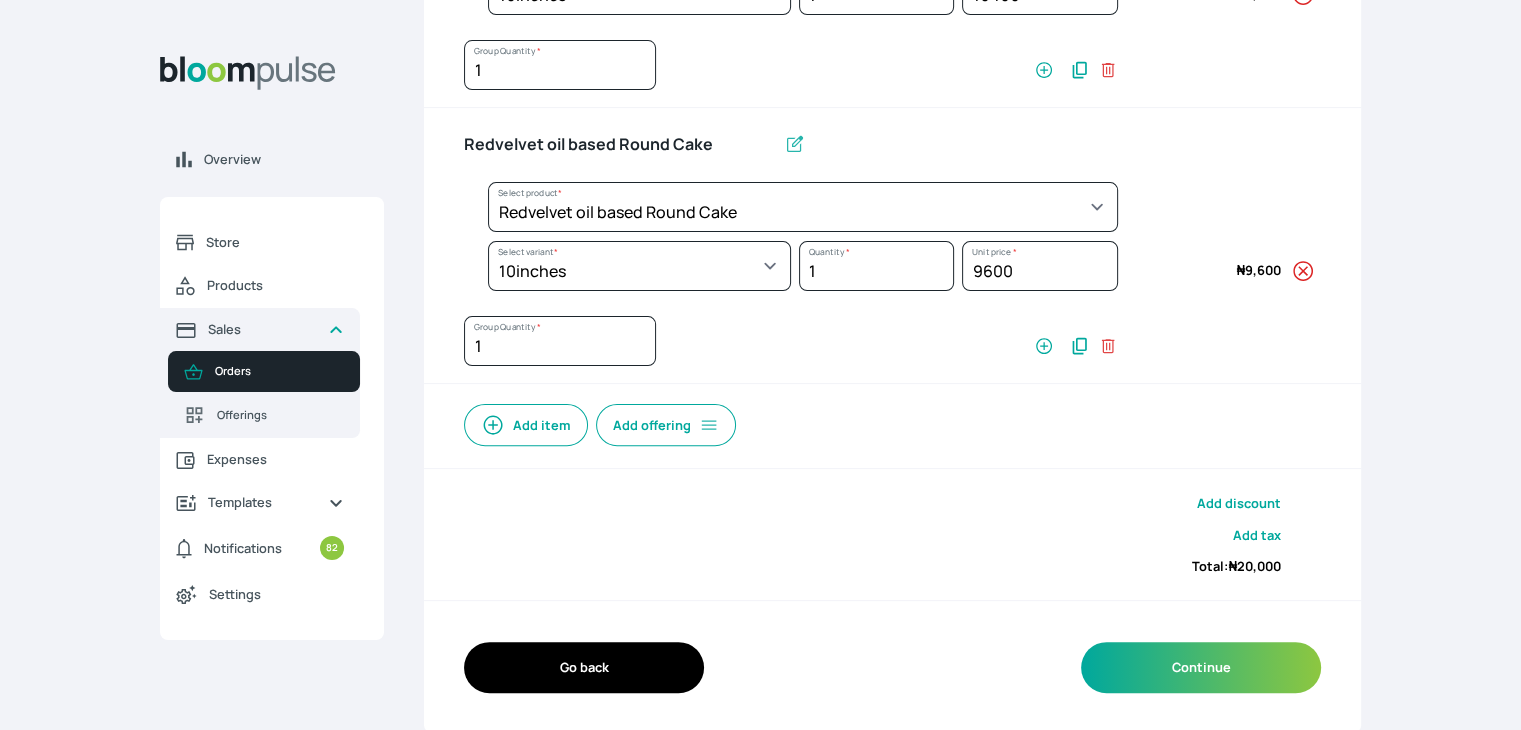 click on "Add item" at bounding box center [526, 425] 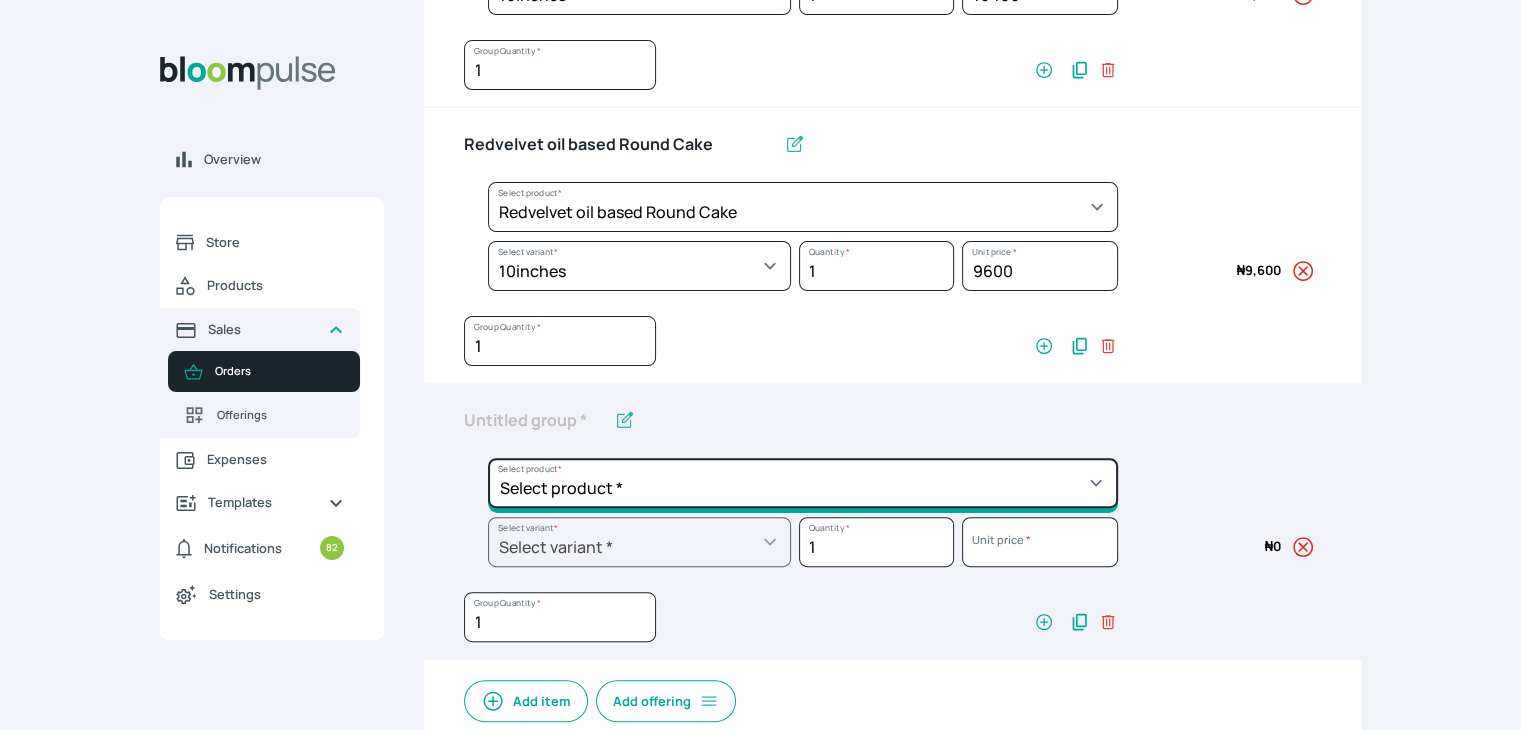 click on "Select product *  Cake Decoration for 8inches High  Chocolate oil based Round Cake  Geneose Sponge square Cake  Pound Square Cake  35cl zobo Mocktail  Banana Bread Batter BBQ Chicken  Bento Cake Budget Friendly Whippedcream Decoration Cake Decoration for 6inches High Cake Decoration for 6inches Low Cake loaf Chocolate Cake Batter Chocolate Ganache Chocolate oil based Batter Chocolate oil based square Cake Chocolate Round Cake Chop Life Package 2 Classic Banana Bread Loaf Coconut Banana Bread Loaf Cookies and Cream oil based Batter Cookies and cream oil based Round Cake Cupcakes Custom Made Whippedcream Decoration Doughnut Batter Fondant 1 Recipe  Fruit Cake Fruit Cake Batter Geneose Sponge Cake Batter Geneose Sponge Round Cake Meat Pie Meat Pie per 1 Mini puff Pound Cake Batter Pound Round Cake  Puff puff Redvelvet Cake Batter Redvelvet oil based Batter Redvelvet oil based Round Cake Redvelvet Round Cake Royal Buttercream  Small chops Stick Meat Sugar Doughnut  Swiss Meringue Buttercream  Valentine Love Box" at bounding box center [803, -69] 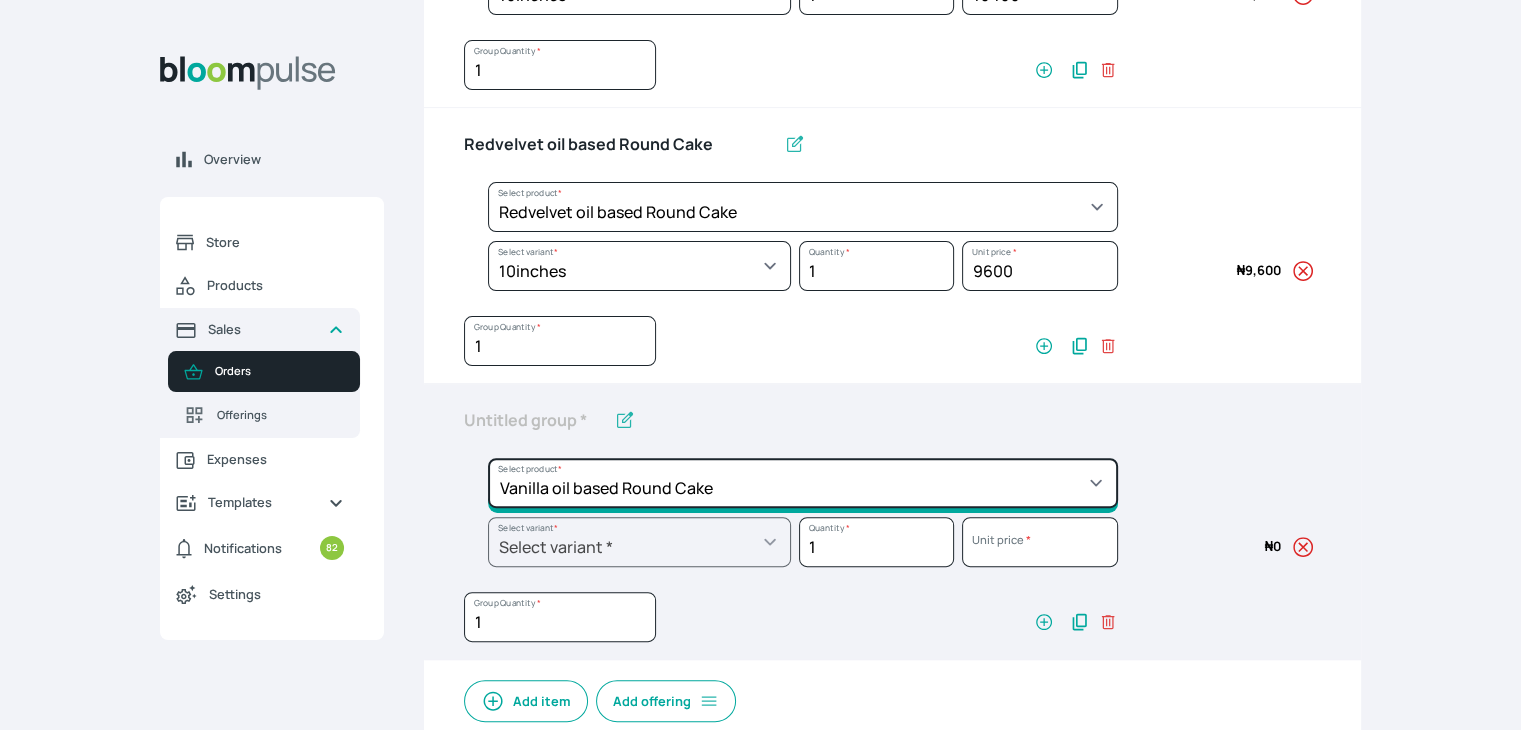 click on "Select product *  Cake Decoration for 8inches High  Chocolate oil based Round Cake  Geneose Sponge square Cake  Pound Square Cake  35cl zobo Mocktail  Banana Bread Batter BBQ Chicken  Bento Cake Budget Friendly Whippedcream Decoration Cake Decoration for 6inches High Cake Decoration for 6inches Low Cake loaf Chocolate Cake Batter Chocolate Ganache Chocolate oil based Batter Chocolate oil based square Cake Chocolate Round Cake Chop Life Package 2 Classic Banana Bread Loaf Coconut Banana Bread Loaf Cookies and Cream oil based Batter Cookies and cream oil based Round Cake Cupcakes Custom Made Whippedcream Decoration Doughnut Batter Fondant 1 Recipe  Fruit Cake Fruit Cake Batter Geneose Sponge Cake Batter Geneose Sponge Round Cake Meat Pie Meat Pie per 1 Mini puff Pound Cake Batter Pound Round Cake  Puff puff Redvelvet Cake Batter Redvelvet oil based Batter Redvelvet oil based Round Cake Redvelvet Round Cake Royal Buttercream  Small chops Stick Meat Sugar Doughnut  Swiss Meringue Buttercream  Valentine Love Box" at bounding box center [803, -69] 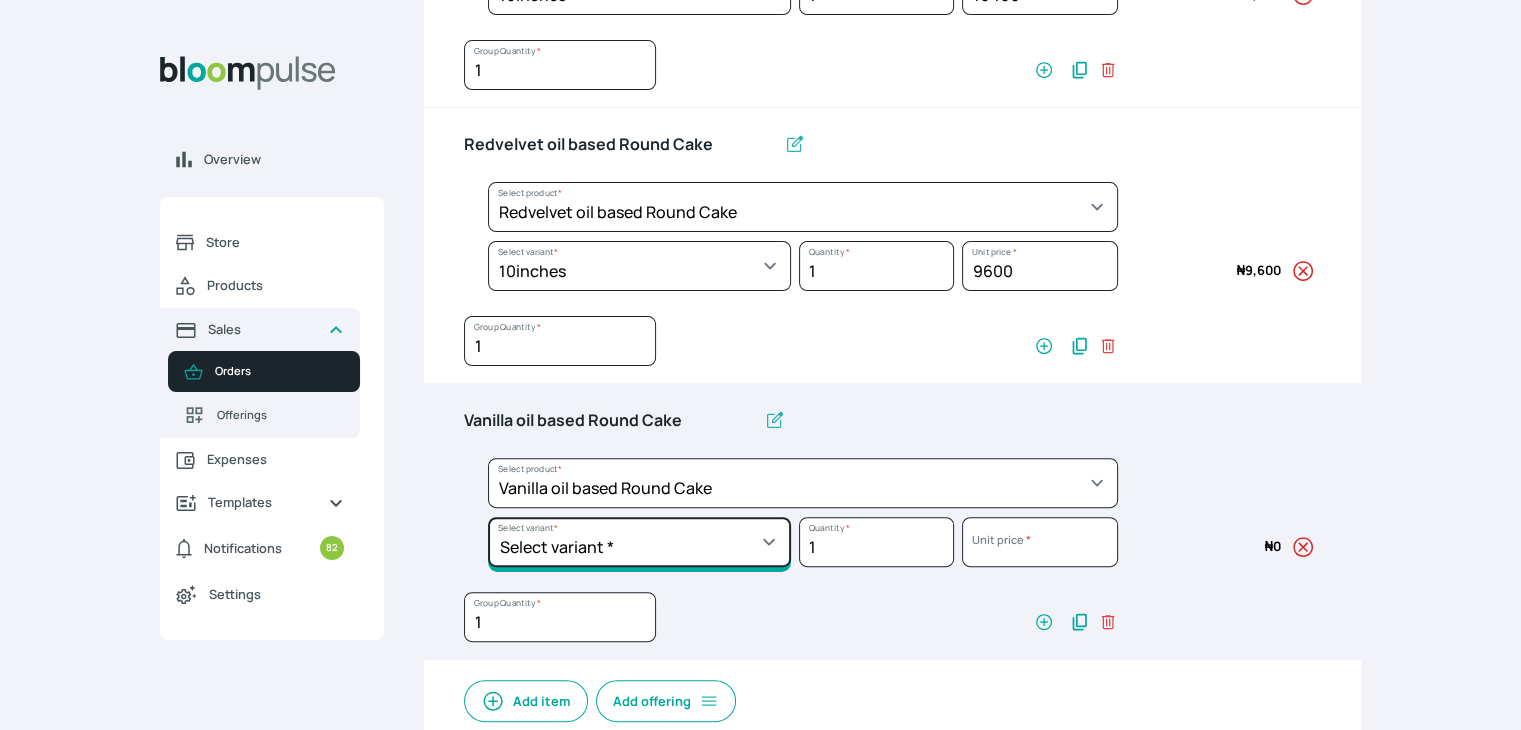 click on "Select variant * 10inches 11inches  12inches 6inches 7inches 8inches  9inches" at bounding box center (639, -10) 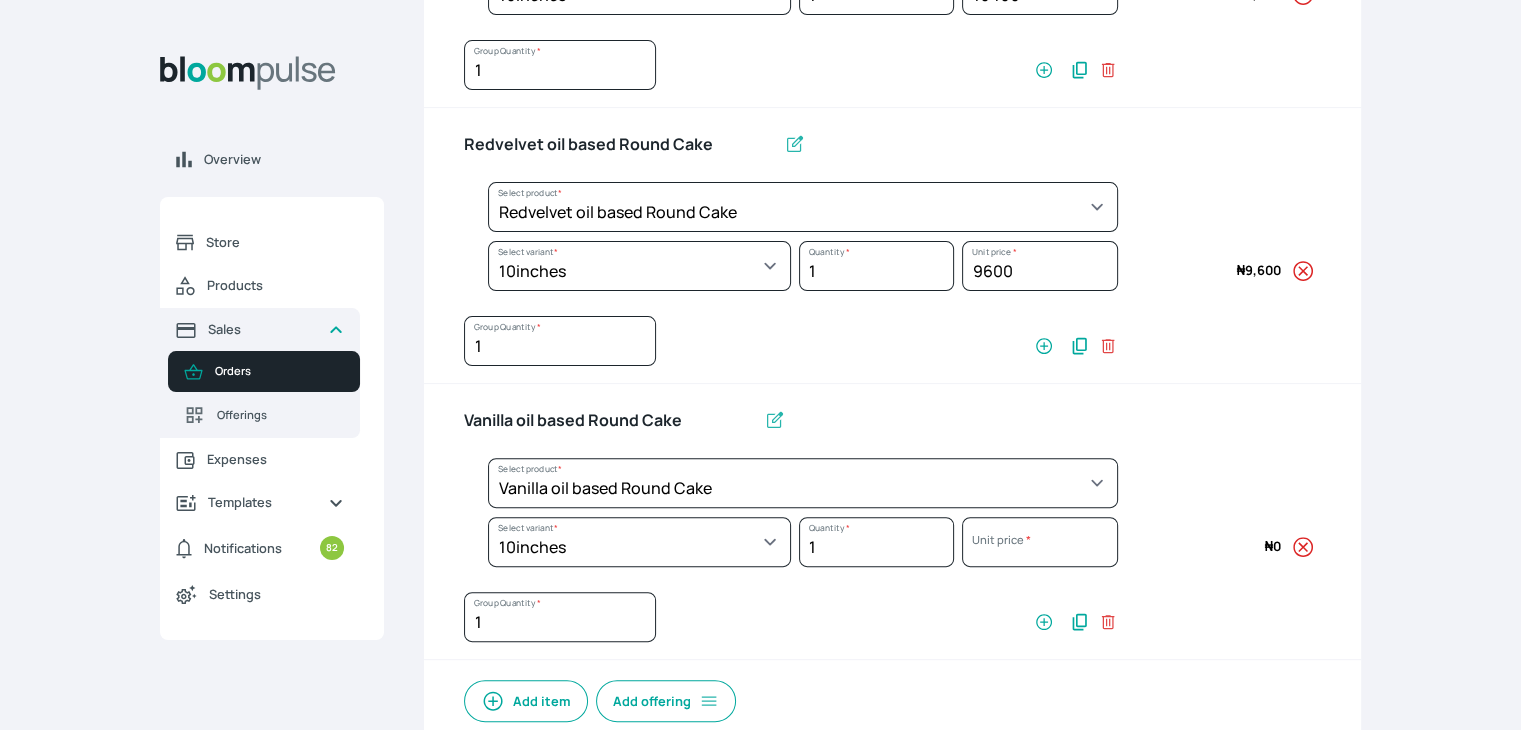 select on "49426e7e-6d78-4aff-80b2-0dfc408de078" 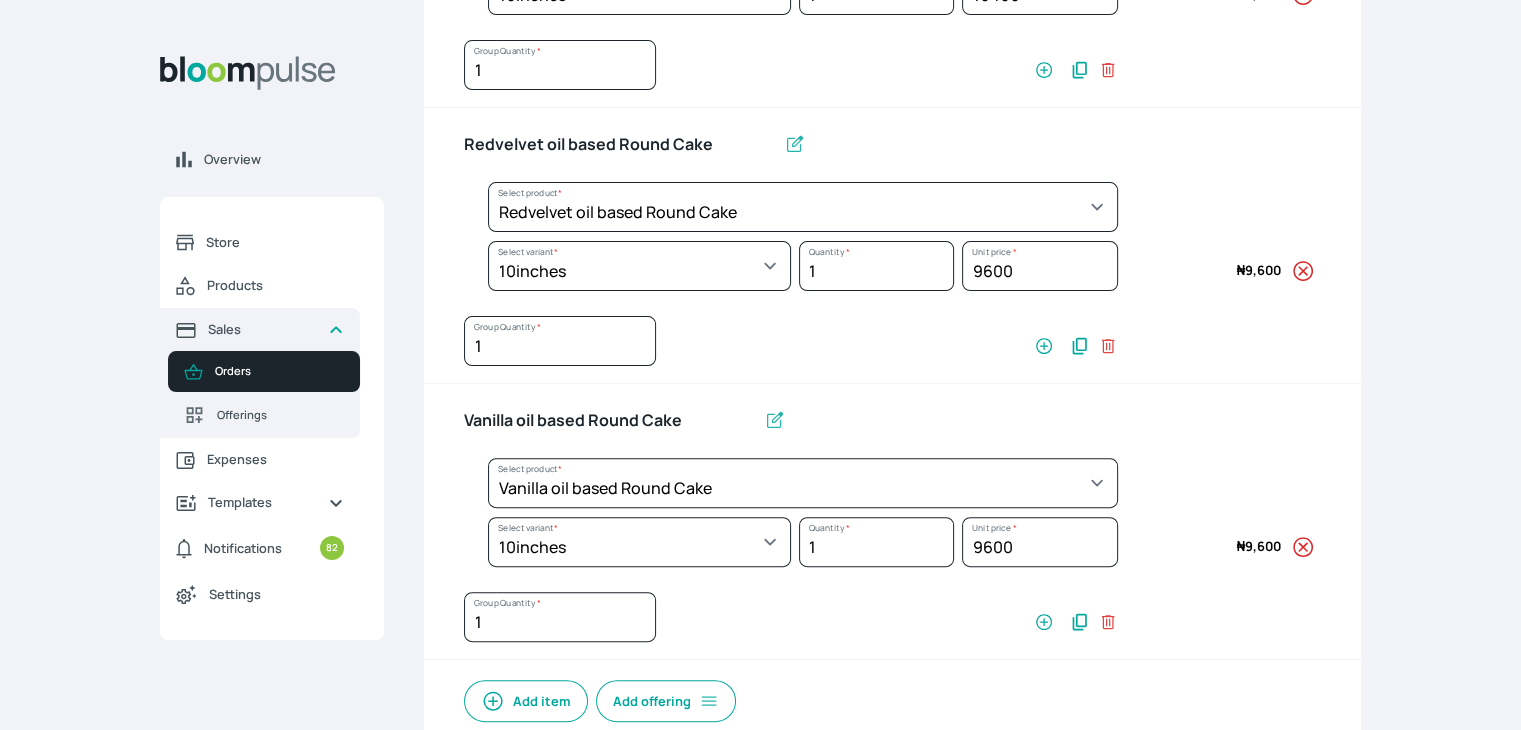 scroll, scrollTop: 792, scrollLeft: 0, axis: vertical 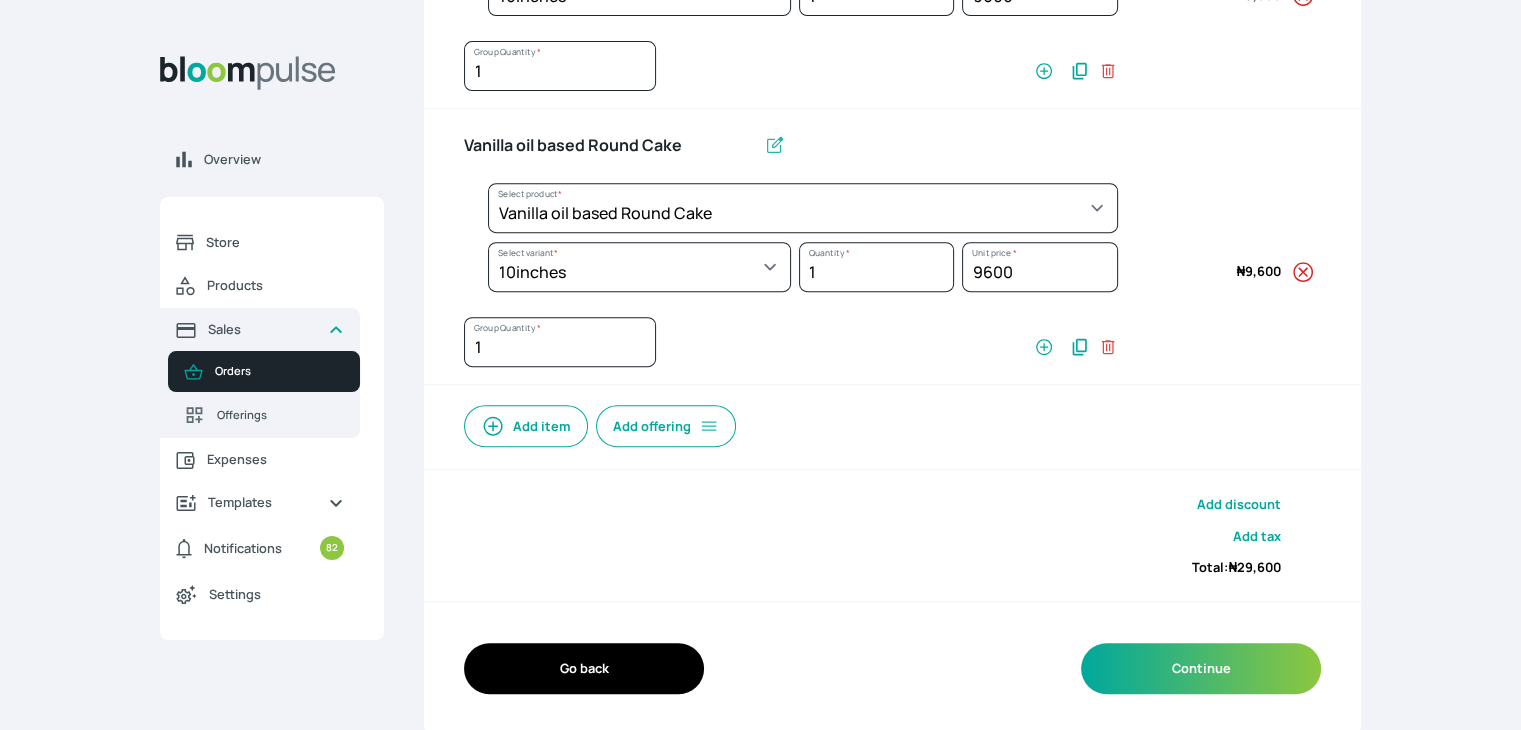 click on "Add item" at bounding box center (526, 426) 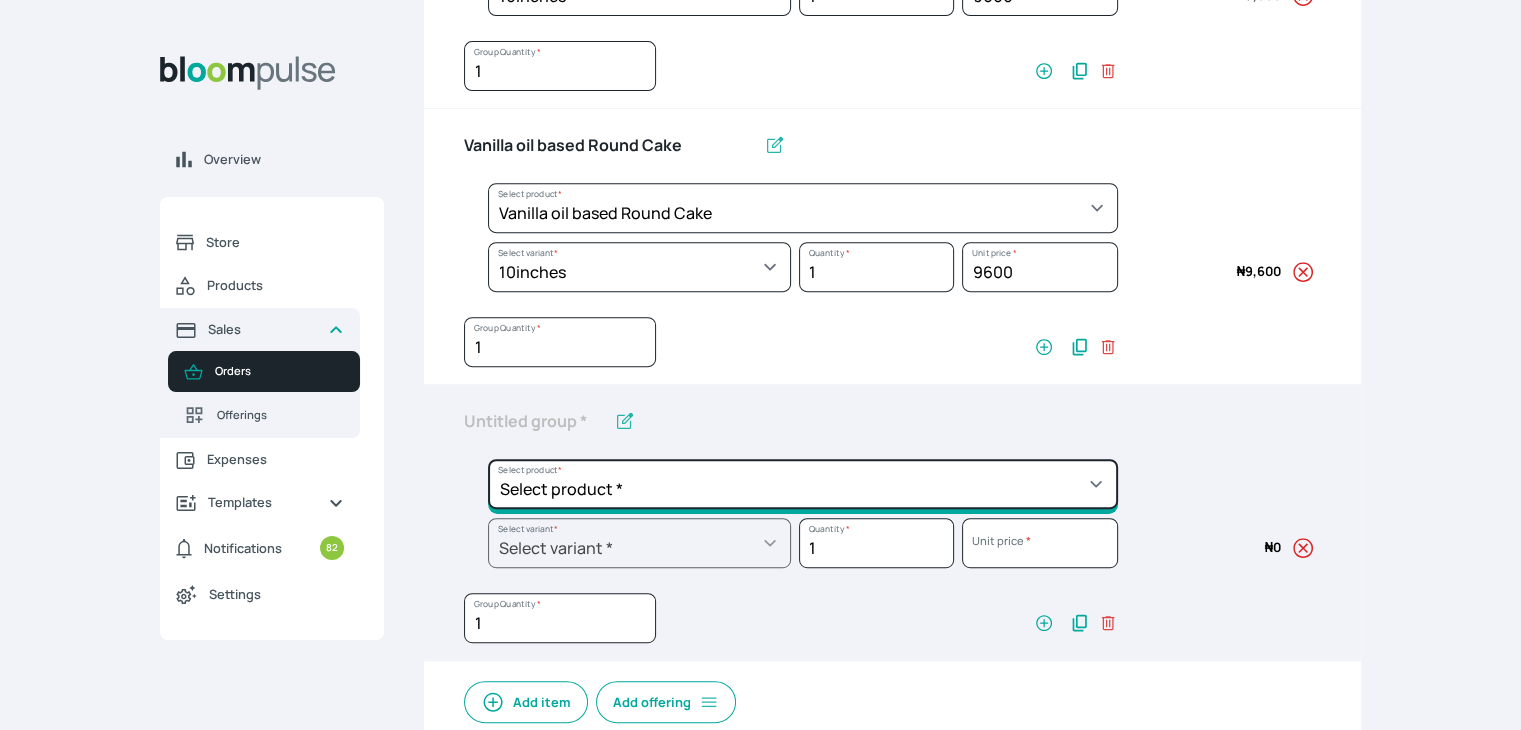 click on "Select product *  Cake Decoration for 8inches High  Chocolate oil based Round Cake  Geneose Sponge square Cake  Pound Square Cake  35cl zobo Mocktail  Banana Bread Batter BBQ Chicken  Bento Cake Budget Friendly Whippedcream Decoration Cake Decoration for 6inches High Cake Decoration for 6inches Low Cake loaf Chocolate Cake Batter Chocolate Ganache Chocolate oil based Batter Chocolate oil based square Cake Chocolate Round Cake Chop Life Package 2 Classic Banana Bread Loaf Coconut Banana Bread Loaf Cookies and Cream oil based Batter Cookies and cream oil based Round Cake Cupcakes Custom Made Whippedcream Decoration Doughnut Batter Fondant 1 Recipe  Fruit Cake Fruit Cake Batter Geneose Sponge Cake Batter Geneose Sponge Round Cake Meat Pie Meat Pie per 1 Mini puff Pound Cake Batter Pound Round Cake  Puff puff Redvelvet Cake Batter Redvelvet oil based Batter Redvelvet oil based Round Cake Redvelvet Round Cake Royal Buttercream  Small chops Stick Meat Sugar Doughnut  Swiss Meringue Buttercream  Valentine Love Box" at bounding box center (803, -344) 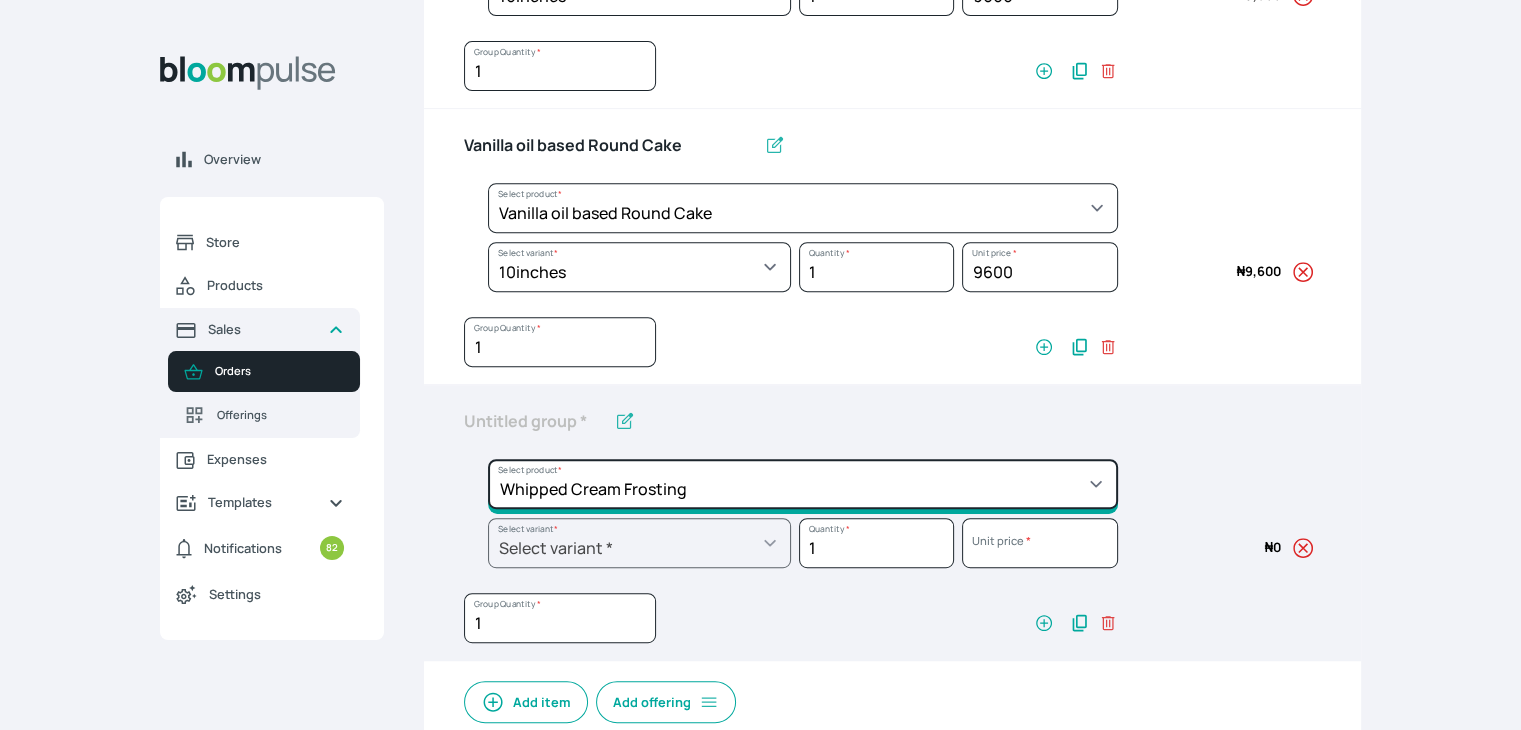 click on "Select product *  Cake Decoration for 8inches High  Chocolate oil based Round Cake  Geneose Sponge square Cake  Pound Square Cake  35cl zobo Mocktail  Banana Bread Batter BBQ Chicken  Bento Cake Budget Friendly Whippedcream Decoration Cake Decoration for 6inches High Cake Decoration for 6inches Low Cake loaf Chocolate Cake Batter Chocolate Ganache Chocolate oil based Batter Chocolate oil based square Cake Chocolate Round Cake Chop Life Package 2 Classic Banana Bread Loaf Coconut Banana Bread Loaf Cookies and Cream oil based Batter Cookies and cream oil based Round Cake Cupcakes Custom Made Whippedcream Decoration Doughnut Batter Fondant 1 Recipe  Fruit Cake Fruit Cake Batter Geneose Sponge Cake Batter Geneose Sponge Round Cake Meat Pie Meat Pie per 1 Mini puff Pound Cake Batter Pound Round Cake  Puff puff Redvelvet Cake Batter Redvelvet oil based Batter Redvelvet oil based Round Cake Redvelvet Round Cake Royal Buttercream  Small chops Stick Meat Sugar Doughnut  Swiss Meringue Buttercream  Valentine Love Box" at bounding box center (803, -344) 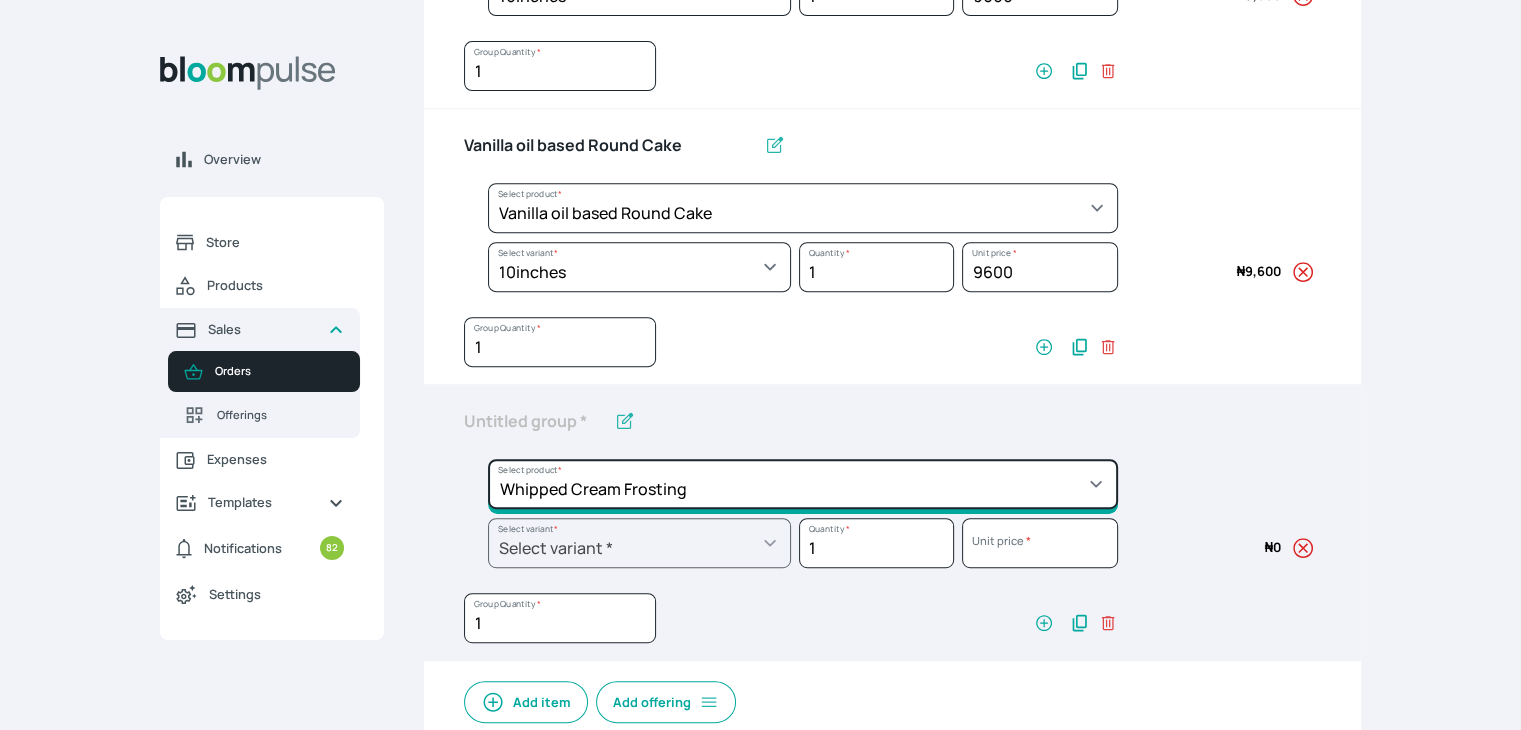 type on "Whipped Cream Frosting" 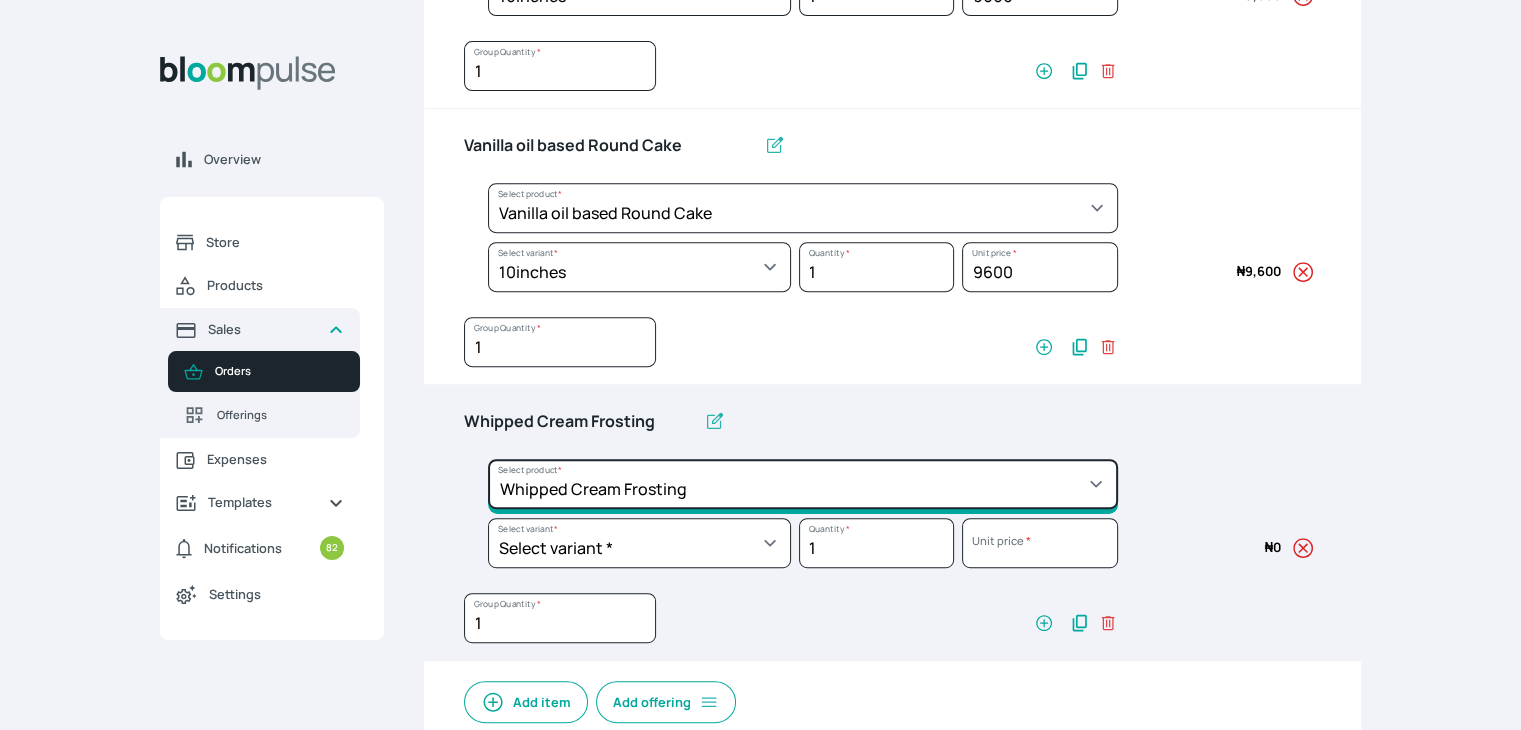 scroll, scrollTop: 1067, scrollLeft: 0, axis: vertical 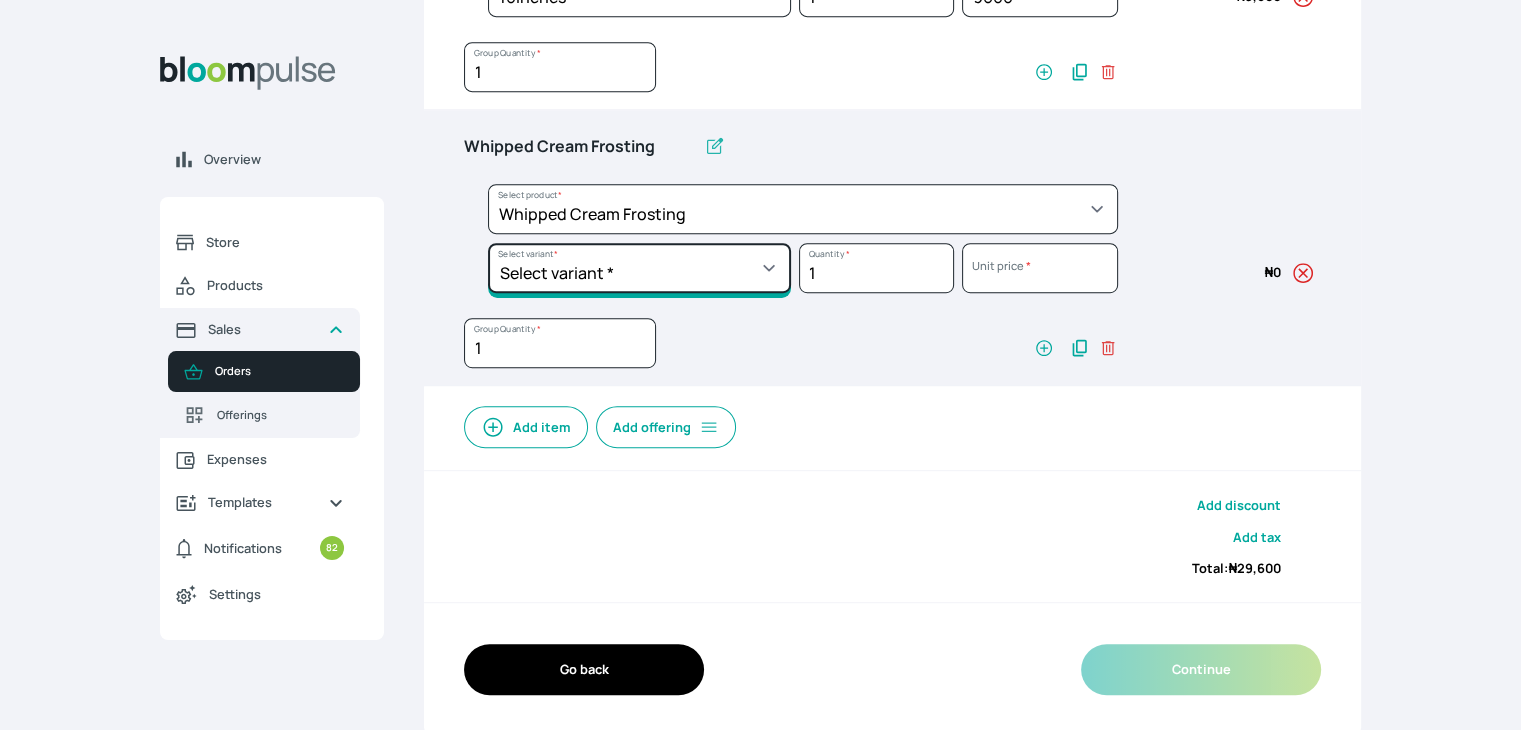 click on "Select variant * 1 cup 2 cups 3 cups 4 cups" at bounding box center [639, -560] 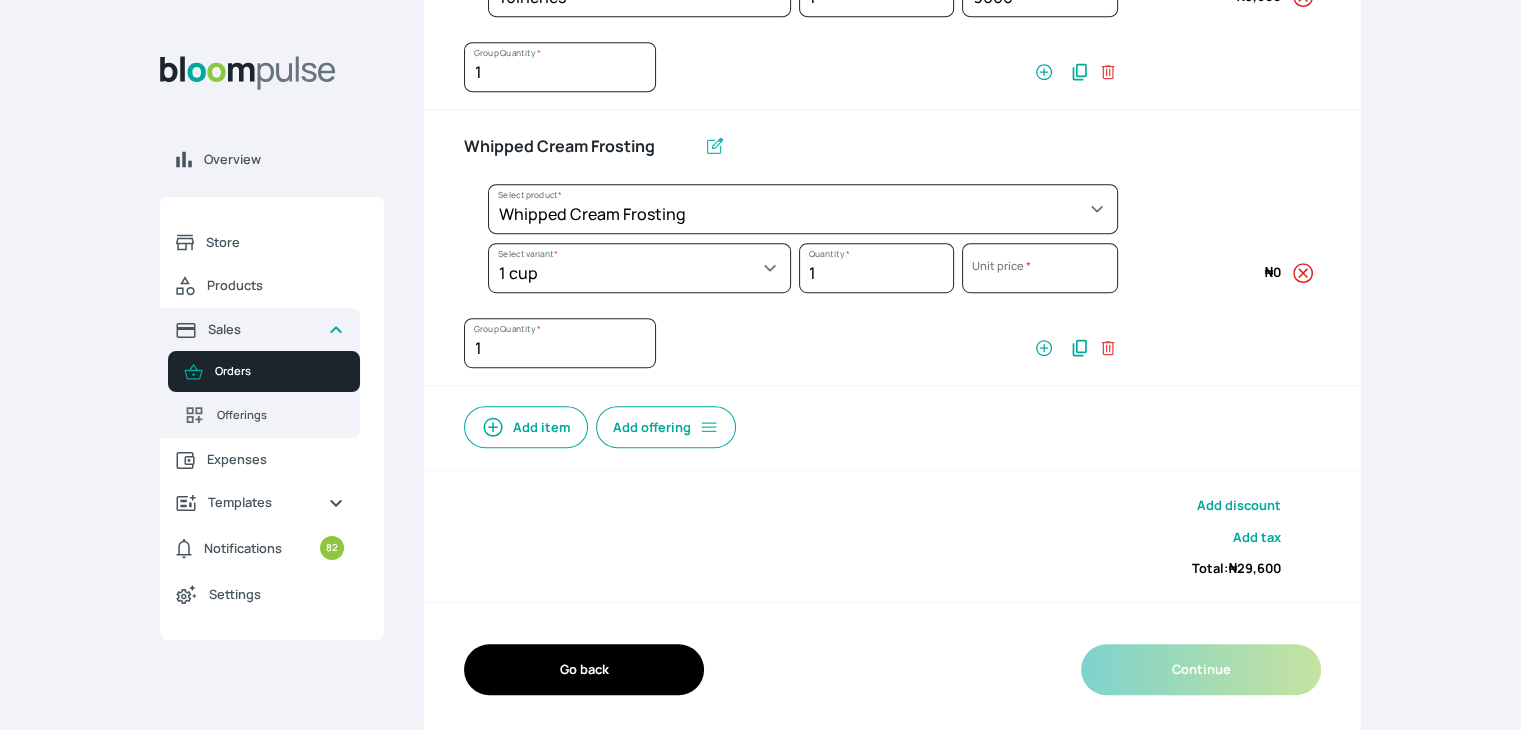 select on "83f82b0c-44eb-4ac8-bd97-27faddcd7e30" 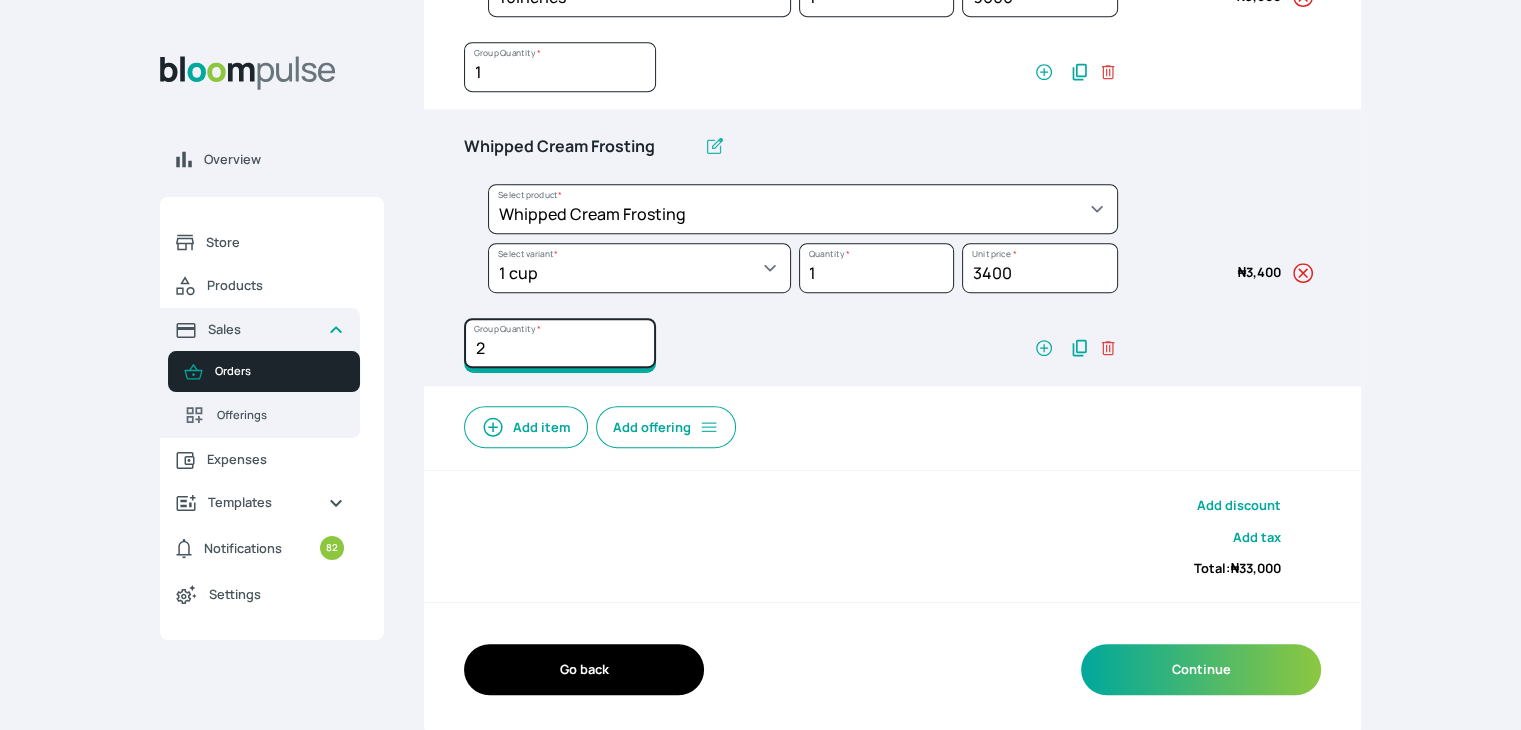 click on "2" at bounding box center (560, -485) 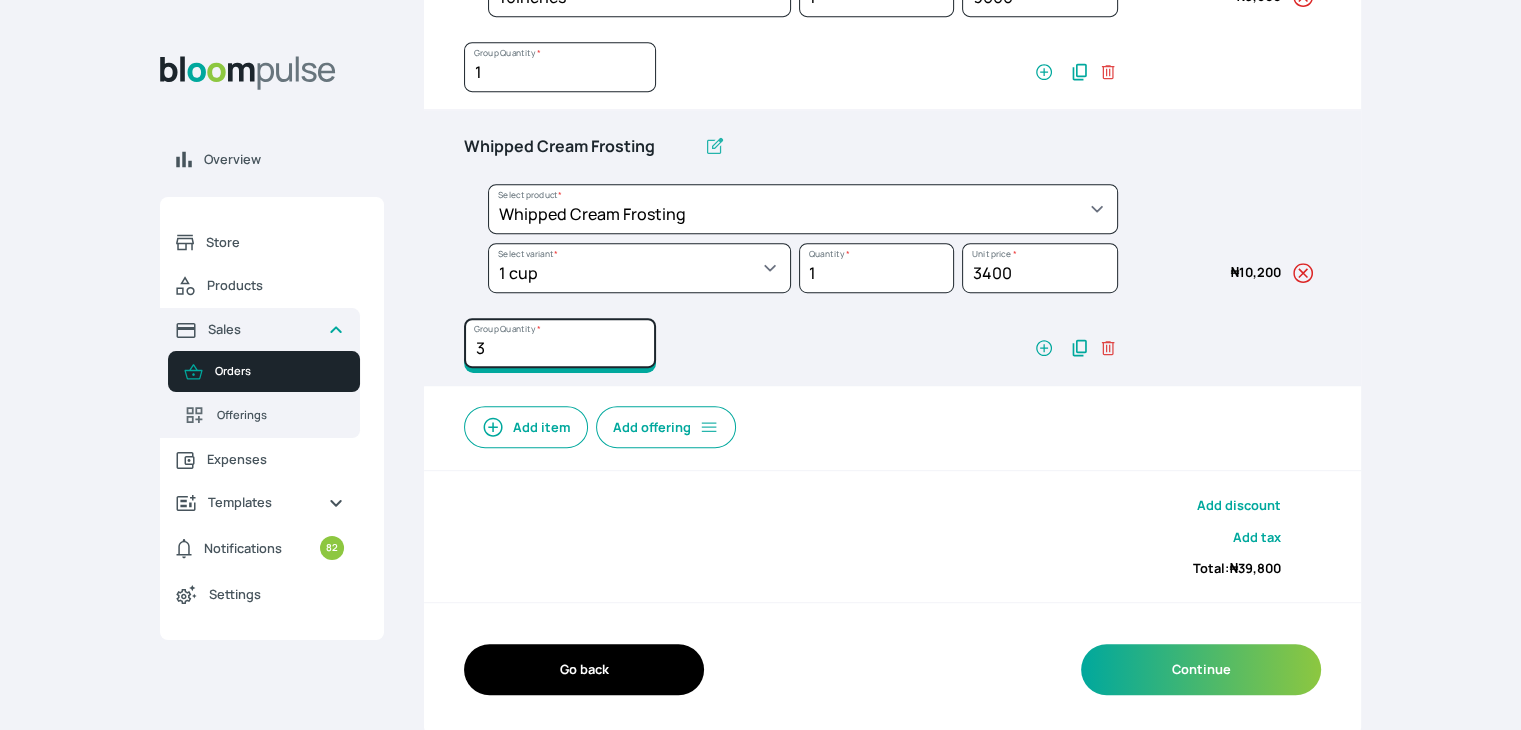 click on "3" at bounding box center [560, -485] 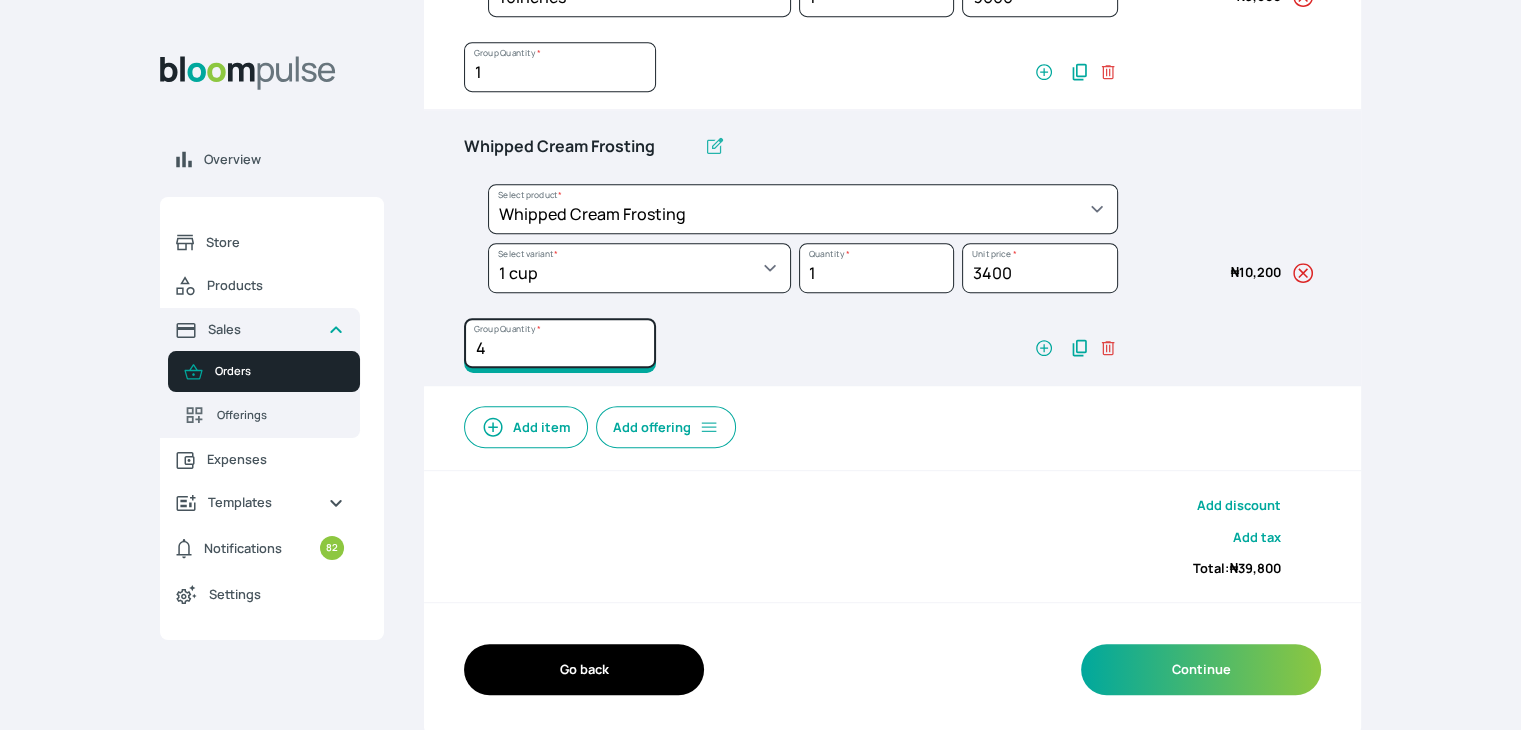 click on "4" at bounding box center [560, -485] 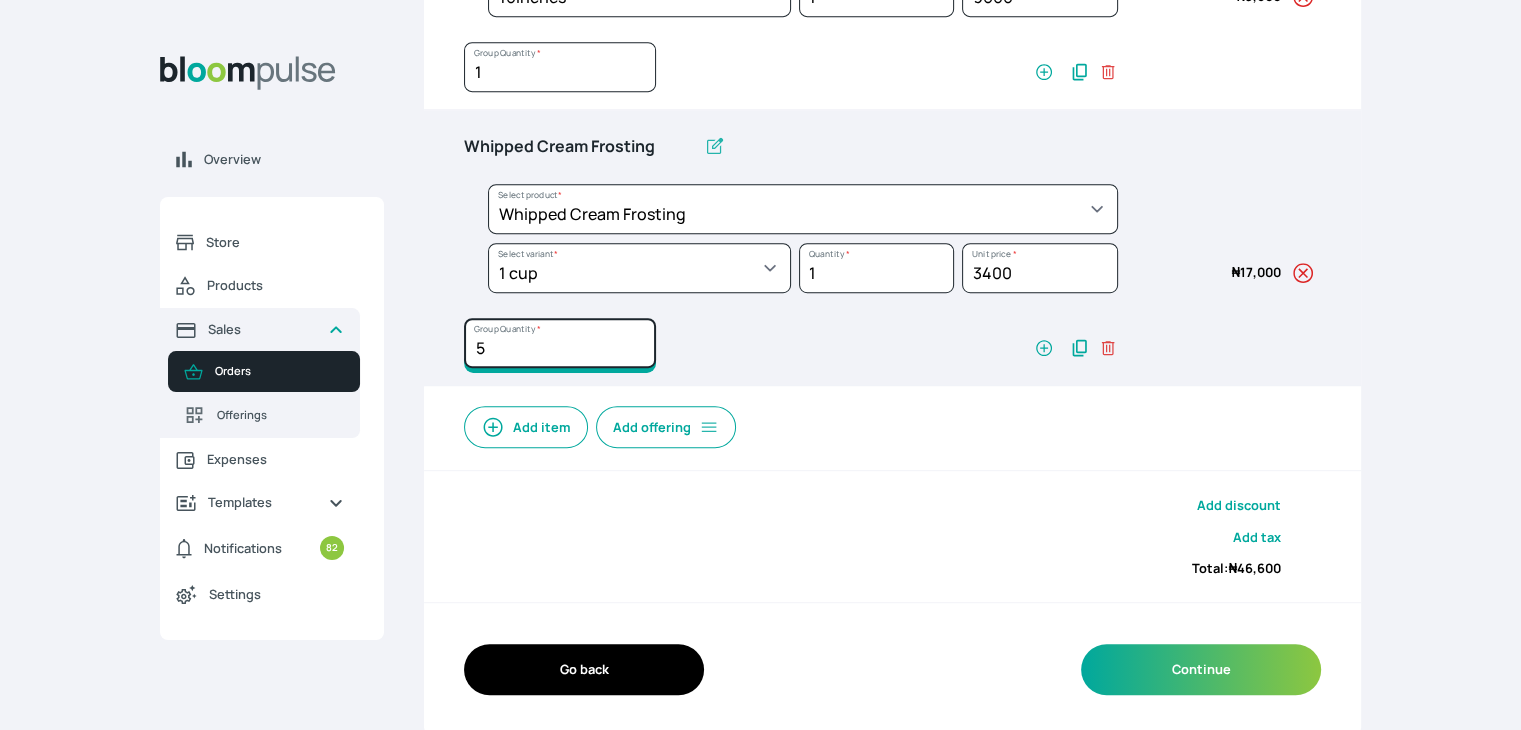 type on "5" 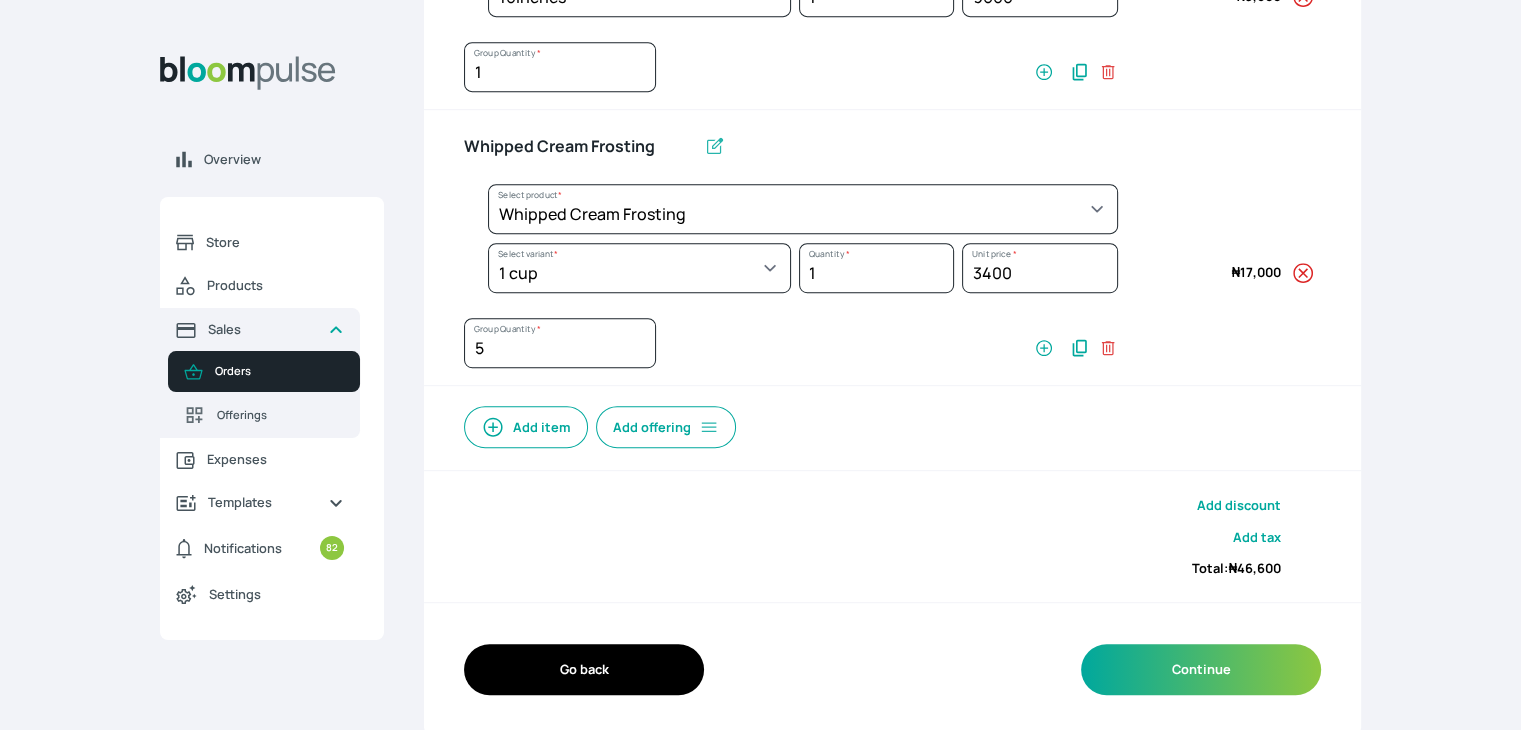 click on "Add item" at bounding box center [526, 427] 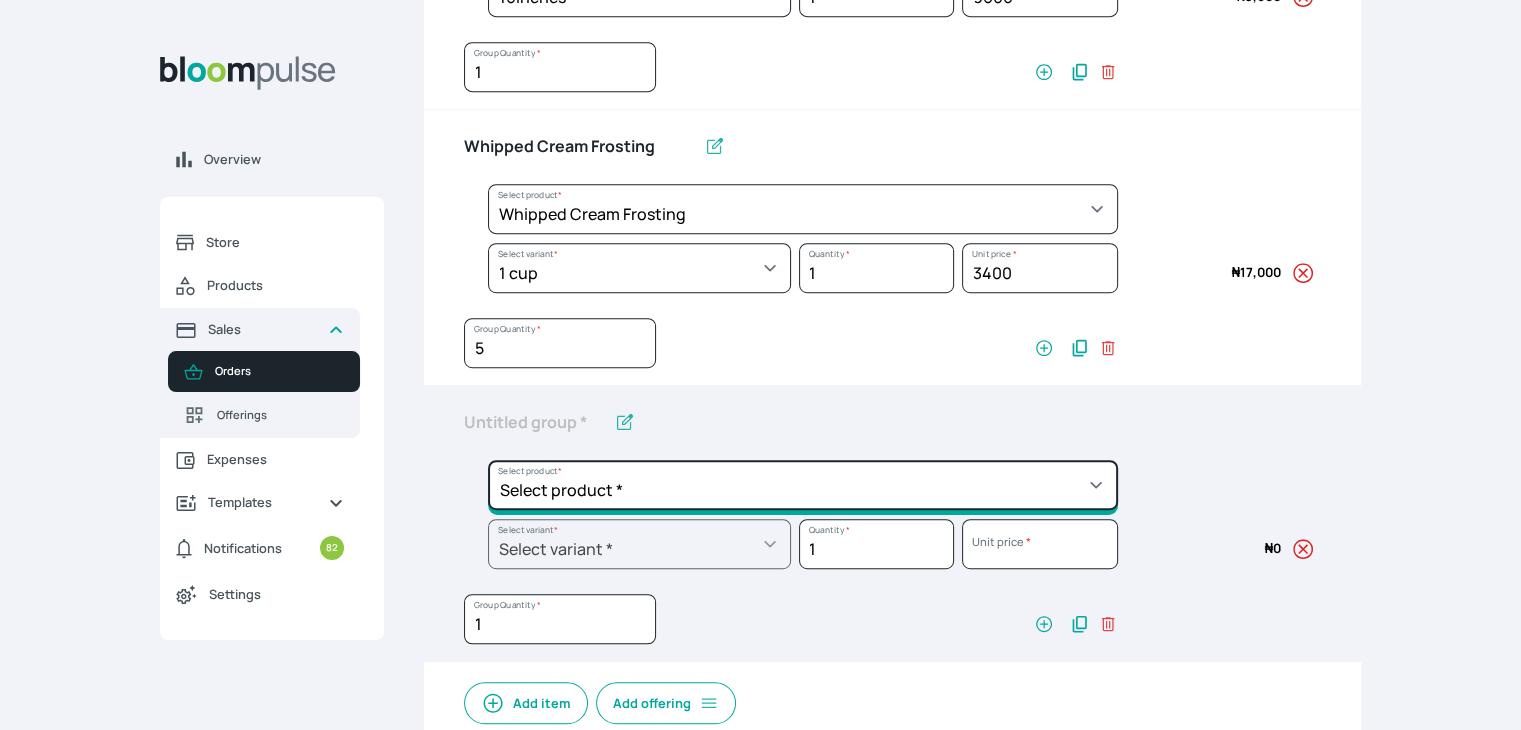 click on "Select product *  Cake Decoration for 8inches High  Chocolate oil based Round Cake  Geneose Sponge square Cake  Pound Square Cake  35cl zobo Mocktail  Banana Bread Batter BBQ Chicken  Bento Cake Budget Friendly Whippedcream Decoration Cake Decoration for 6inches High Cake Decoration for 6inches Low Cake loaf Chocolate Cake Batter Chocolate Ganache Chocolate oil based Batter Chocolate oil based square Cake Chocolate Round Cake Chop Life Package 2 Classic Banana Bread Loaf Coconut Banana Bread Loaf Cookies and Cream oil based Batter Cookies and cream oil based Round Cake Cupcakes Custom Made Whippedcream Decoration Doughnut Batter Fondant 1 Recipe  Fruit Cake Fruit Cake Batter Geneose Sponge Cake Batter Geneose Sponge Round Cake Meat Pie Meat Pie per 1 Mini puff Pound Cake Batter Pound Round Cake  Puff puff Redvelvet Cake Batter Redvelvet oil based Batter Redvelvet oil based Round Cake Redvelvet Round Cake Royal Buttercream  Small chops Stick Meat Sugar Doughnut  Swiss Meringue Buttercream  Valentine Love Box" at bounding box center [803, -619] 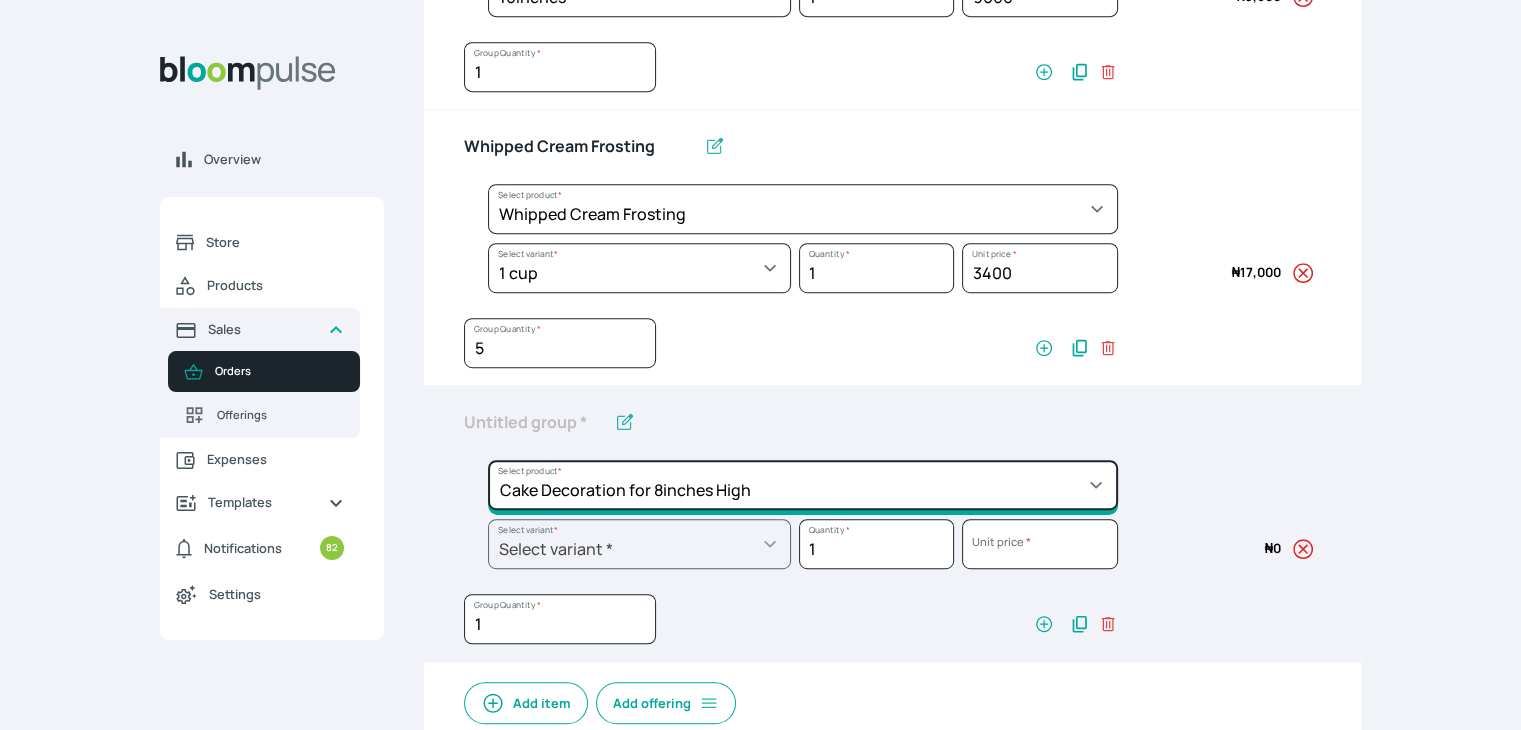 click on "Select product *  Cake Decoration for 8inches High  Chocolate oil based Round Cake  Geneose Sponge square Cake  Pound Square Cake  35cl zobo Mocktail  Banana Bread Batter BBQ Chicken  Bento Cake Budget Friendly Whippedcream Decoration Cake Decoration for 6inches High Cake Decoration for 6inches Low Cake loaf Chocolate Cake Batter Chocolate Ganache Chocolate oil based Batter Chocolate oil based square Cake Chocolate Round Cake Chop Life Package 2 Classic Banana Bread Loaf Coconut Banana Bread Loaf Cookies and Cream oil based Batter Cookies and cream oil based Round Cake Cupcakes Custom Made Whippedcream Decoration Doughnut Batter Fondant 1 Recipe  Fruit Cake Fruit Cake Batter Geneose Sponge Cake Batter Geneose Sponge Round Cake Meat Pie Meat Pie per 1 Mini puff Pound Cake Batter Pound Round Cake  Puff puff Redvelvet Cake Batter Redvelvet oil based Batter Redvelvet oil based Round Cake Redvelvet Round Cake Royal Buttercream  Small chops Stick Meat Sugar Doughnut  Swiss Meringue Buttercream  Valentine Love Box" at bounding box center (803, -619) 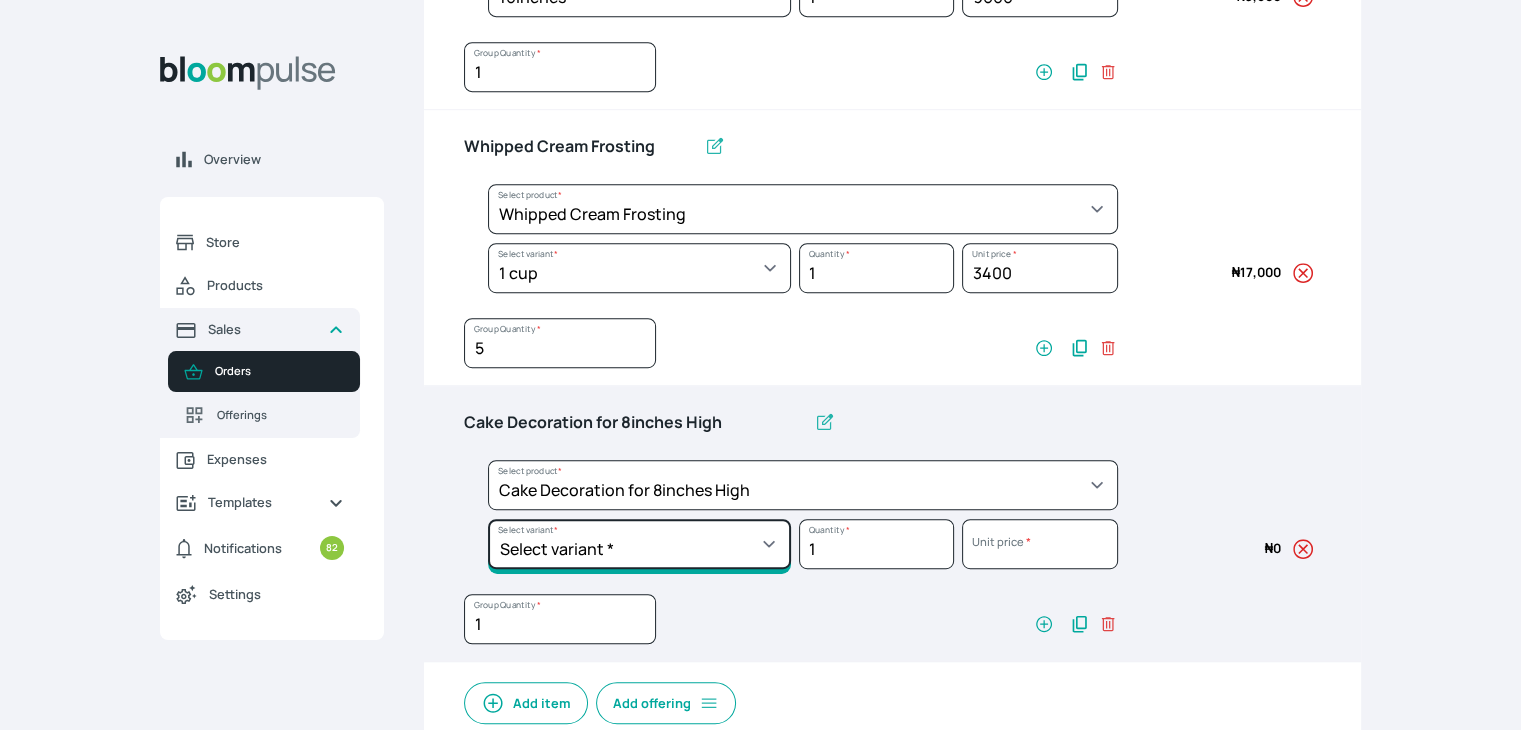 click on "Select variant * Basic Complex Regular" at bounding box center (639, -560) 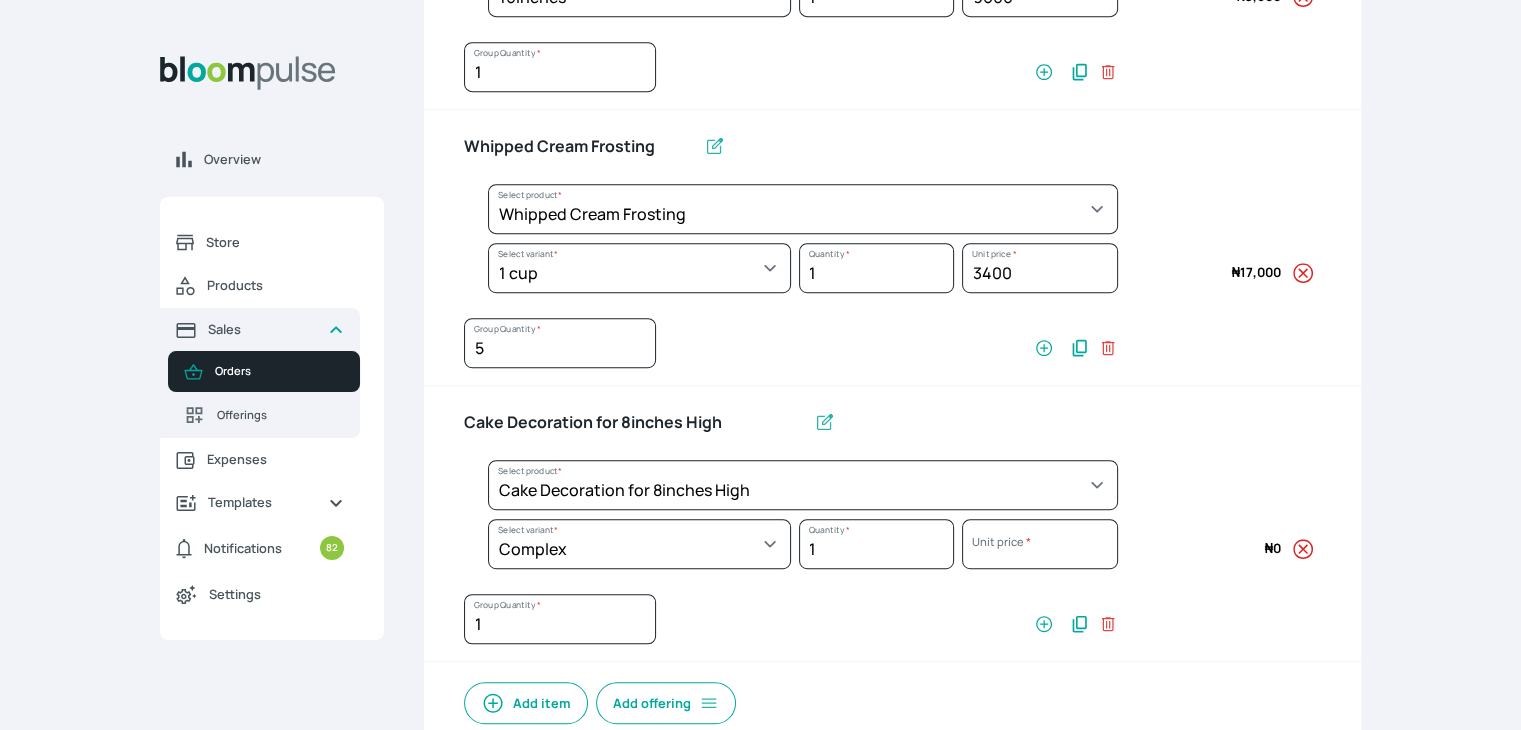 select on "023b730d-bc46-477e-b7f7-d3522e7f455b" 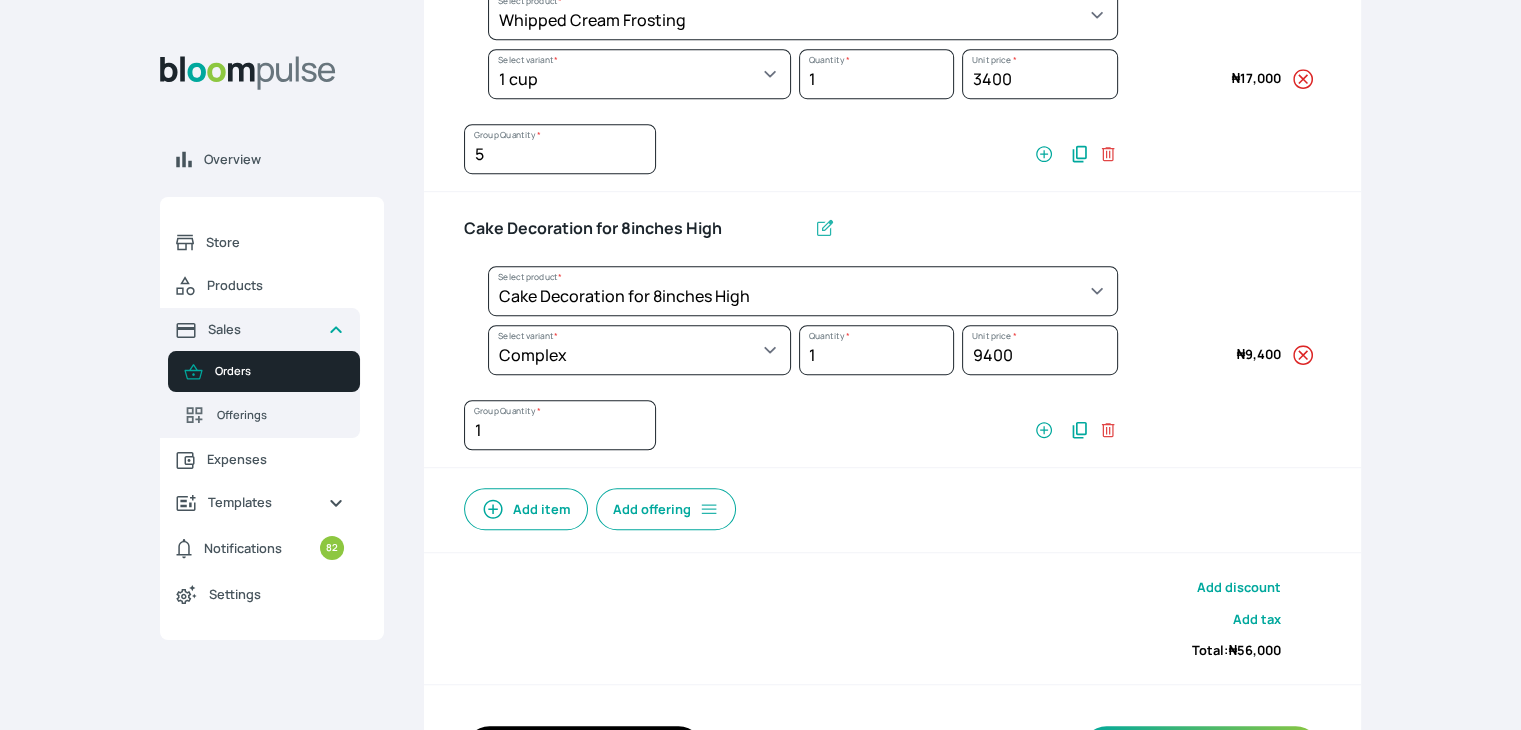 scroll, scrollTop: 1341, scrollLeft: 0, axis: vertical 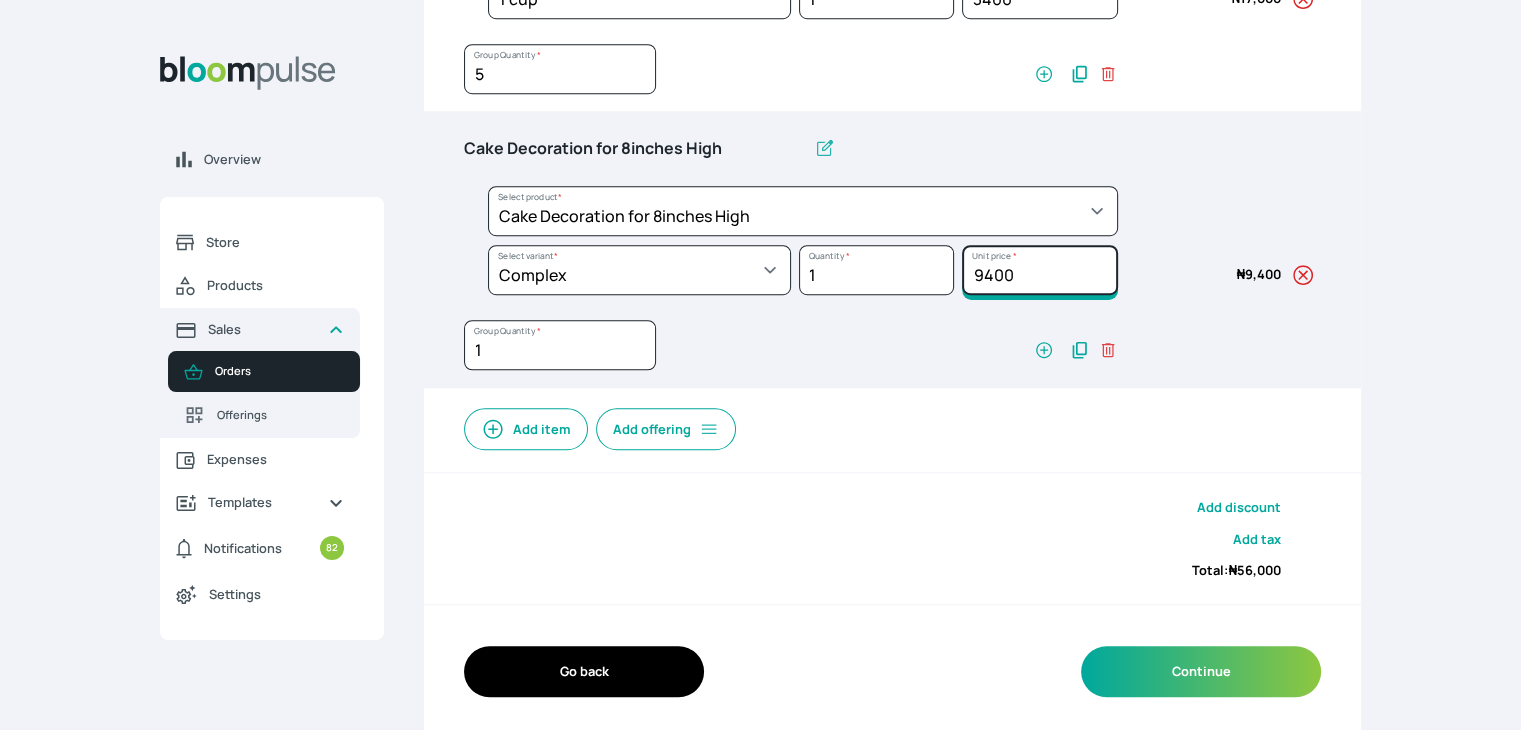 drag, startPoint x: 1033, startPoint y: 265, endPoint x: 925, endPoint y: 255, distance: 108.461975 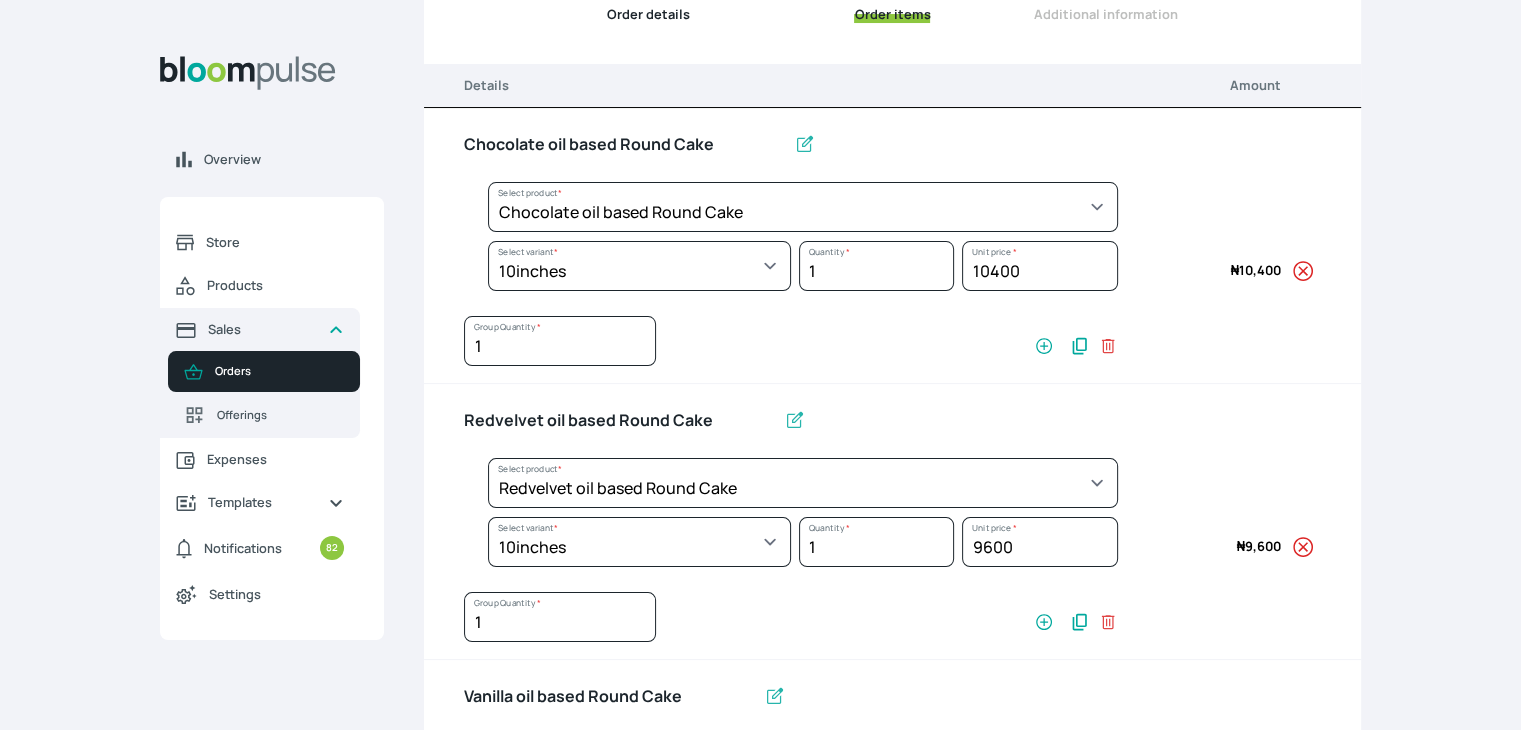 scroll, scrollTop: 0, scrollLeft: 0, axis: both 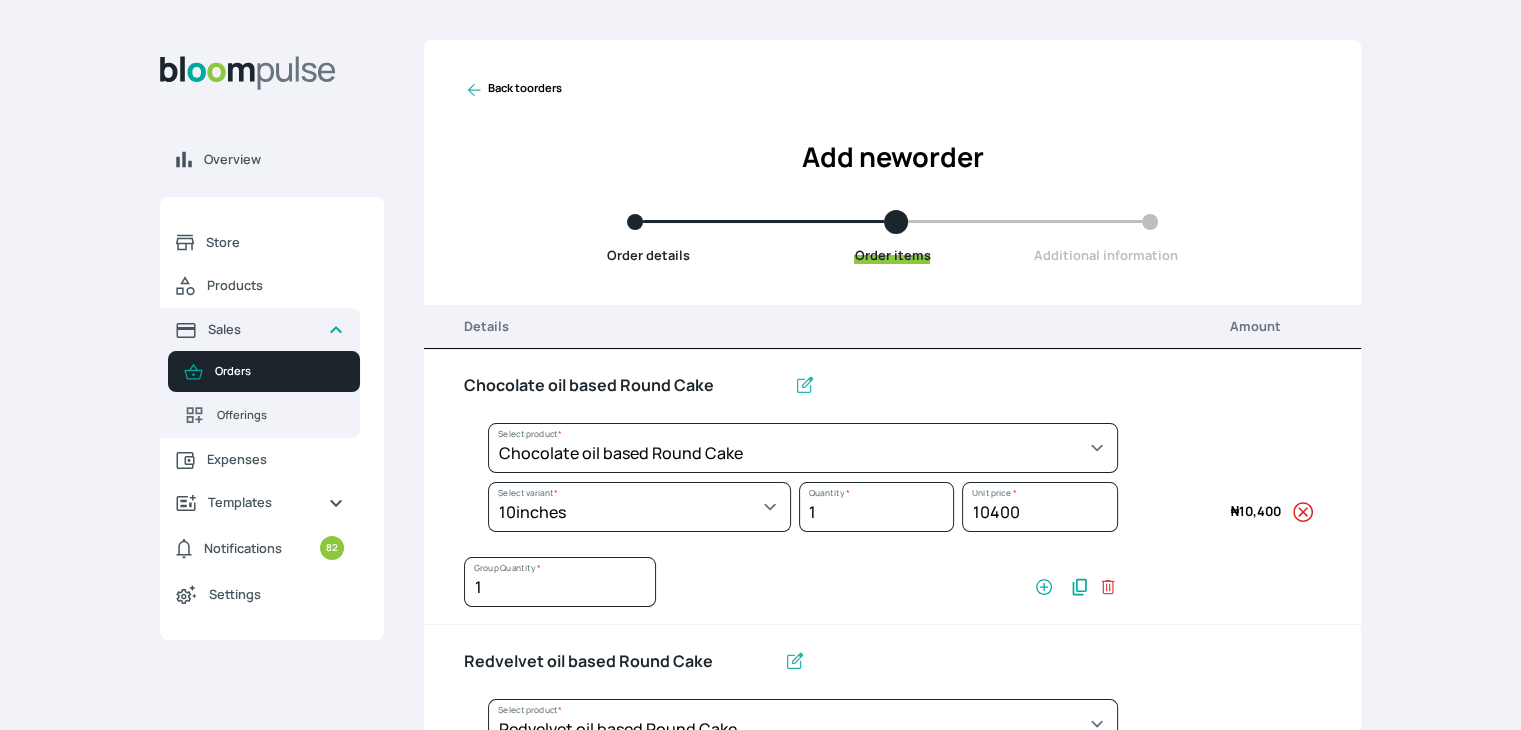 type on "15000" 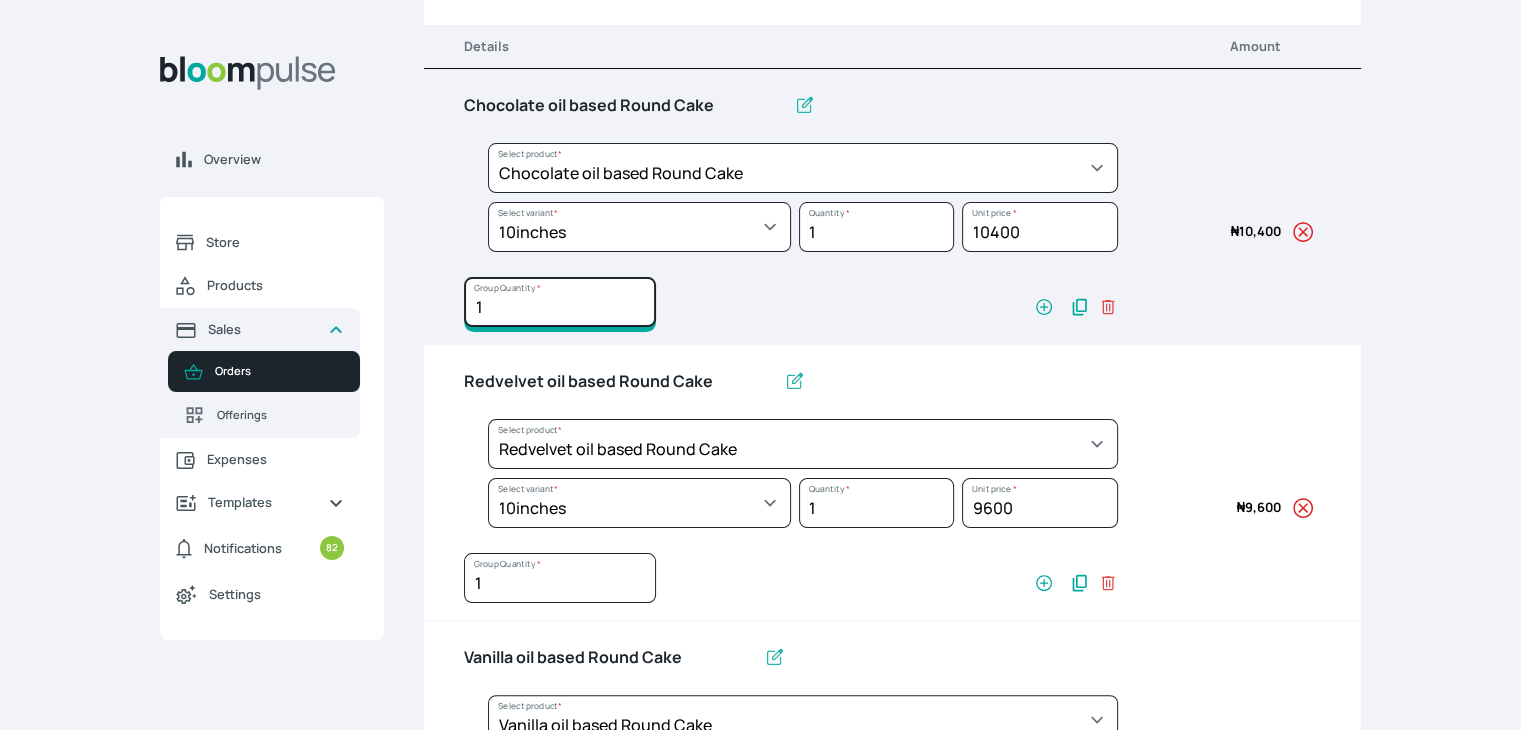 scroll, scrollTop: 300, scrollLeft: 0, axis: vertical 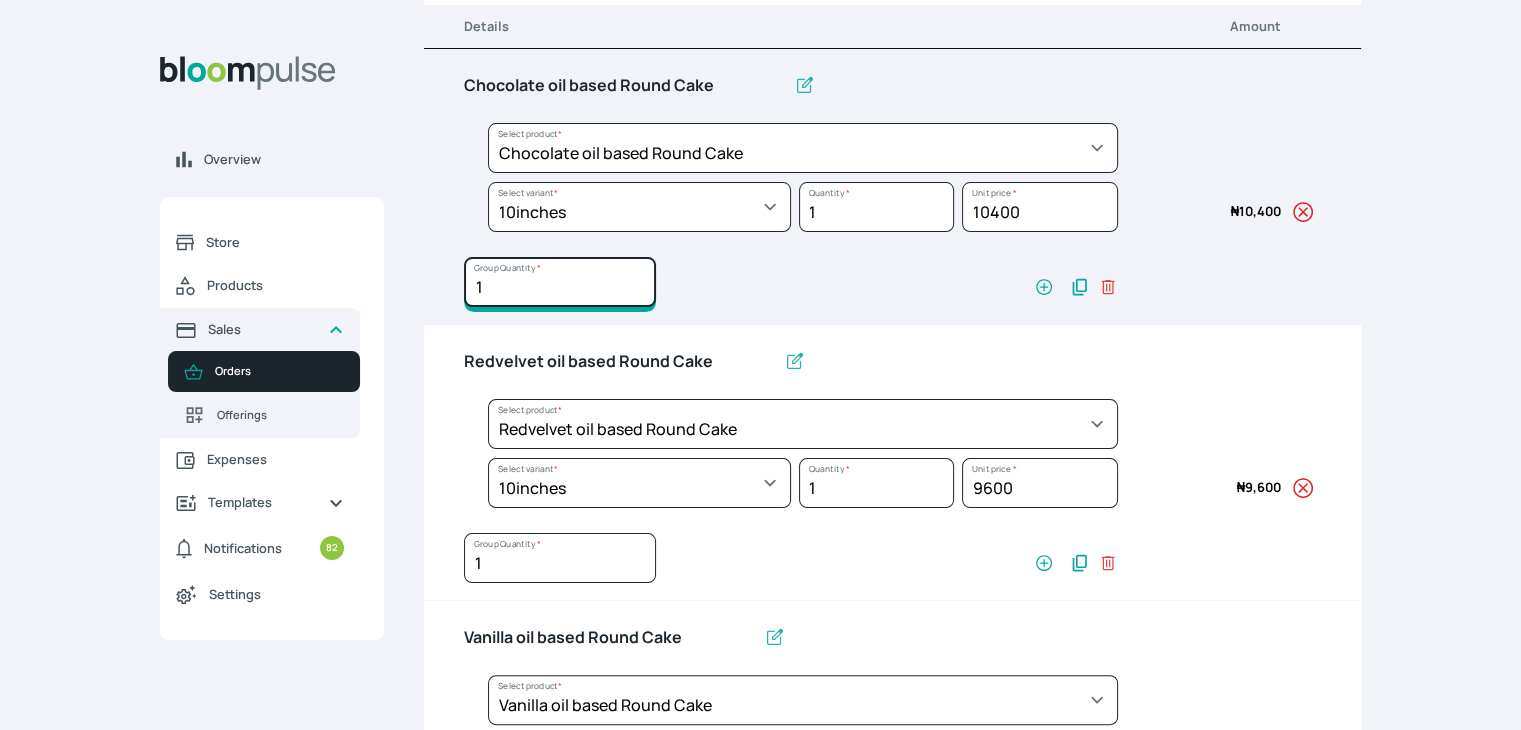 drag, startPoint x: 464, startPoint y: 393, endPoint x: 444, endPoint y: 374, distance: 27.58623 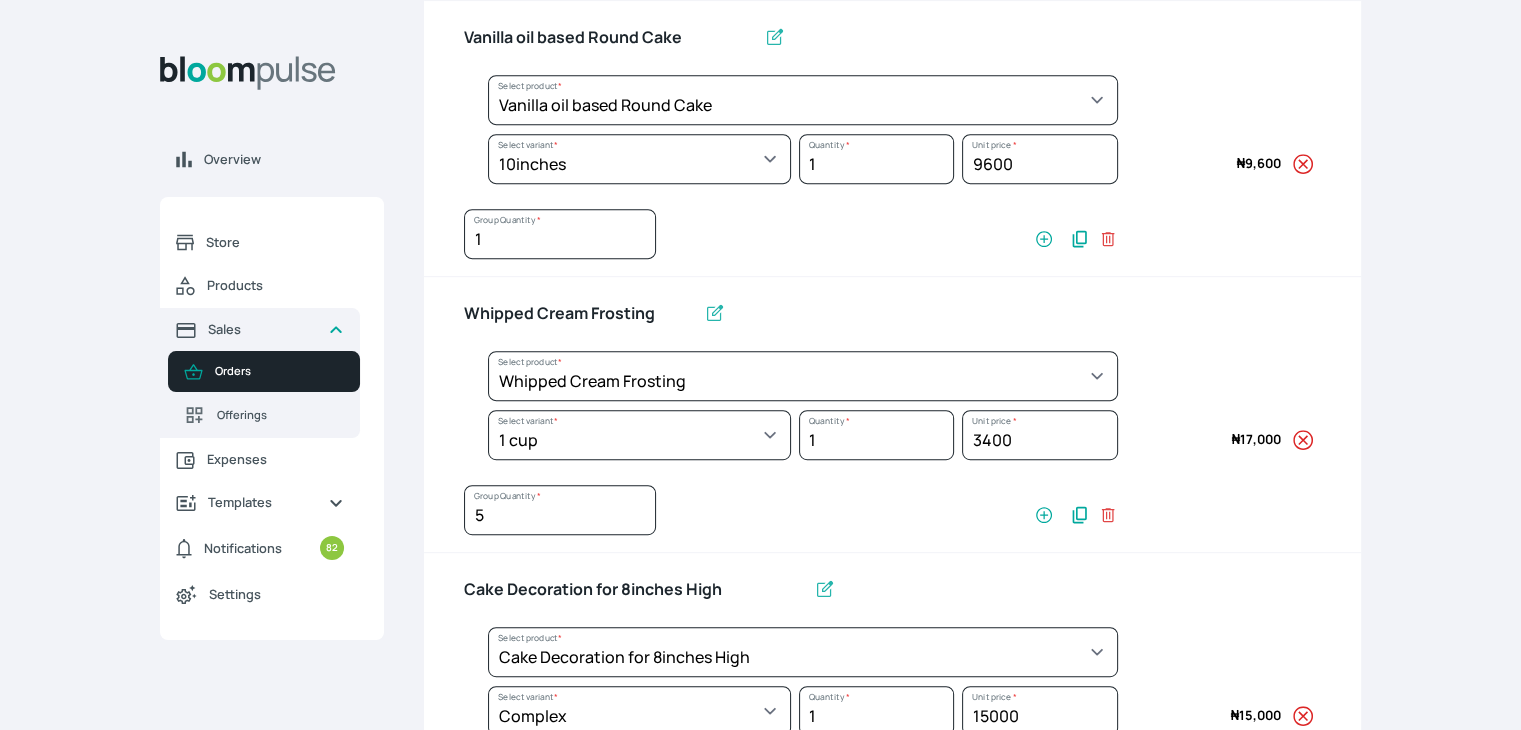 scroll, scrollTop: 1000, scrollLeft: 0, axis: vertical 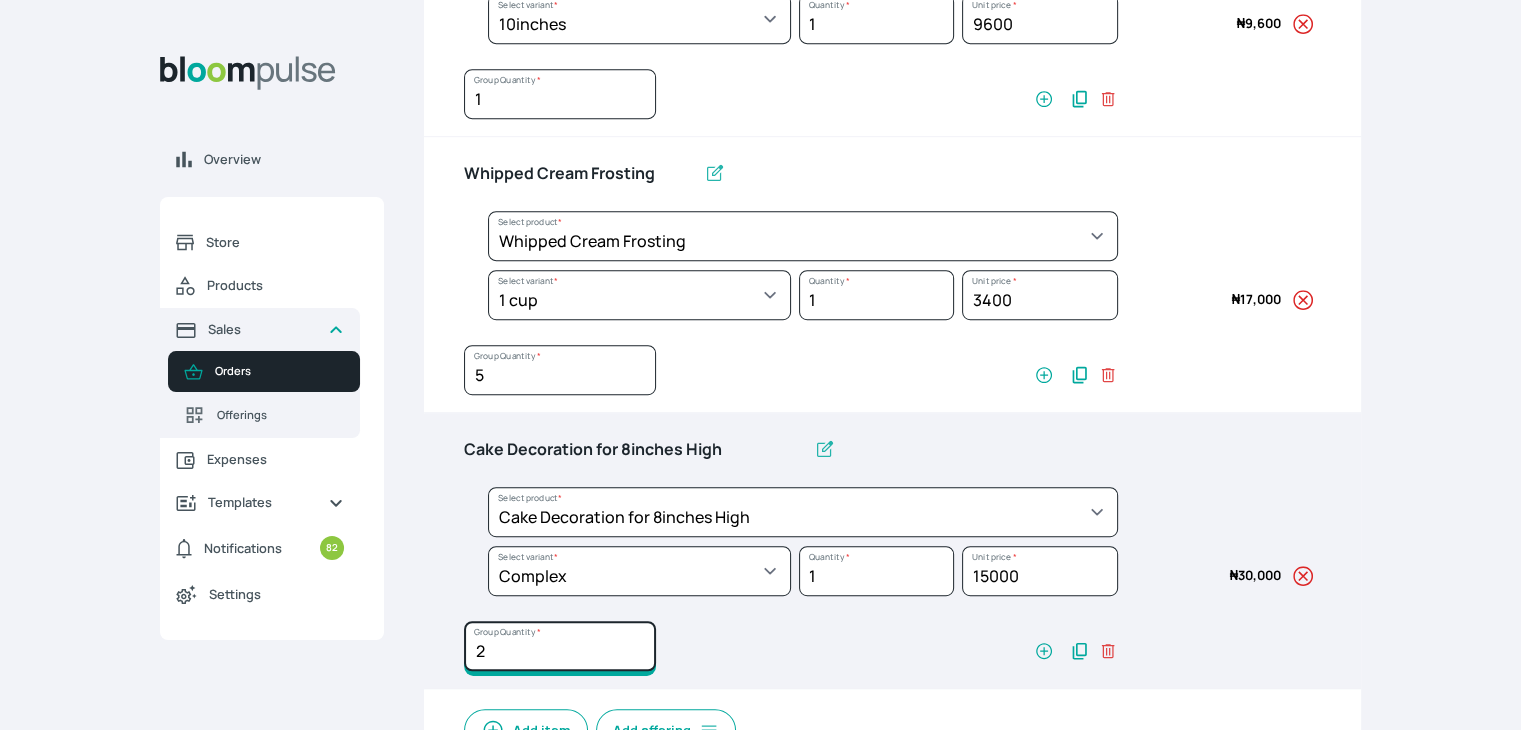 type on "2" 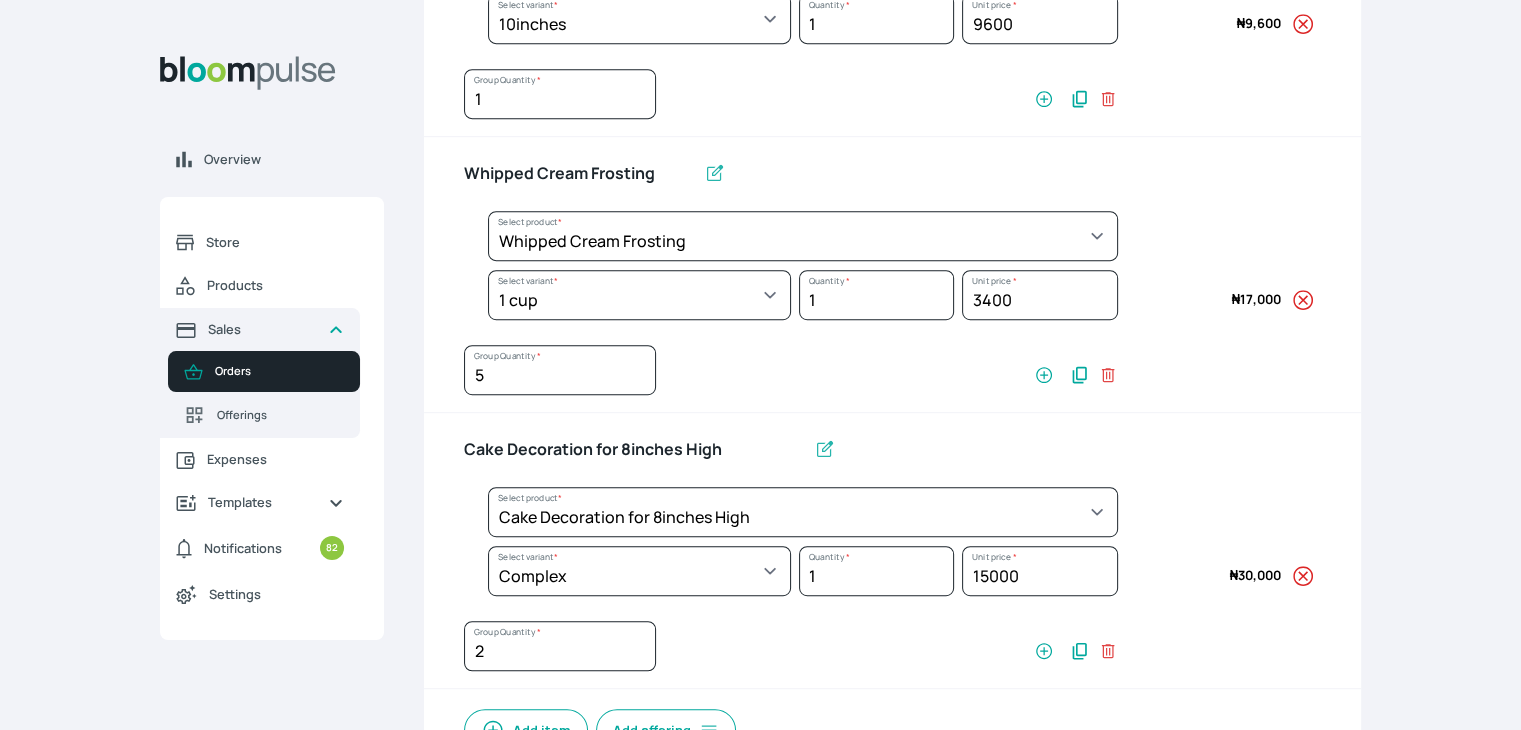 drag, startPoint x: 144, startPoint y: 472, endPoint x: 124, endPoint y: 415, distance: 60.40695 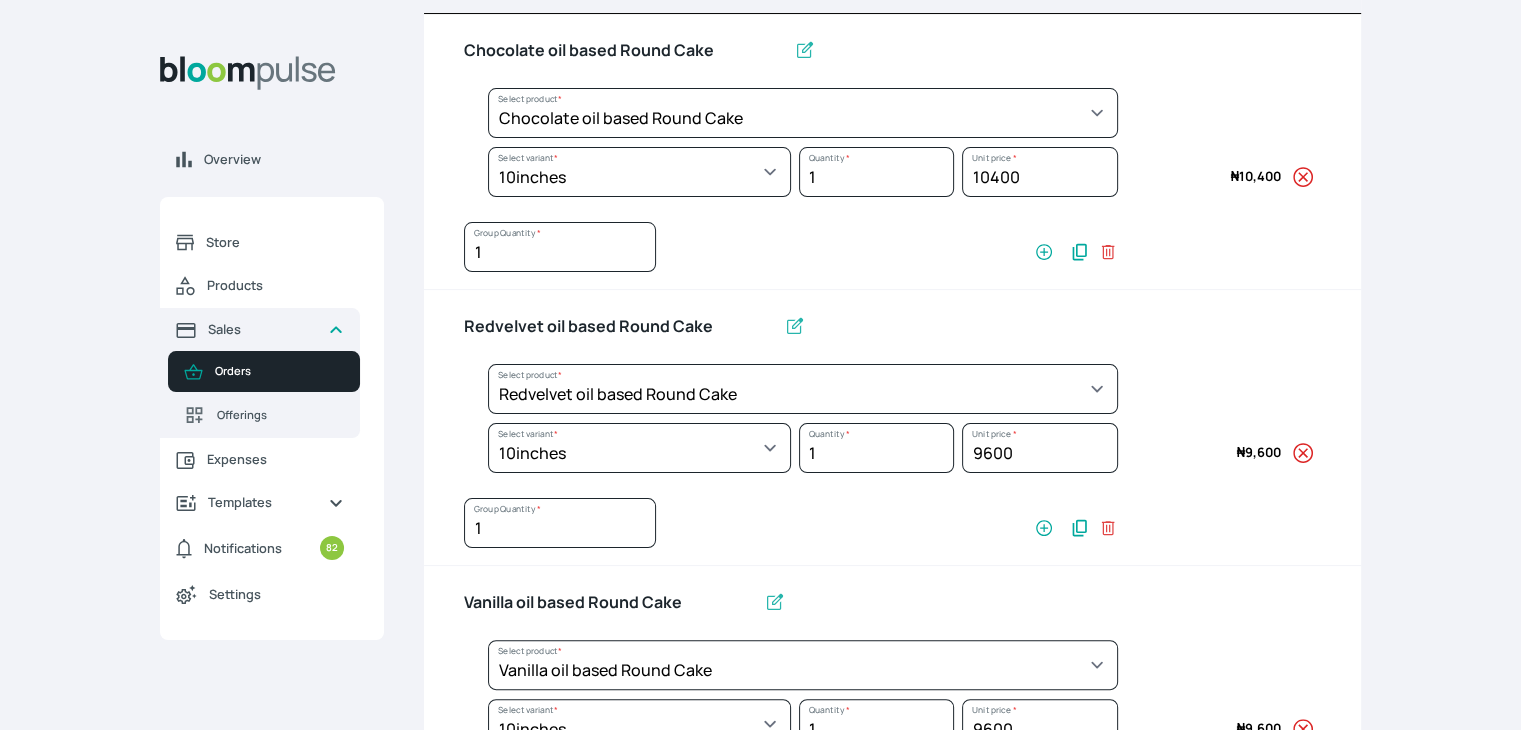 scroll, scrollTop: 340, scrollLeft: 0, axis: vertical 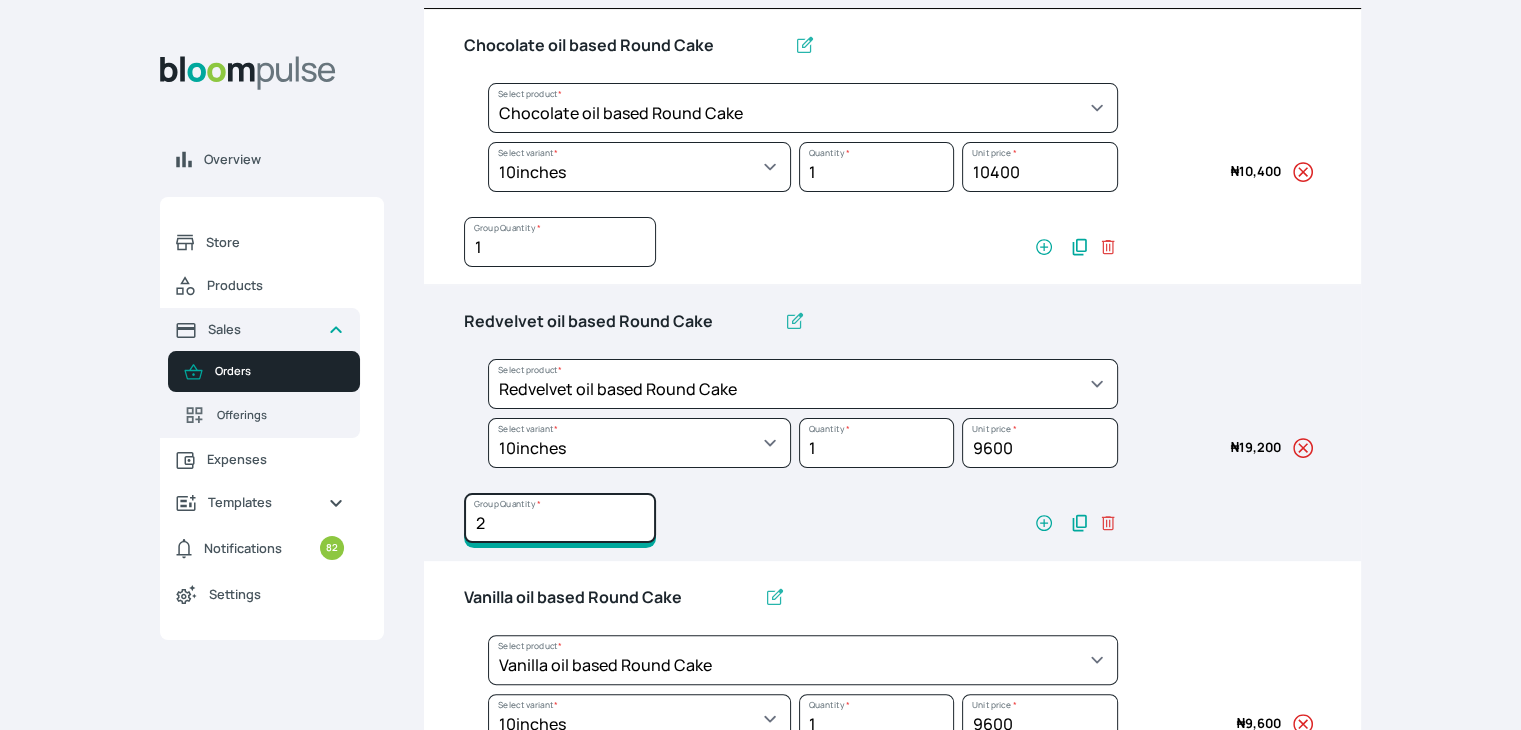 type on "2" 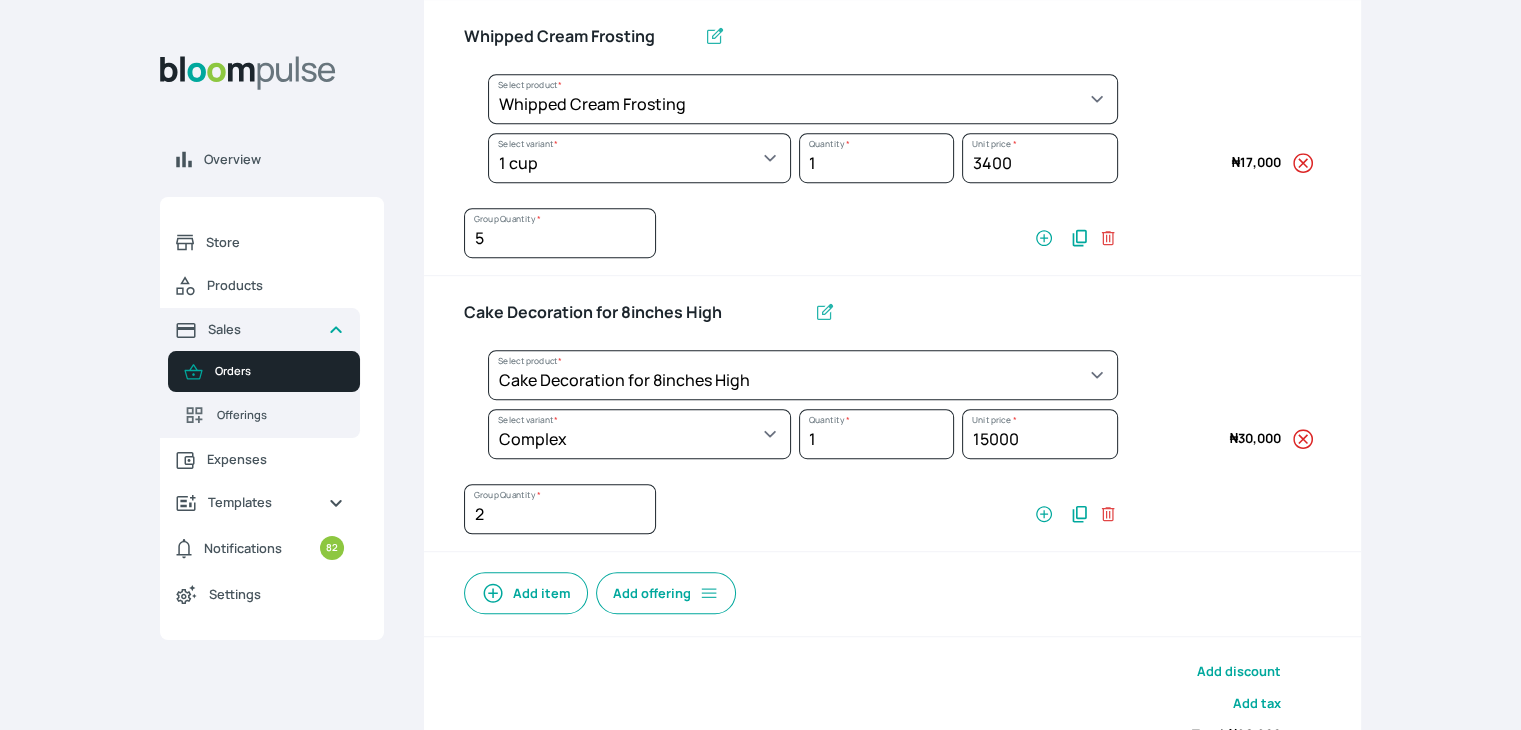 scroll, scrollTop: 1241, scrollLeft: 0, axis: vertical 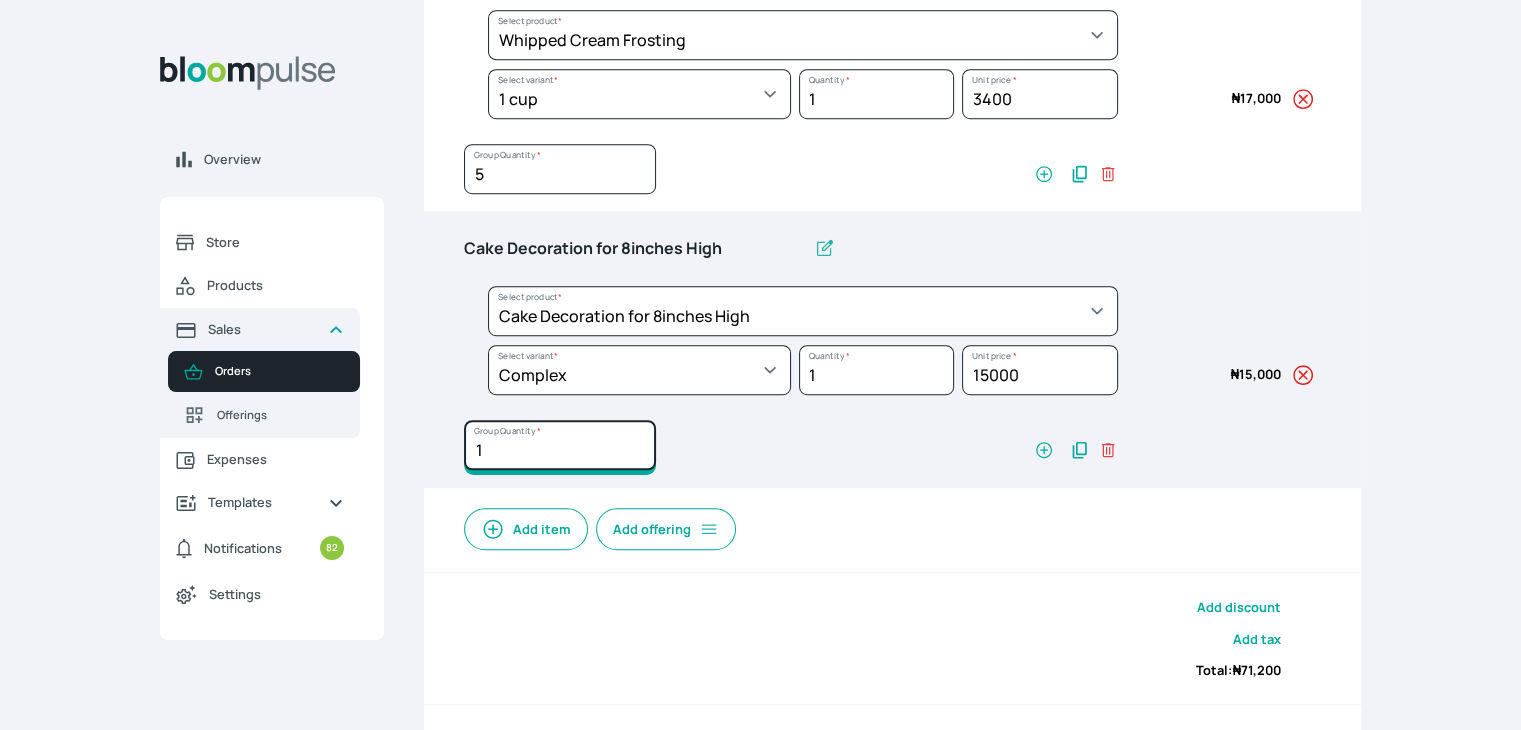 type on "1" 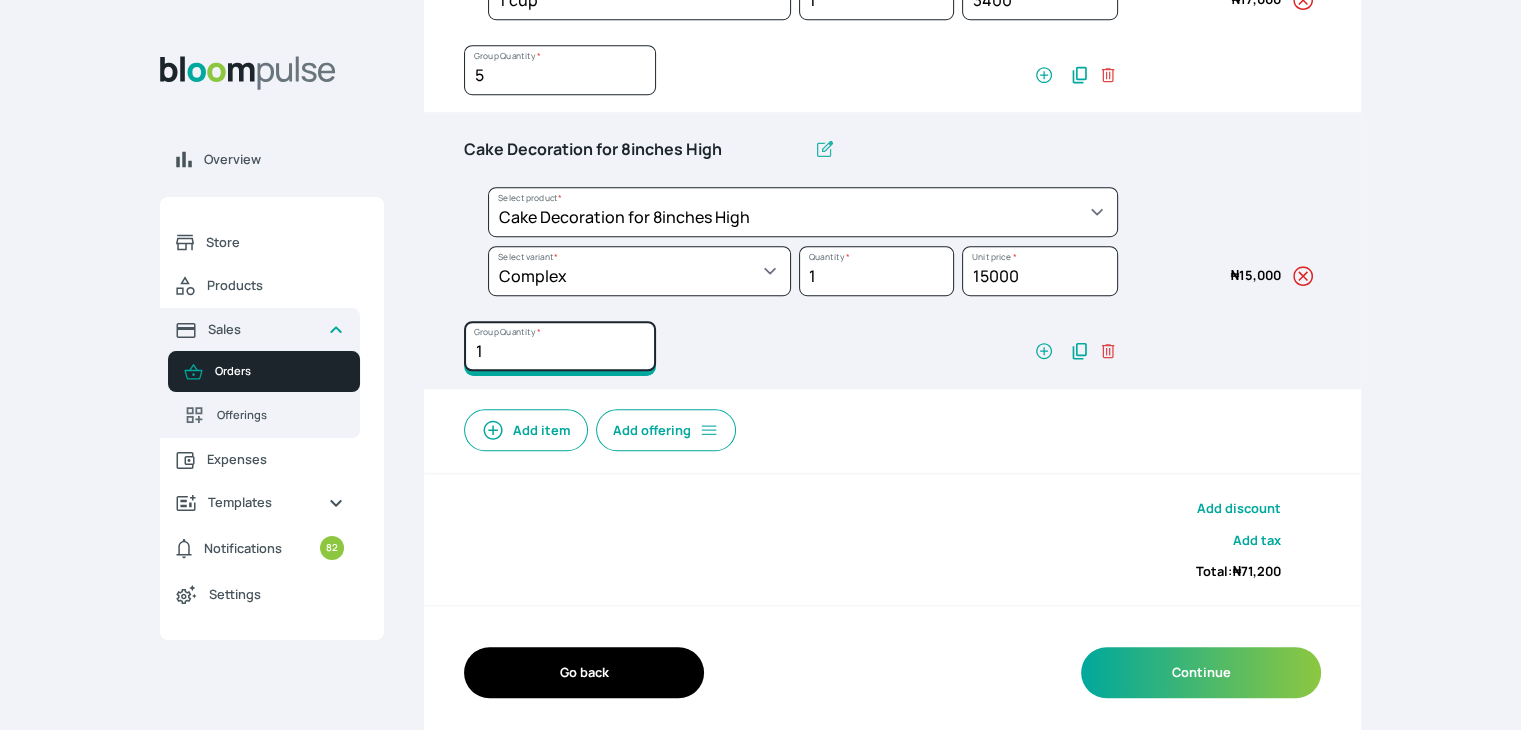 scroll, scrollTop: 1341, scrollLeft: 0, axis: vertical 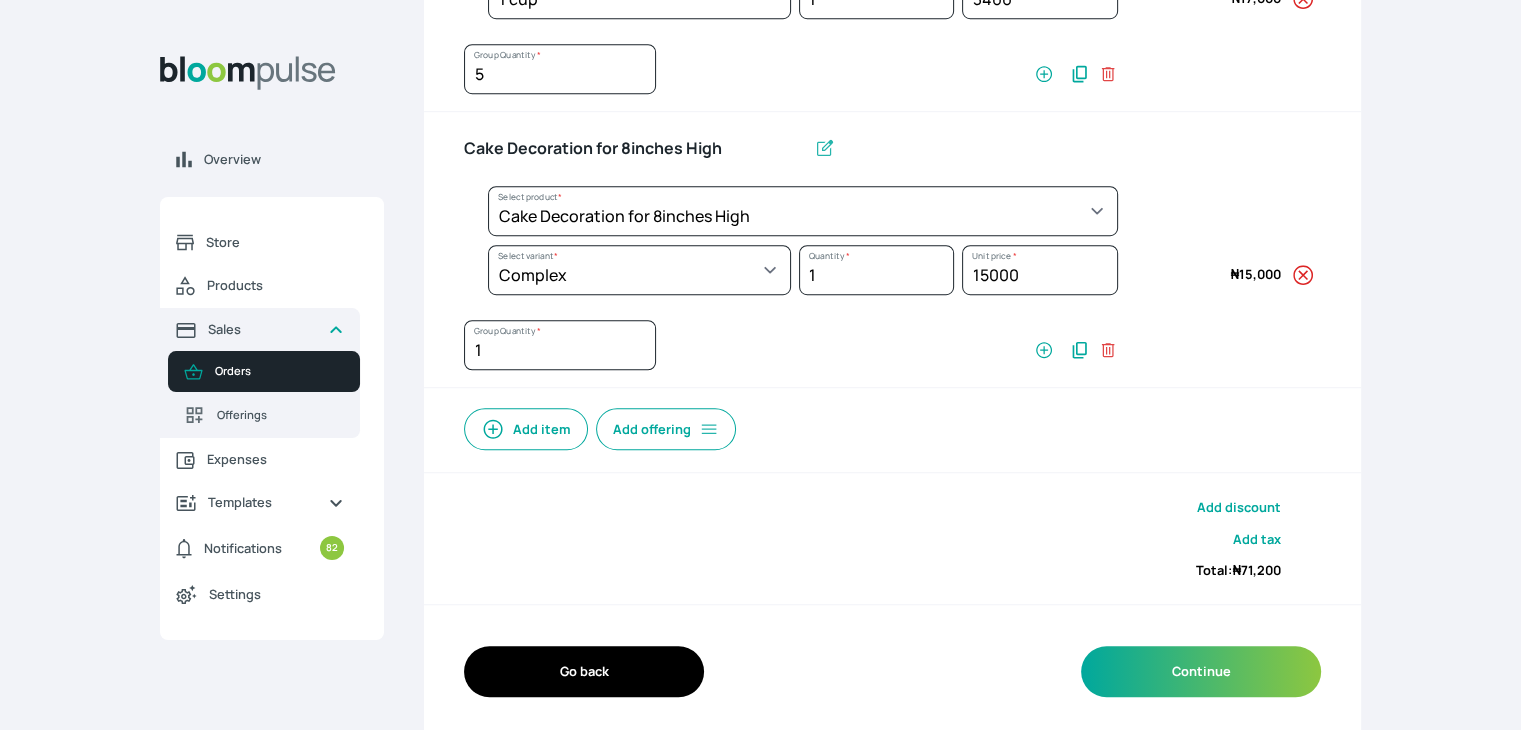 click on "Add discount Add tax Total:  ₦ 71,200" at bounding box center [892, 539] 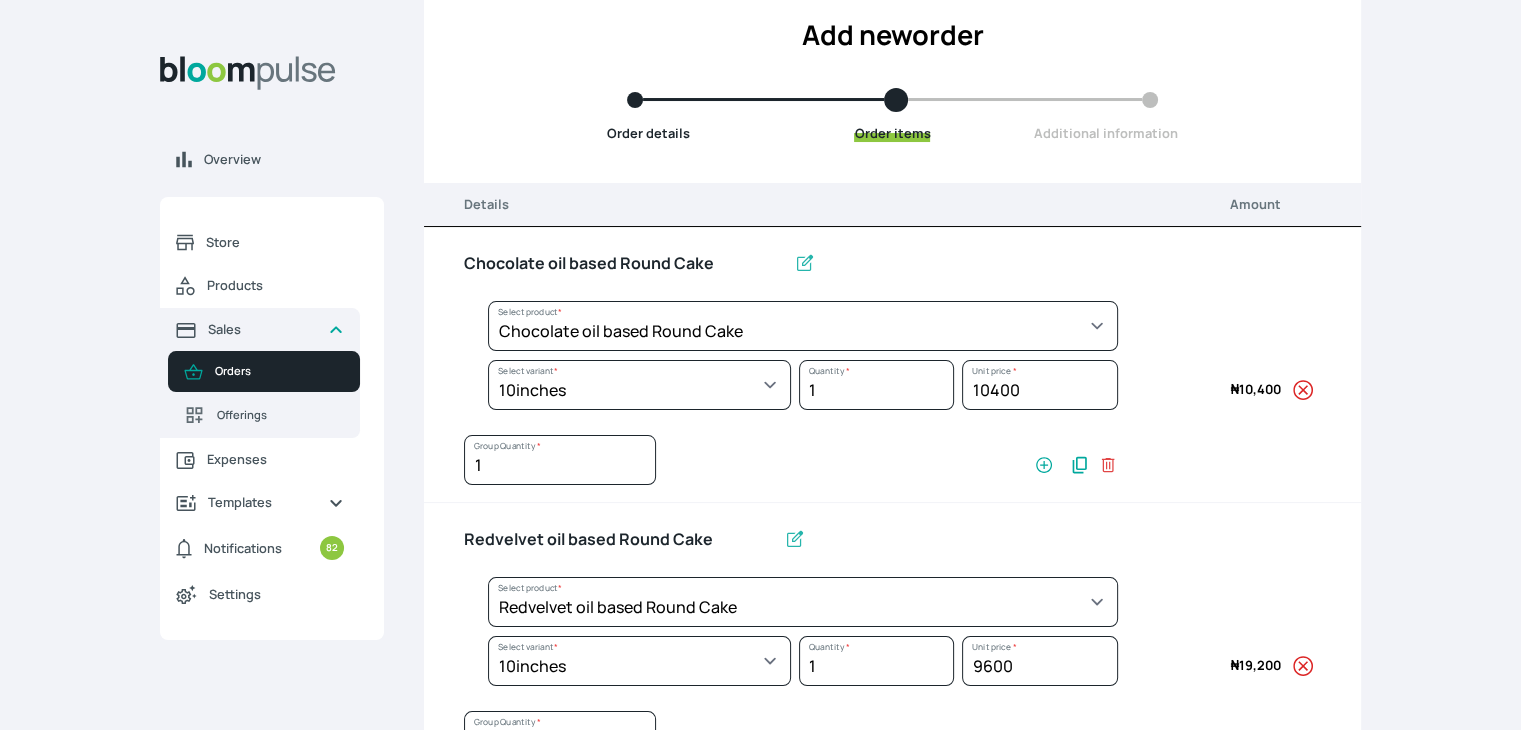 scroll, scrollTop: 41, scrollLeft: 0, axis: vertical 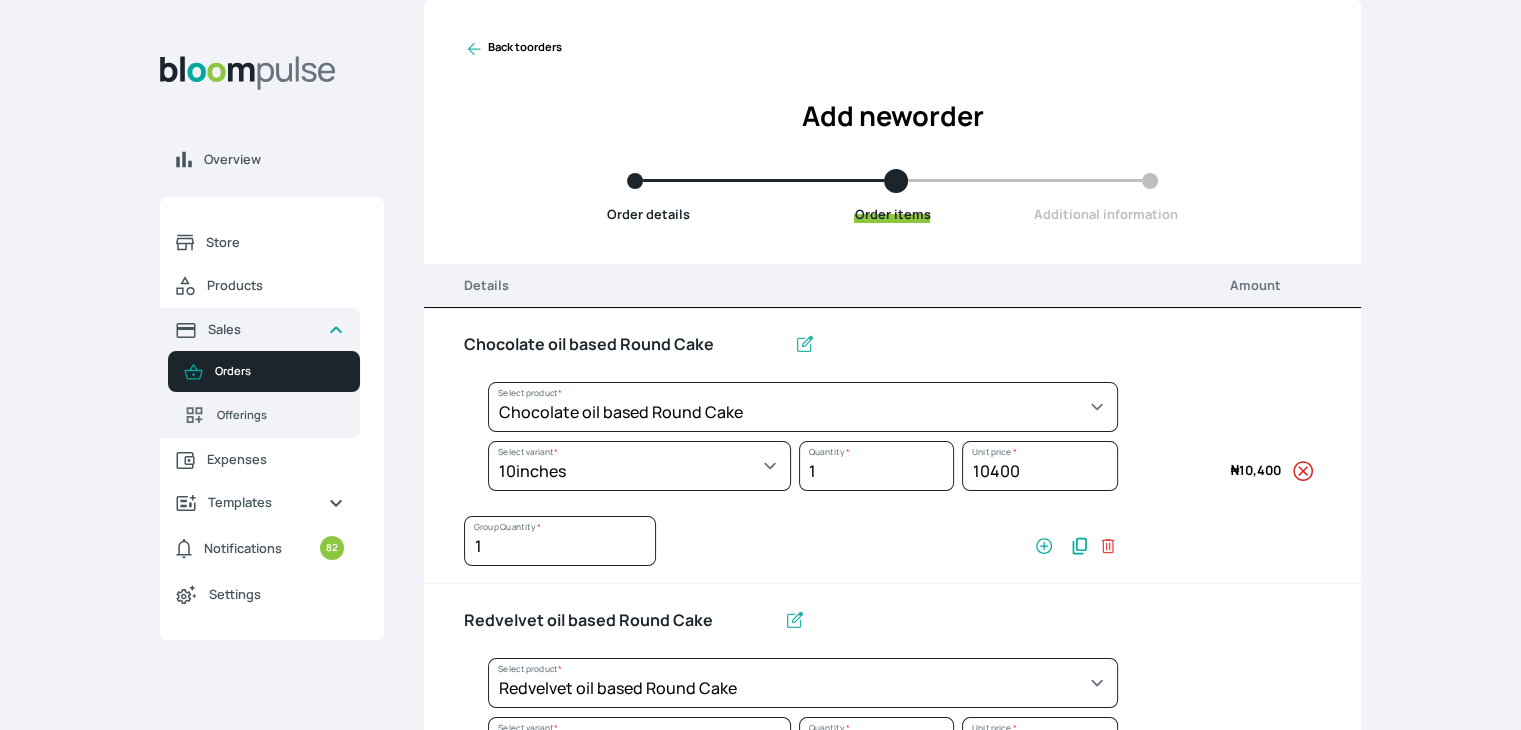 click on "Back to  orders" at bounding box center [513, 49] 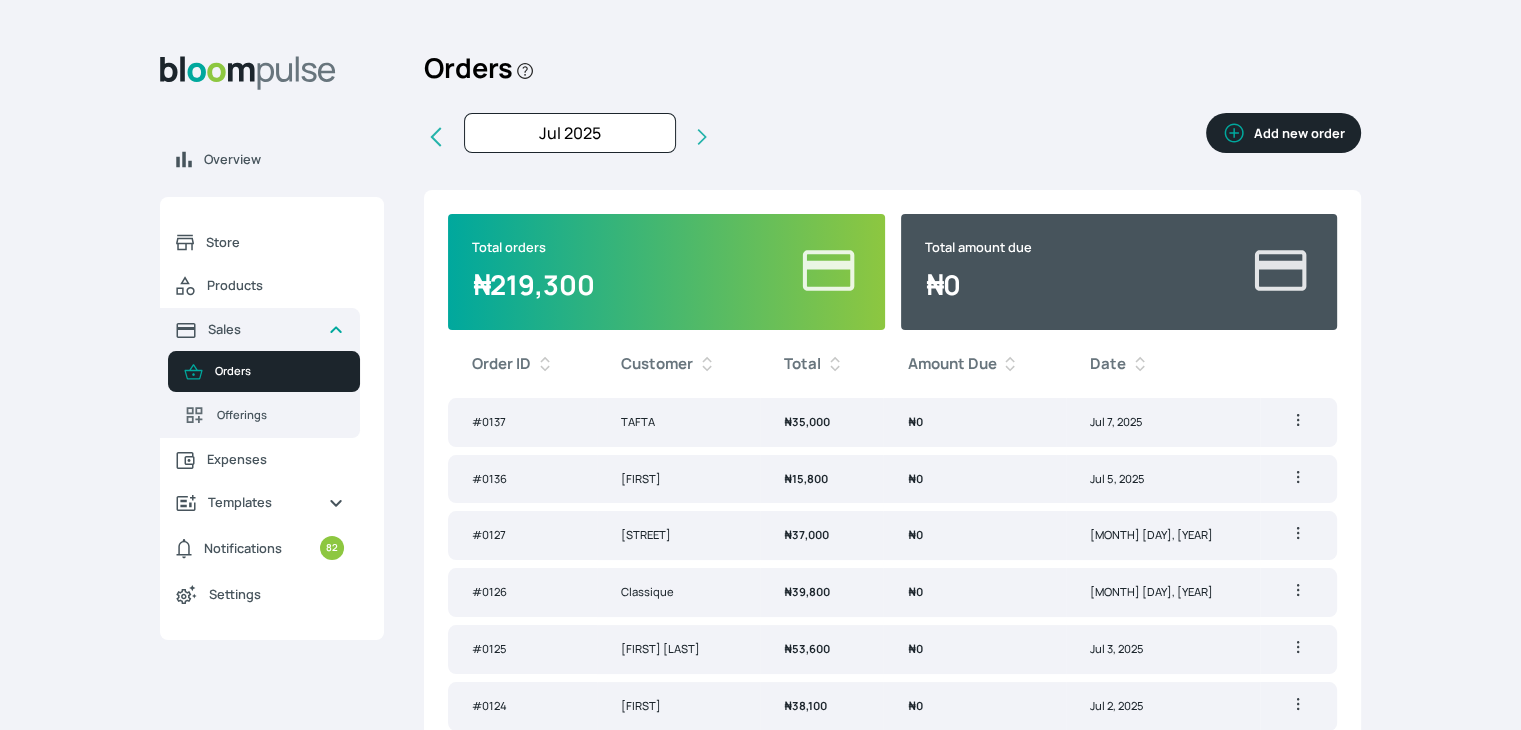 click on "Add new order" at bounding box center [1283, 133] 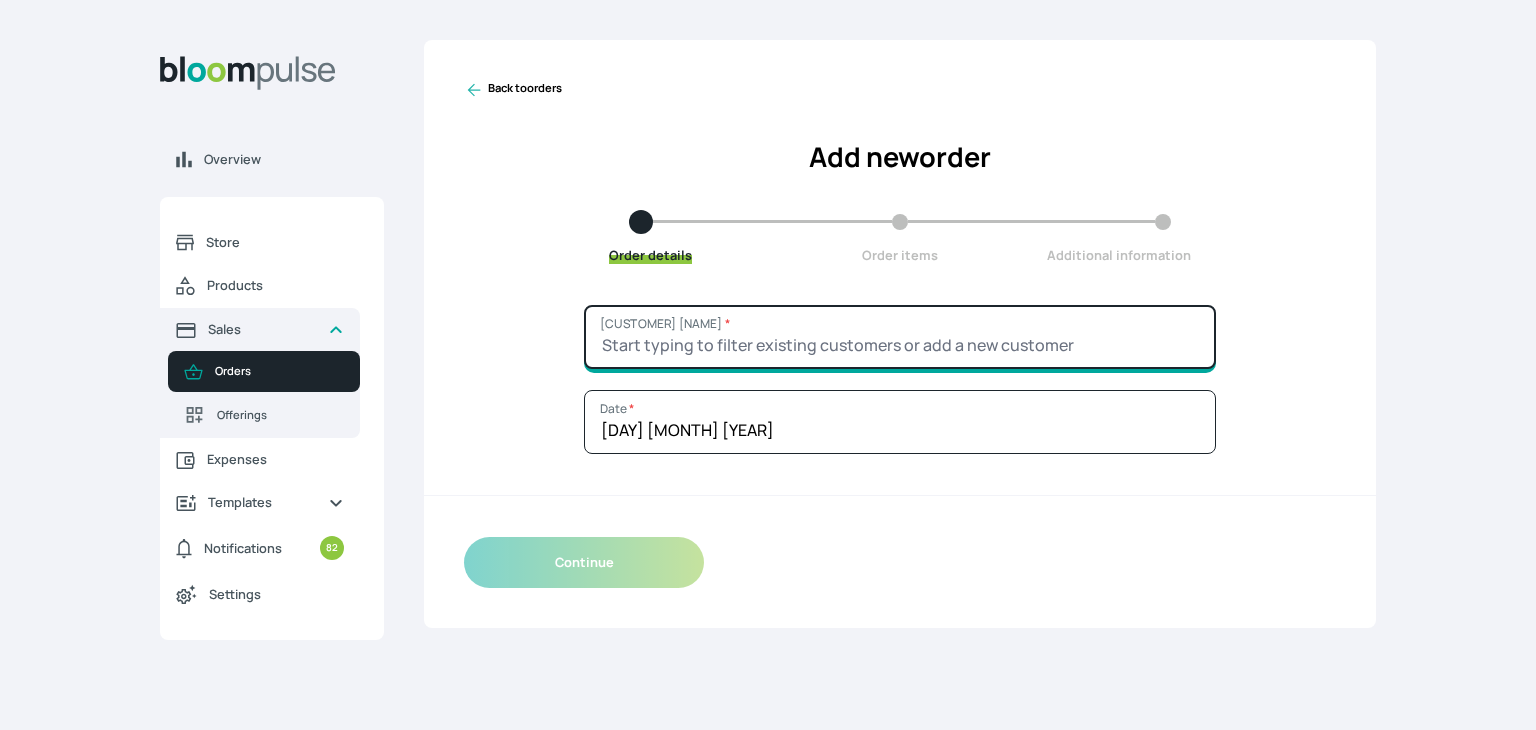 click on "Customer Name    *" at bounding box center (900, 337) 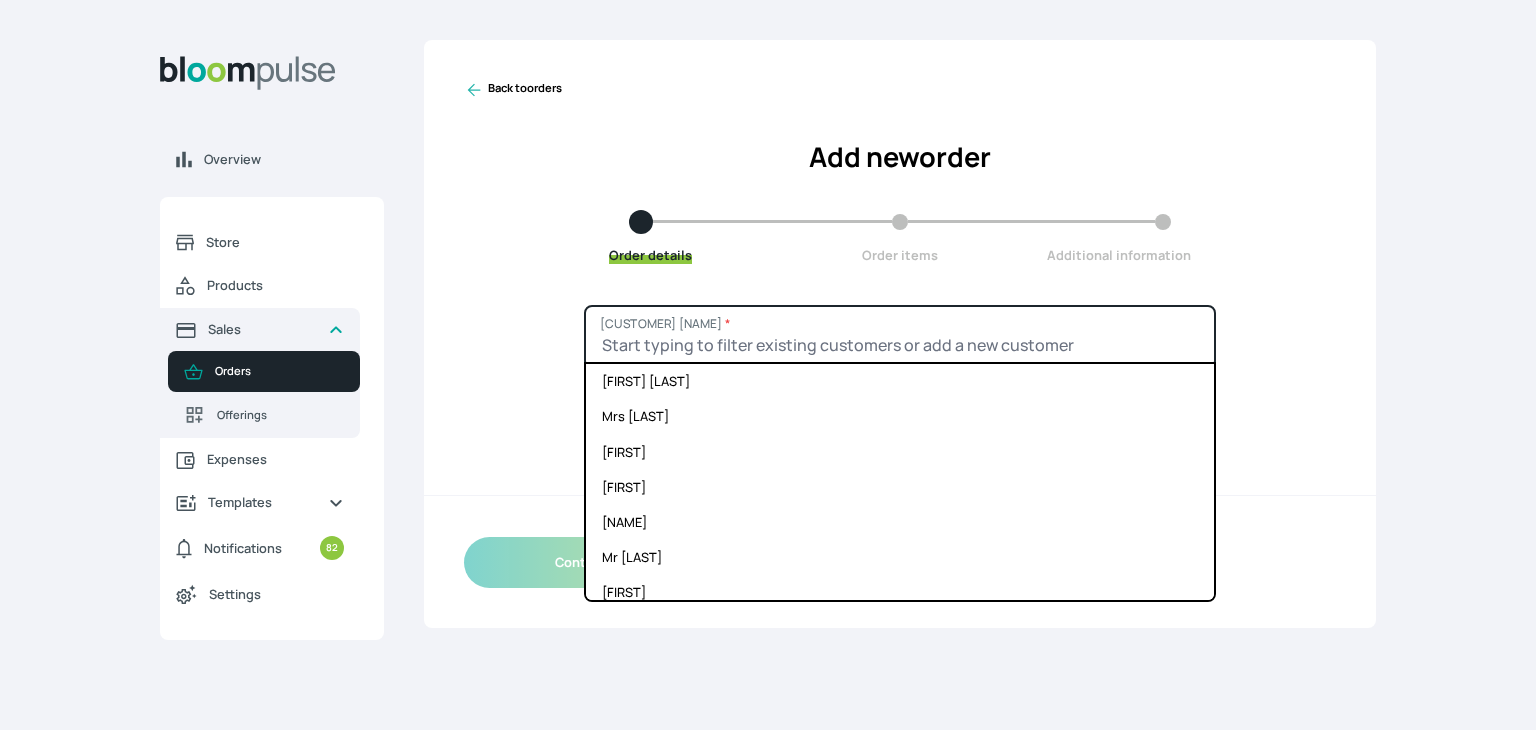 click on "Customer Name    *" at bounding box center [900, 337] 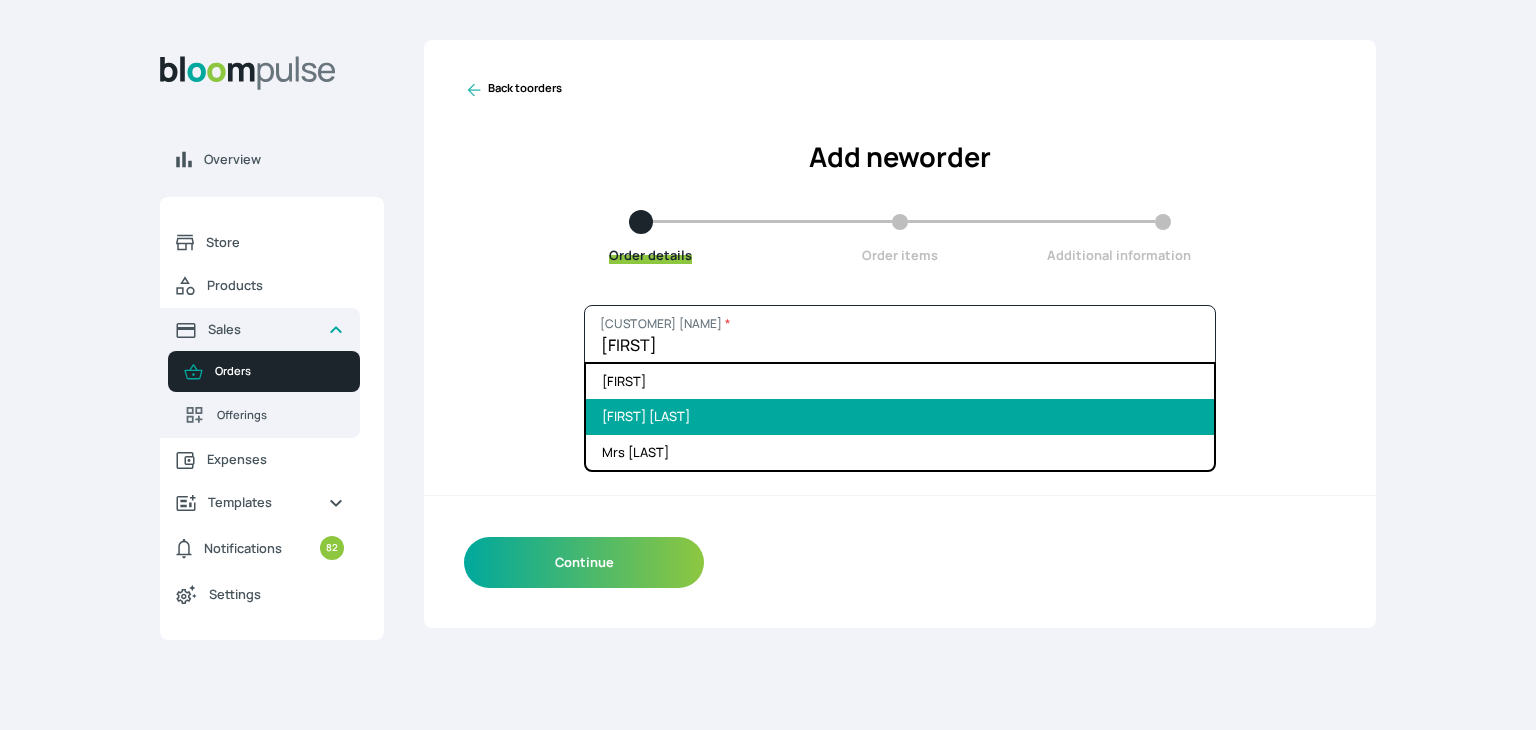 click on "[FIRST] [LAST]" at bounding box center (900, 416) 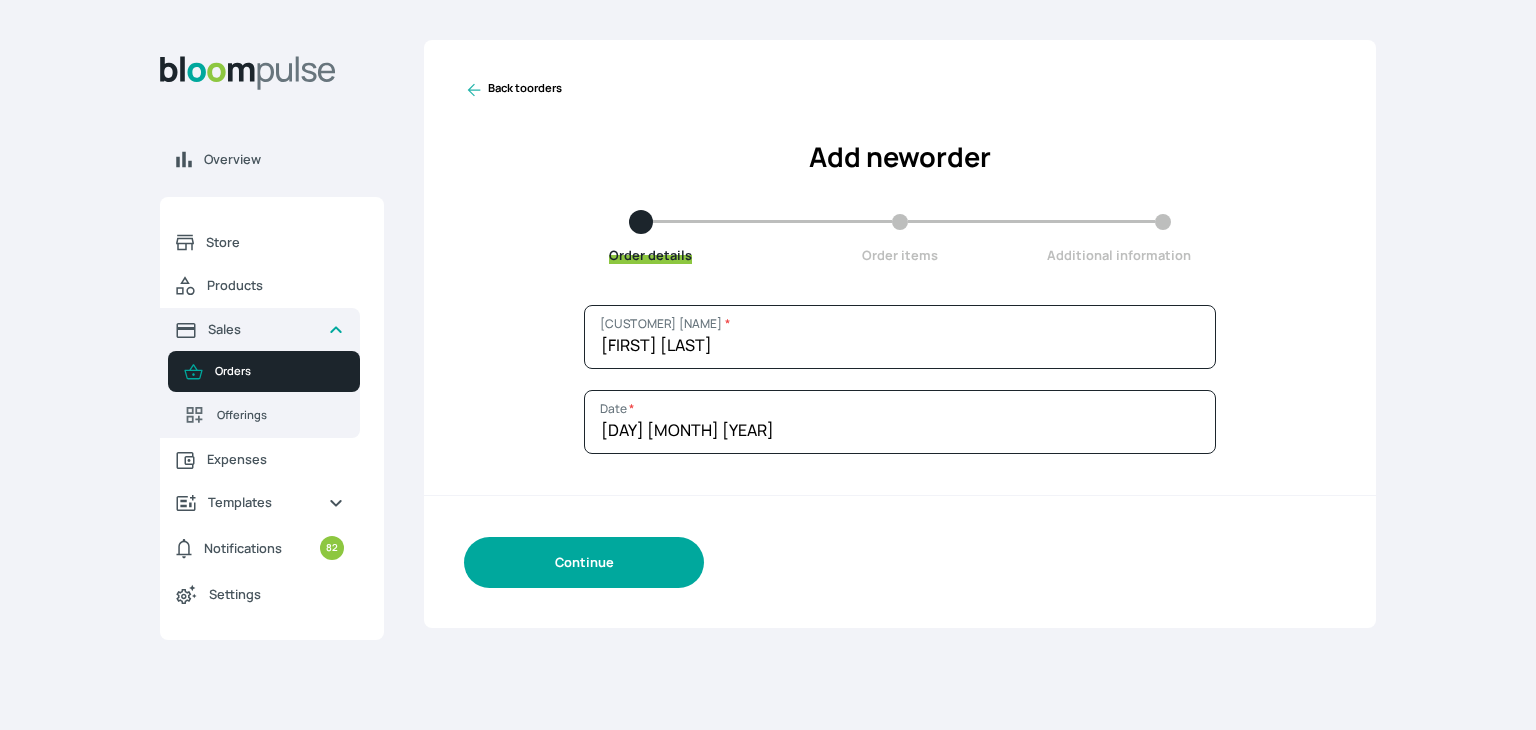 click on "Continue" at bounding box center [584, 562] 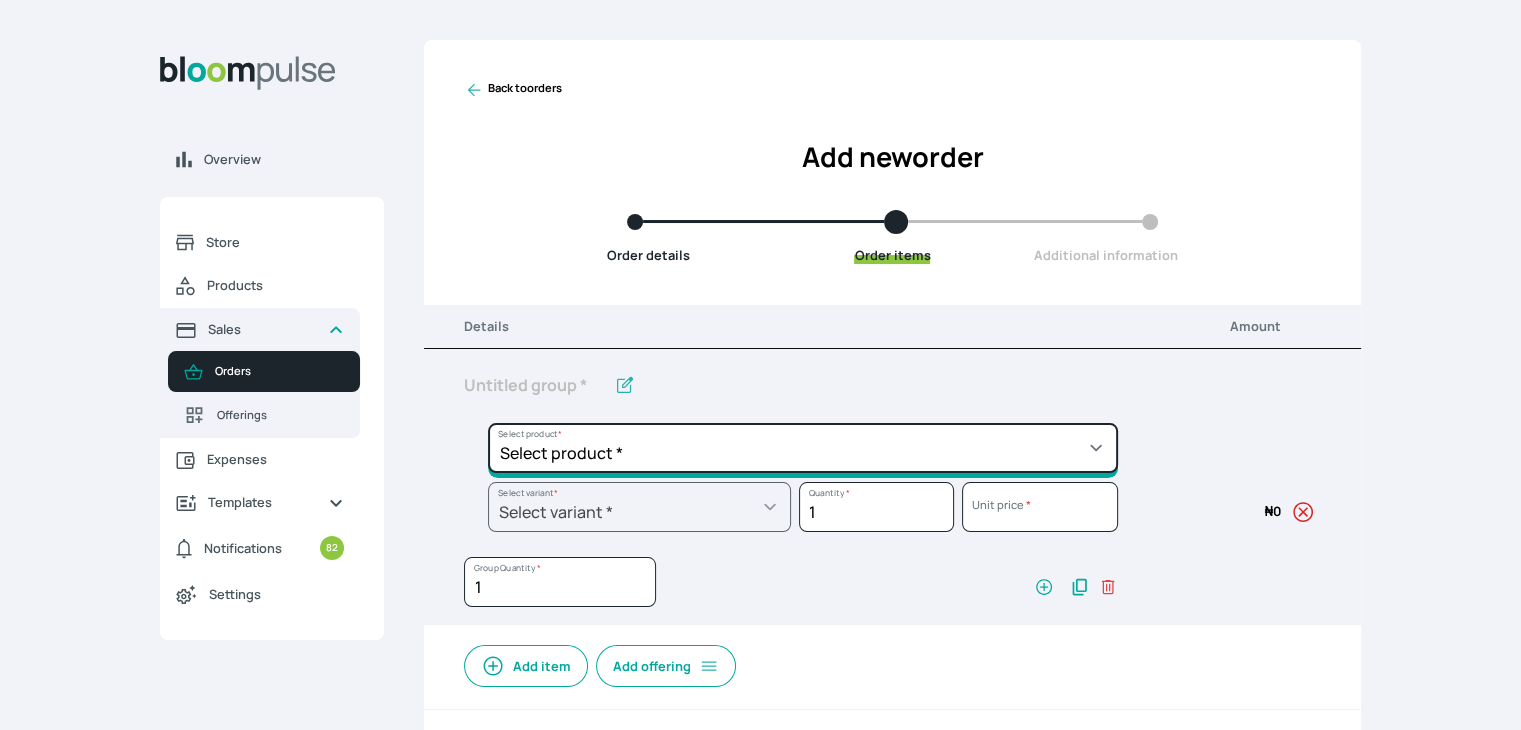 click on "Select product *  Cake Decoration for 8inches High  Chocolate oil based Round Cake  Geneose Sponge square Cake  Pound Square Cake  35cl zobo Mocktail  Banana Bread Batter BBQ Chicken  Bento Cake Budget Friendly Whippedcream Decoration Cake Decoration for 6inches High Cake Decoration for 6inches Low Cake loaf Chocolate Cake Batter Chocolate Ganache Chocolate oil based Batter Chocolate oil based square Cake Chocolate Round Cake Chop Life Package 2 Classic Banana Bread Loaf Coconut Banana Bread Loaf Cookies and Cream oil based Batter Cookies and cream oil based Round Cake Cupcakes Custom Made Whippedcream Decoration Doughnut Batter Fondant 1 Recipe  Fruit Cake Fruit Cake Batter Geneose Sponge Cake Batter Geneose Sponge Round Cake Meat Pie Meat Pie per 1 Mini puff Pound Cake Batter Pound Round Cake  Puff puff Redvelvet Cake Batter Redvelvet oil based Batter Redvelvet oil based Round Cake Redvelvet Round Cake Royal Buttercream  Small chops Stick Meat Sugar Doughnut  Swiss Meringue Buttercream  Valentine Love Box" at bounding box center (803, 448) 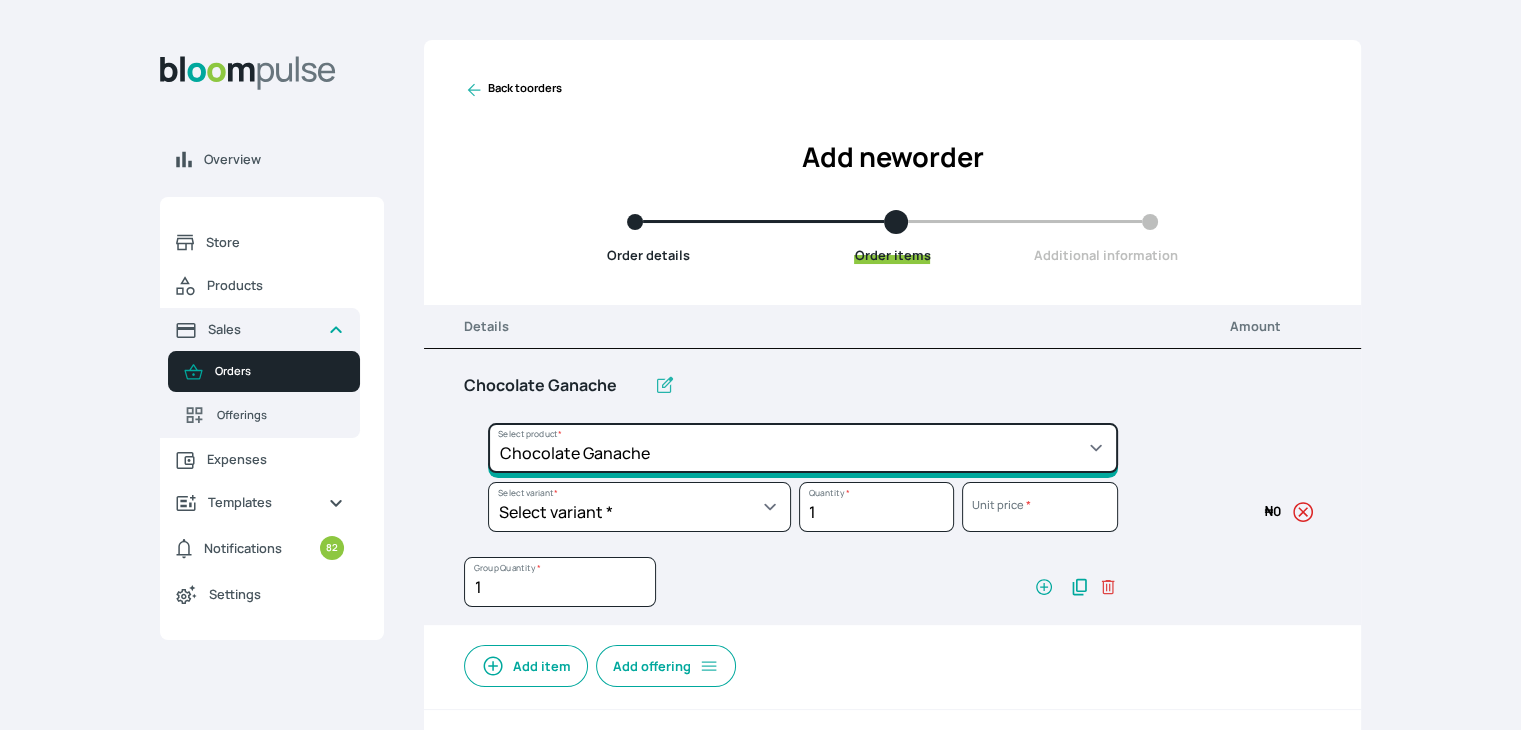 click on "Select product *  Cake Decoration for 8inches High  Chocolate oil based Round Cake  Geneose Sponge square Cake  Pound Square Cake  35cl zobo Mocktail  Banana Bread Batter BBQ Chicken  Bento Cake Budget Friendly Whippedcream Decoration Cake Decoration for 6inches High Cake Decoration for 6inches Low Cake loaf Chocolate Cake Batter Chocolate Ganache Chocolate oil based Batter Chocolate oil based square Cake Chocolate Round Cake Chop Life Package 2 Classic Banana Bread Loaf Coconut Banana Bread Loaf Cookies and Cream oil based Batter Cookies and cream oil based Round Cake Cupcakes Custom Made Whippedcream Decoration Doughnut Batter Fondant 1 Recipe  Fruit Cake Fruit Cake Batter Geneose Sponge Cake Batter Geneose Sponge Round Cake Meat Pie Meat Pie per 1 Mini puff Pound Cake Batter Pound Round Cake  Puff puff Redvelvet Cake Batter Redvelvet oil based Batter Redvelvet oil based Round Cake Redvelvet Round Cake Royal Buttercream  Small chops Stick Meat Sugar Doughnut  Swiss Meringue Buttercream  Valentine Love Box" at bounding box center [803, 448] 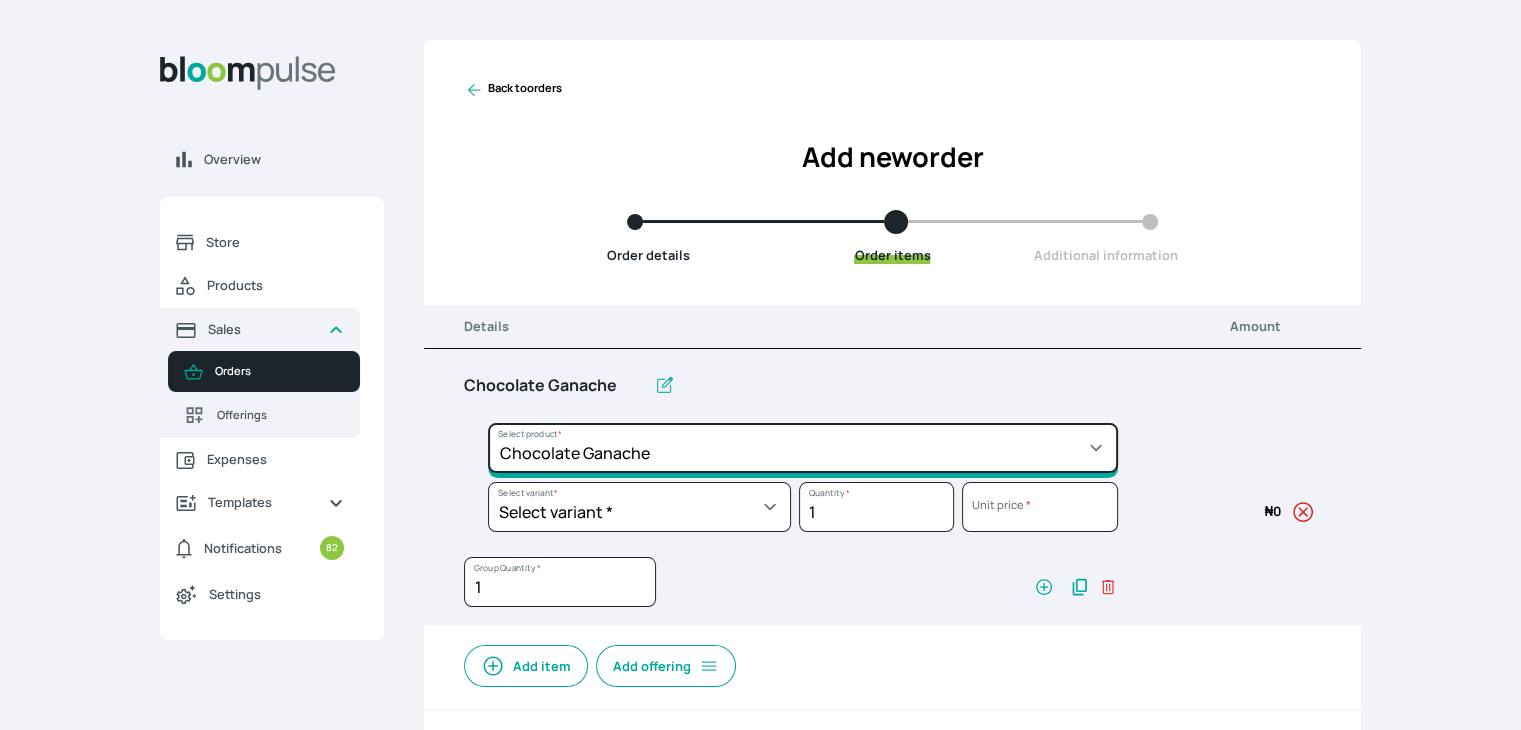 select on "0a3636f1-4902-403d-89c1-f5465b9229a0" 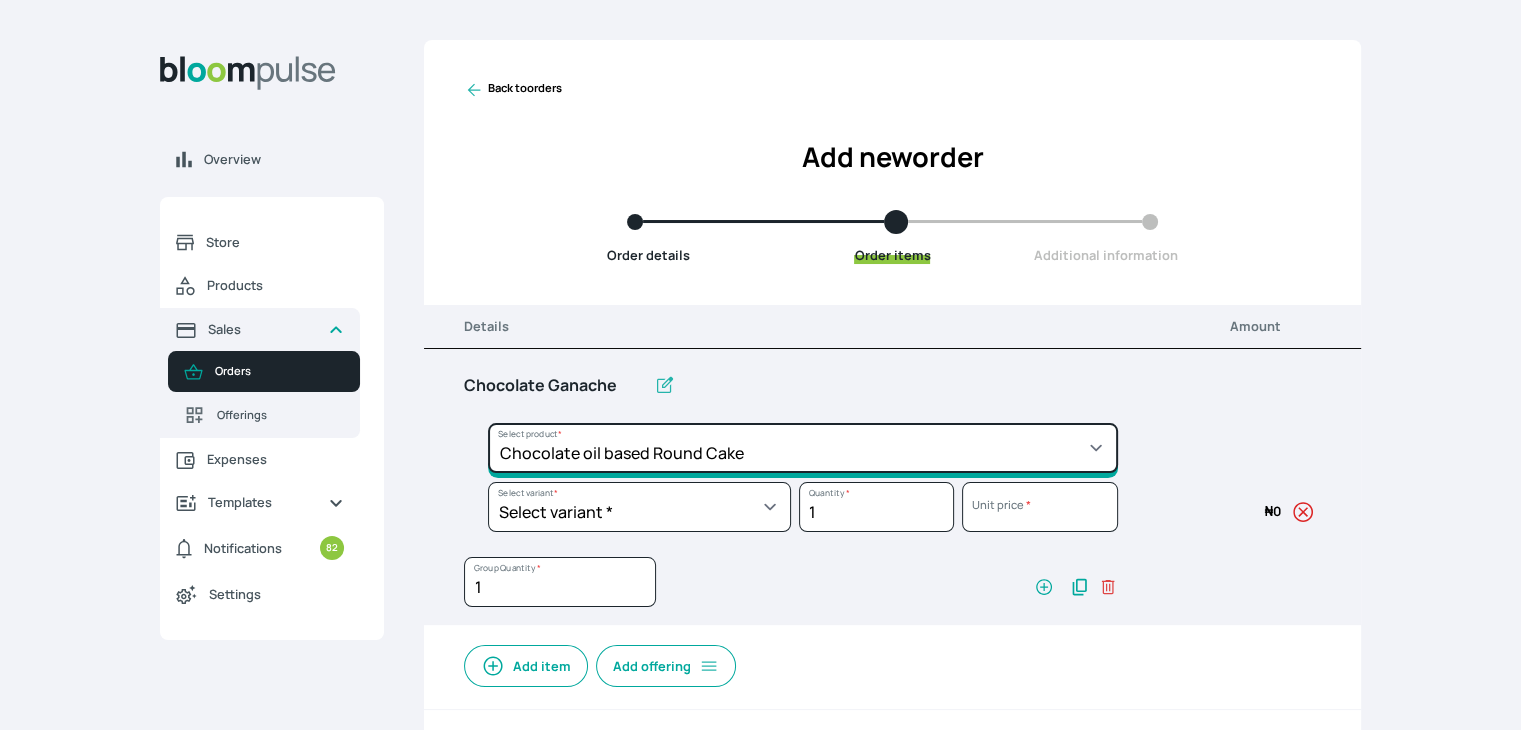 click on "Select product *  Cake Decoration for 8inches High  Chocolate oil based Round Cake  Geneose Sponge square Cake  Pound Square Cake  35cl zobo Mocktail  Banana Bread Batter BBQ Chicken  Bento Cake Budget Friendly Whippedcream Decoration Cake Decoration for 6inches High Cake Decoration for 6inches Low Cake loaf Chocolate Cake Batter Chocolate Ganache Chocolate oil based Batter Chocolate oil based square Cake Chocolate Round Cake Chop Life Package 2 Classic Banana Bread Loaf Coconut Banana Bread Loaf Cookies and Cream oil based Batter Cookies and cream oil based Round Cake Cupcakes Custom Made Whippedcream Decoration Doughnut Batter Fondant 1 Recipe  Fruit Cake Fruit Cake Batter Geneose Sponge Cake Batter Geneose Sponge Round Cake Meat Pie Meat Pie per 1 Mini puff Pound Cake Batter Pound Round Cake  Puff puff Redvelvet Cake Batter Redvelvet oil based Batter Redvelvet oil based Round Cake Redvelvet Round Cake Royal Buttercream  Small chops Stick Meat Sugar Doughnut  Swiss Meringue Buttercream  Valentine Love Box" at bounding box center [803, 448] 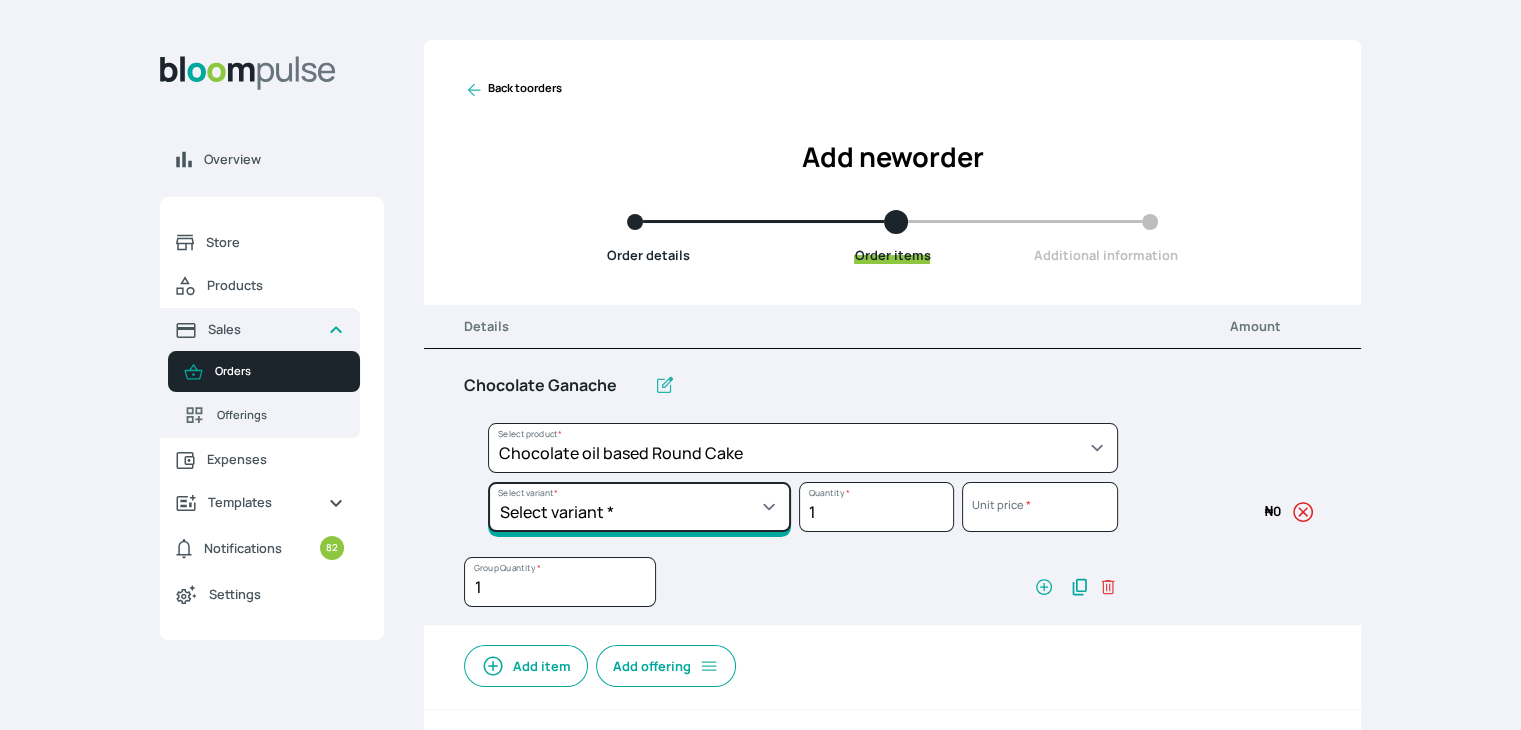 click on "Select variant * 10inches 11inches  12inches 6inches 7inches 8inches  9inches" at bounding box center [639, 507] 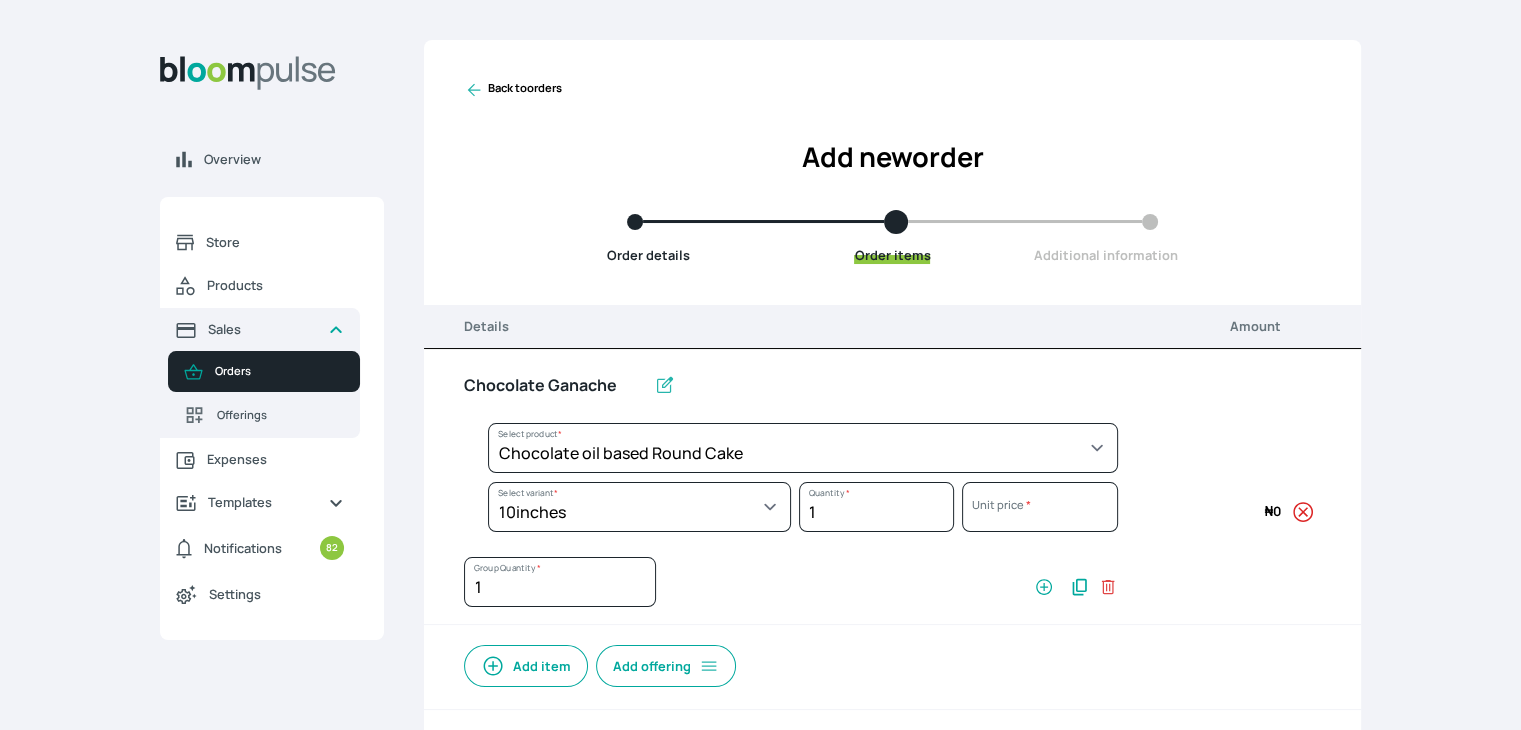 select on "0a3636f1-4902-403d-89c1-f5465b9229a0" 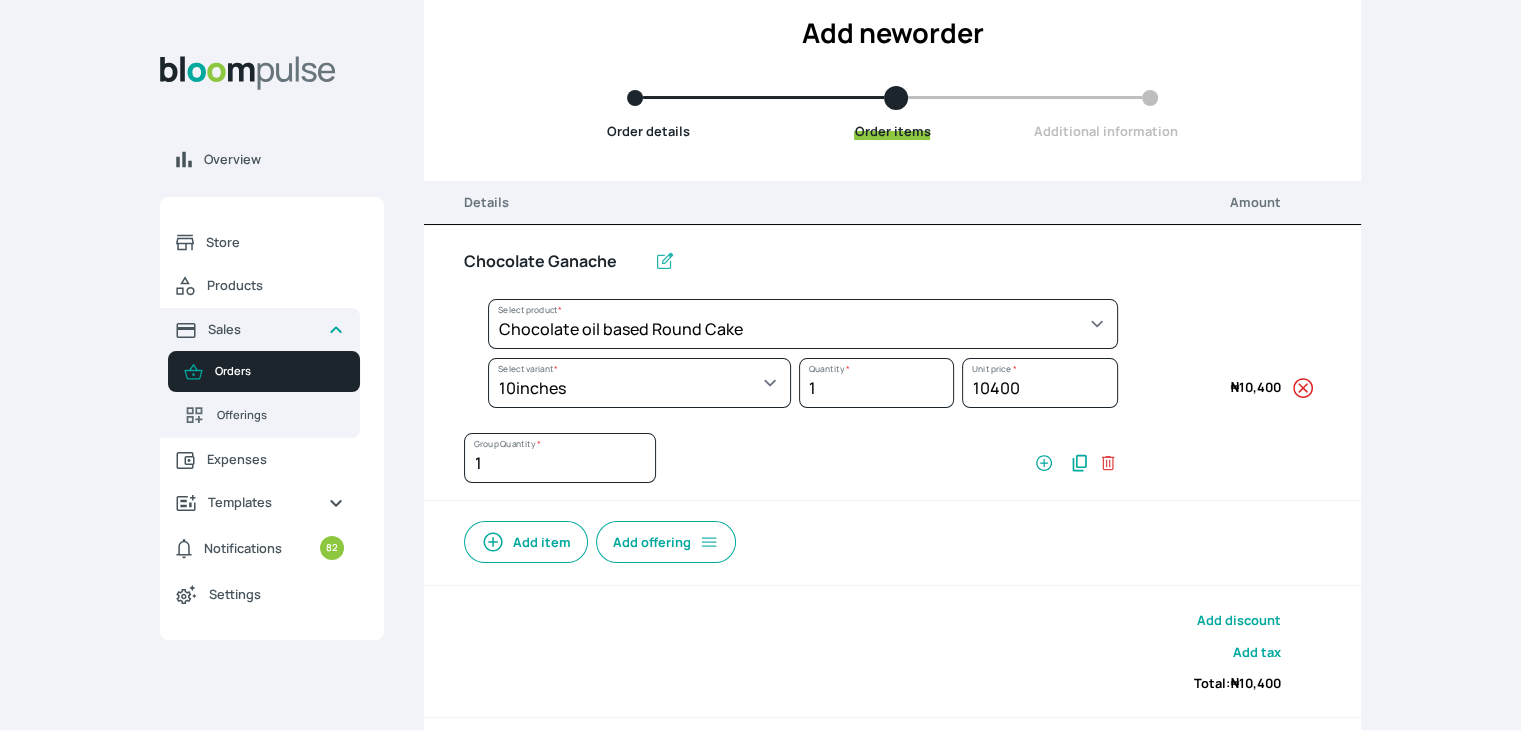 scroll, scrollTop: 242, scrollLeft: 0, axis: vertical 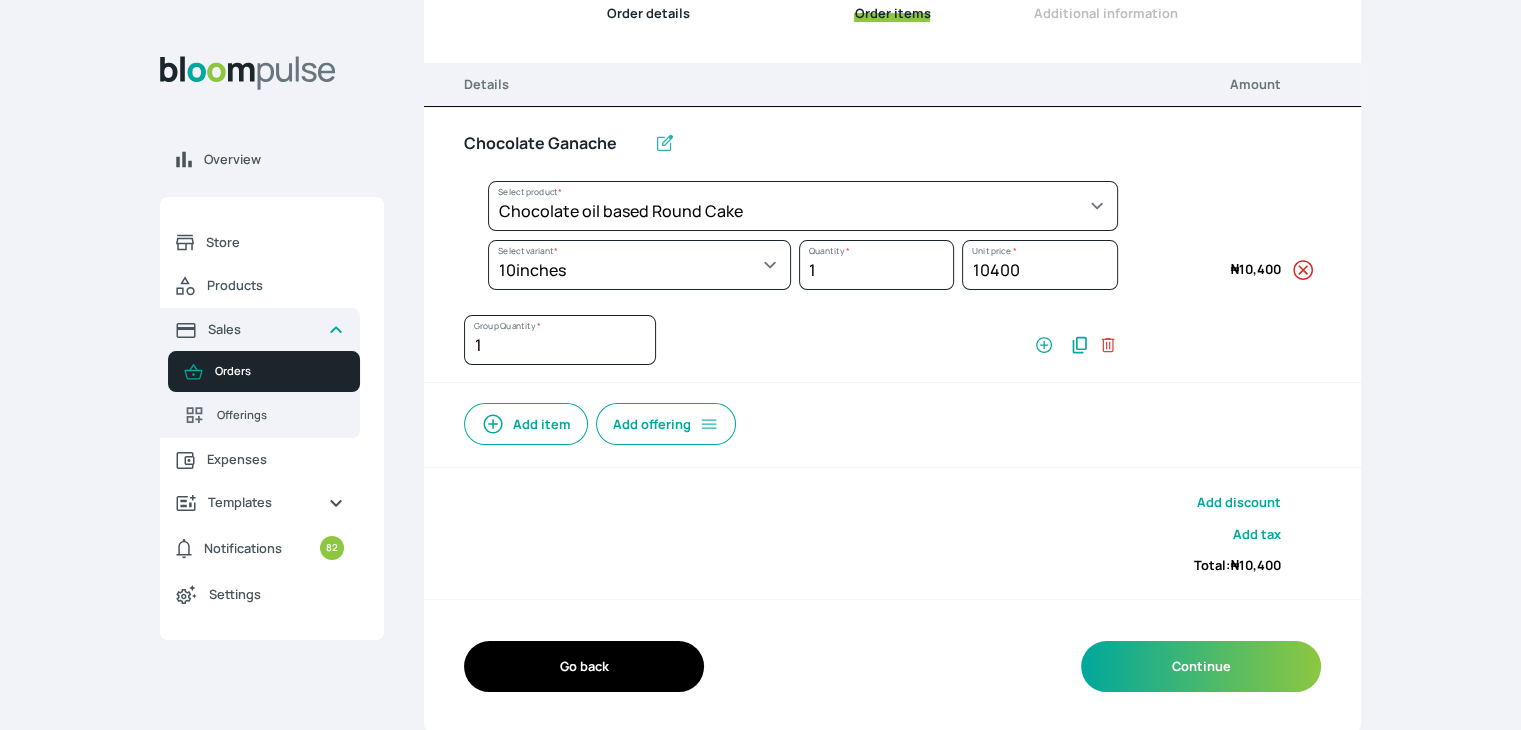 click on "Add item" at bounding box center (526, 424) 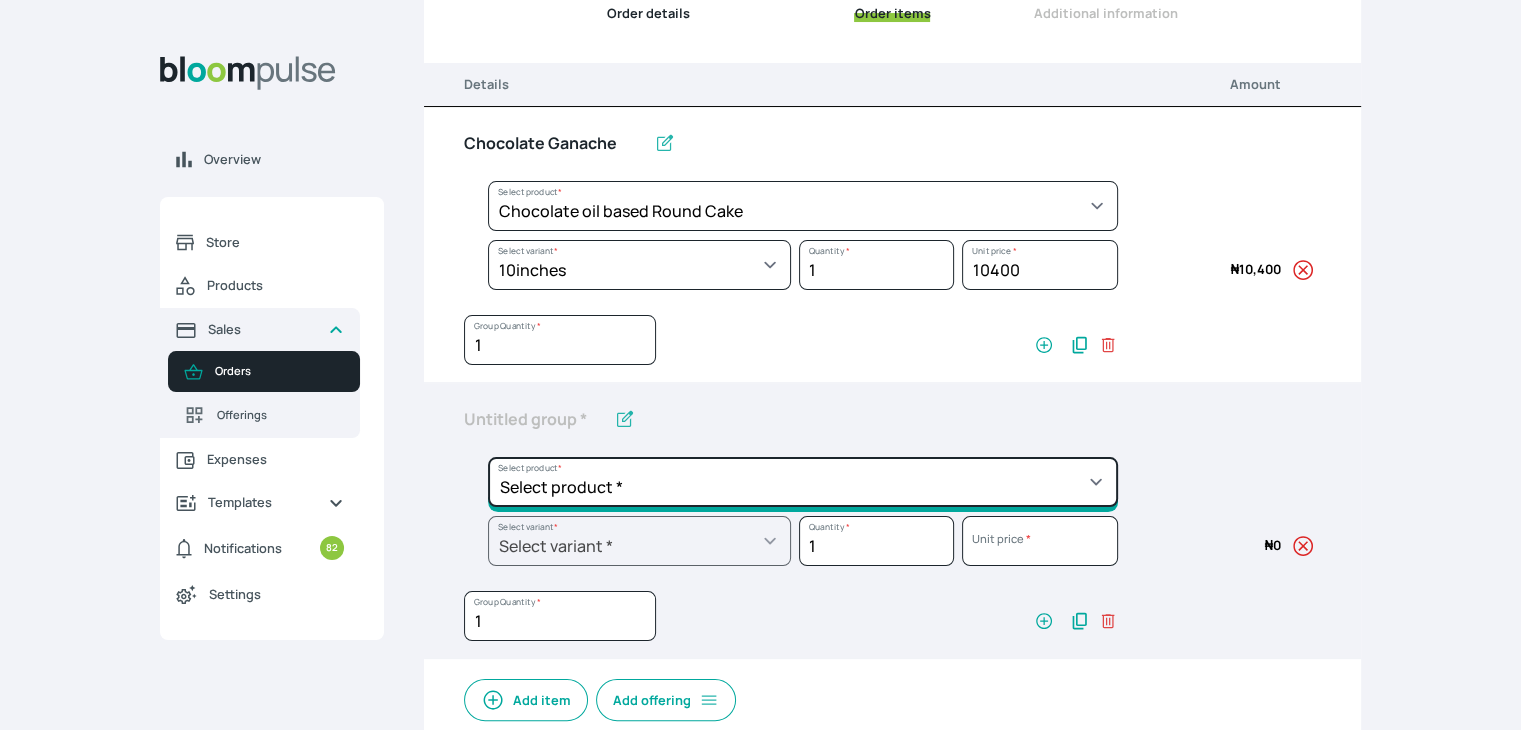 click on "Select product *  Cake Decoration for 8inches High  Chocolate oil based Round Cake  Geneose Sponge square Cake  Pound Square Cake  35cl zobo Mocktail  Banana Bread Batter BBQ Chicken  Bento Cake Budget Friendly Whippedcream Decoration Cake Decoration for 6inches High Cake Decoration for 6inches Low Cake loaf Chocolate Cake Batter Chocolate Ganache Chocolate oil based Batter Chocolate oil based square Cake Chocolate Round Cake Chop Life Package 2 Classic Banana Bread Loaf Coconut Banana Bread Loaf Cookies and Cream oil based Batter Cookies and cream oil based Round Cake Cupcakes Custom Made Whippedcream Decoration Doughnut Batter Fondant 1 Recipe  Fruit Cake Fruit Cake Batter Geneose Sponge Cake Batter Geneose Sponge Round Cake Meat Pie Meat Pie per 1 Mini puff Pound Cake Batter Pound Round Cake  Puff puff Redvelvet Cake Batter Redvelvet oil based Batter Redvelvet oil based Round Cake Redvelvet Round Cake Royal Buttercream  Small chops Stick Meat Sugar Doughnut  Swiss Meringue Buttercream  Valentine Love Box" at bounding box center (803, 206) 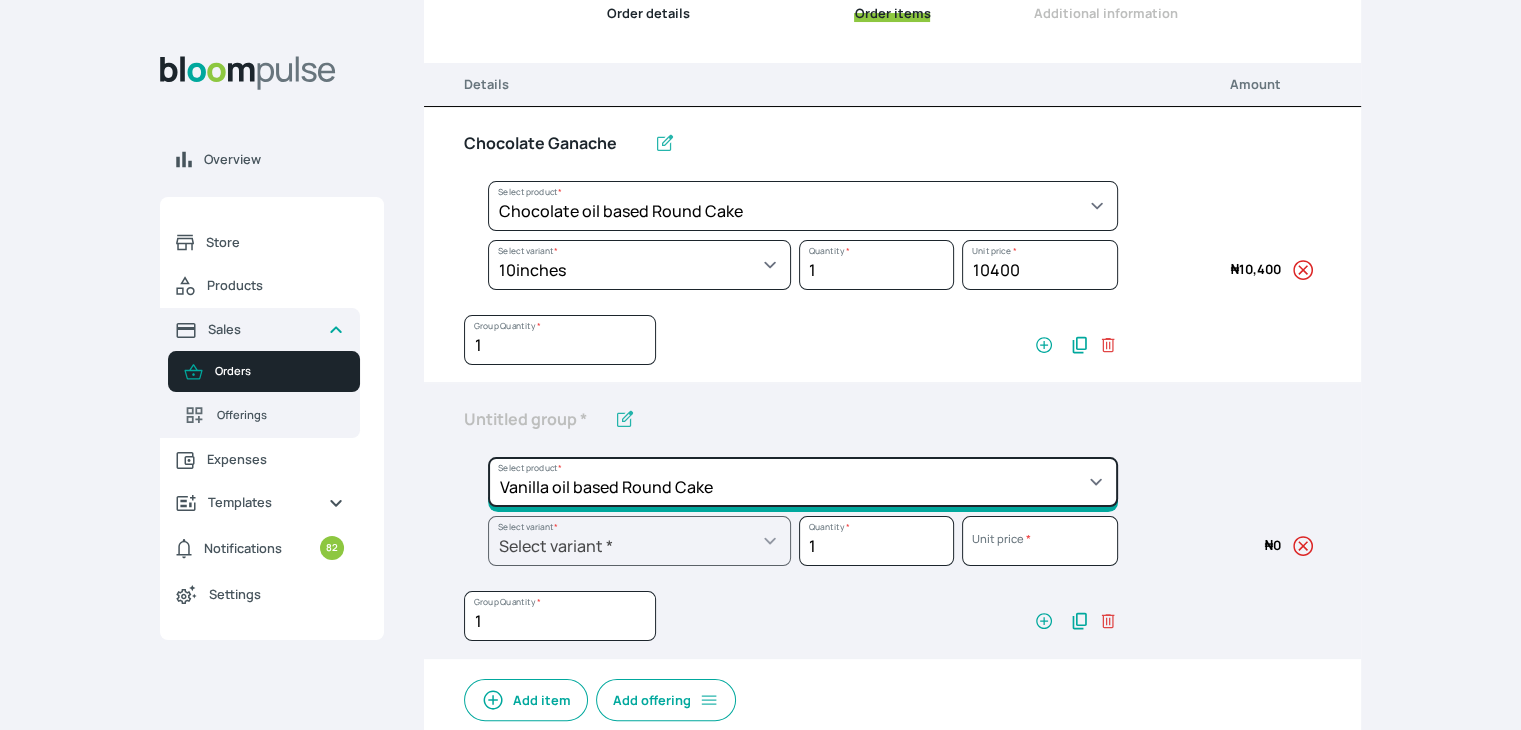 click on "Select product *  Cake Decoration for 8inches High  Chocolate oil based Round Cake  Geneose Sponge square Cake  Pound Square Cake  35cl zobo Mocktail  Banana Bread Batter BBQ Chicken  Bento Cake Budget Friendly Whippedcream Decoration Cake Decoration for 6inches High Cake Decoration for 6inches Low Cake loaf Chocolate Cake Batter Chocolate Ganache Chocolate oil based Batter Chocolate oil based square Cake Chocolate Round Cake Chop Life Package 2 Classic Banana Bread Loaf Coconut Banana Bread Loaf Cookies and Cream oil based Batter Cookies and cream oil based Round Cake Cupcakes Custom Made Whippedcream Decoration Doughnut Batter Fondant 1 Recipe  Fruit Cake Fruit Cake Batter Geneose Sponge Cake Batter Geneose Sponge Round Cake Meat Pie Meat Pie per 1 Mini puff Pound Cake Batter Pound Round Cake  Puff puff Redvelvet Cake Batter Redvelvet oil based Batter Redvelvet oil based Round Cake Redvelvet Round Cake Royal Buttercream  Small chops Stick Meat Sugar Doughnut  Swiss Meringue Buttercream  Valentine Love Box" at bounding box center (803, 206) 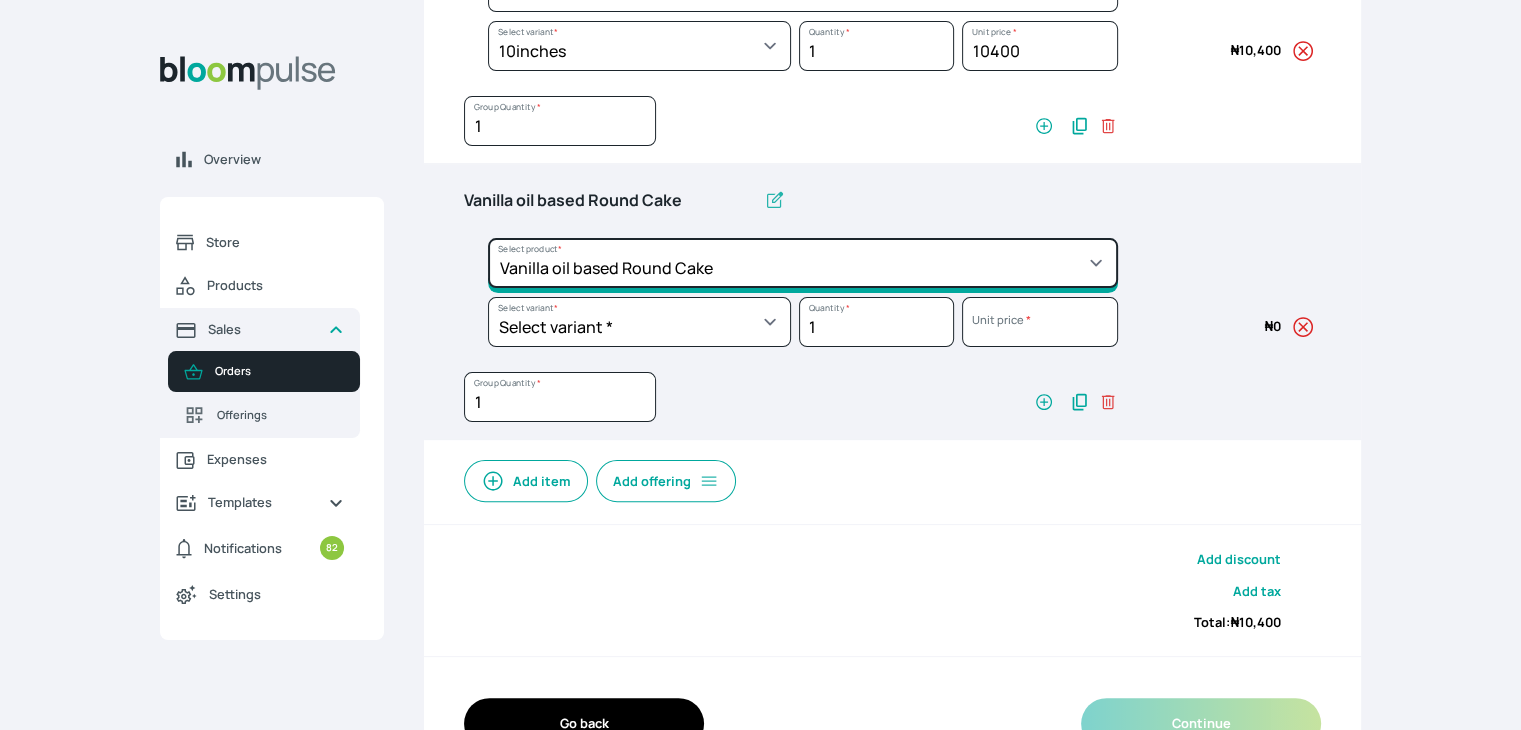 scroll, scrollTop: 517, scrollLeft: 0, axis: vertical 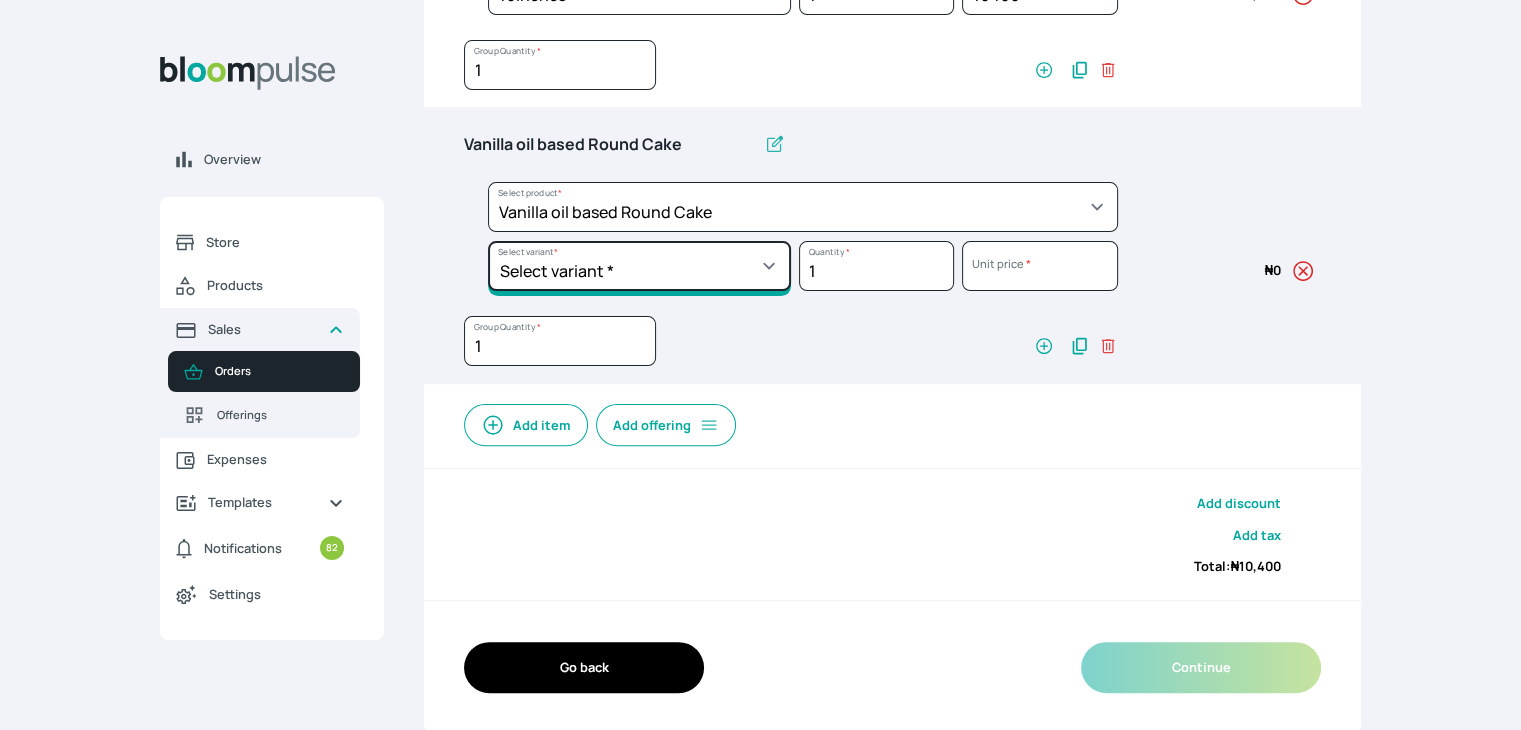 click on "Select variant * 10inches 11inches  12inches 6inches 7inches 8inches  9inches" at bounding box center (639, -10) 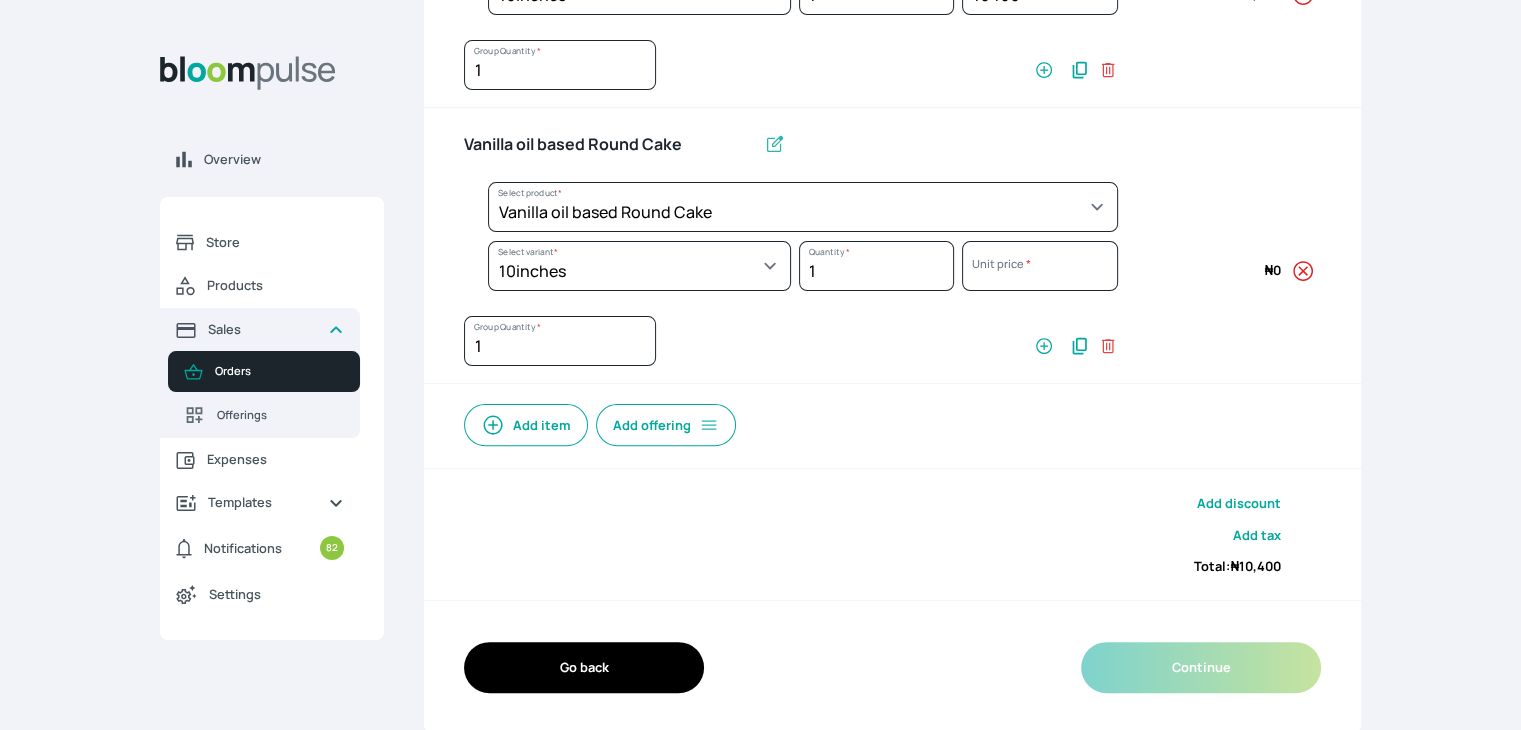 select on "49426e7e-6d78-4aff-80b2-0dfc408de078" 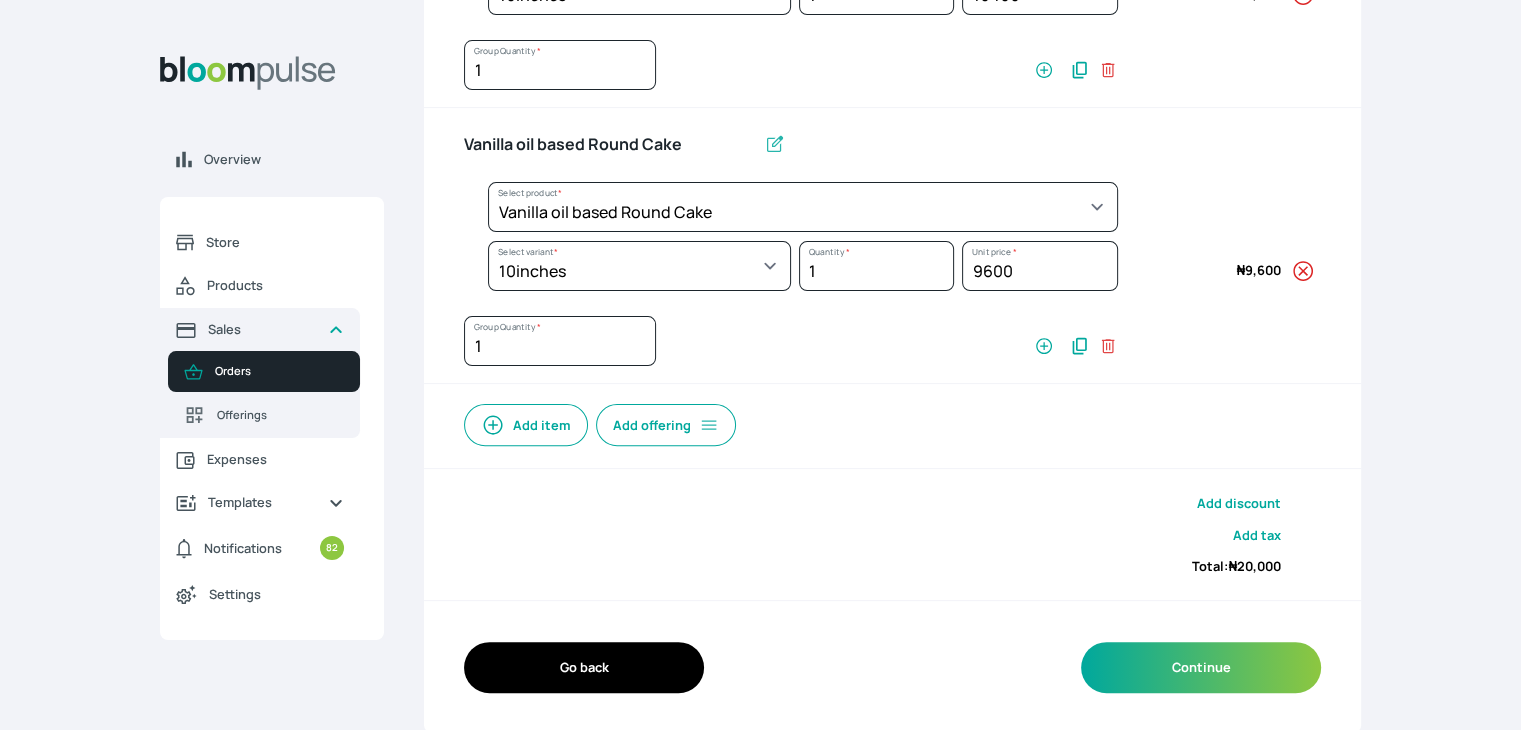 click on "Add item" at bounding box center (526, 425) 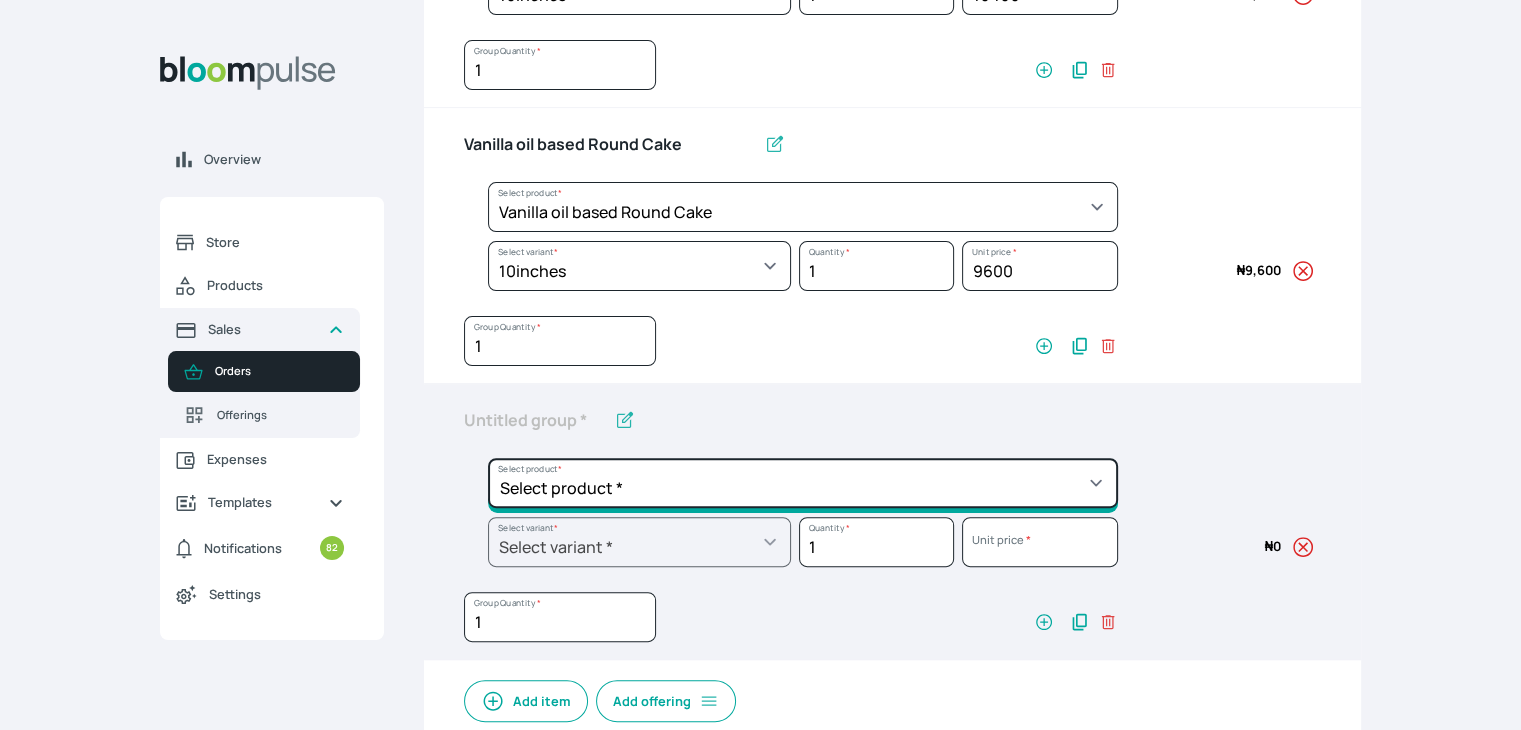 click on "Select product *  Cake Decoration for 8inches High  Chocolate oil based Round Cake  Geneose Sponge square Cake  Pound Square Cake  35cl zobo Mocktail  Banana Bread Batter BBQ Chicken  Bento Cake Budget Friendly Whippedcream Decoration Cake Decoration for 6inches High Cake Decoration for 6inches Low Cake loaf Chocolate Cake Batter Chocolate Ganache Chocolate oil based Batter Chocolate oil based square Cake Chocolate Round Cake Chop Life Package 2 Classic Banana Bread Loaf Coconut Banana Bread Loaf Cookies and Cream oil based Batter Cookies and cream oil based Round Cake Cupcakes Custom Made Whippedcream Decoration Doughnut Batter Fondant 1 Recipe  Fruit Cake Fruit Cake Batter Geneose Sponge Cake Batter Geneose Sponge Round Cake Meat Pie Meat Pie per 1 Mini puff Pound Cake Batter Pound Round Cake  Puff puff Redvelvet Cake Batter Redvelvet oil based Batter Redvelvet oil based Round Cake Redvelvet Round Cake Royal Buttercream  Small chops Stick Meat Sugar Doughnut  Swiss Meringue Buttercream  Valentine Love Box" at bounding box center [803, -69] 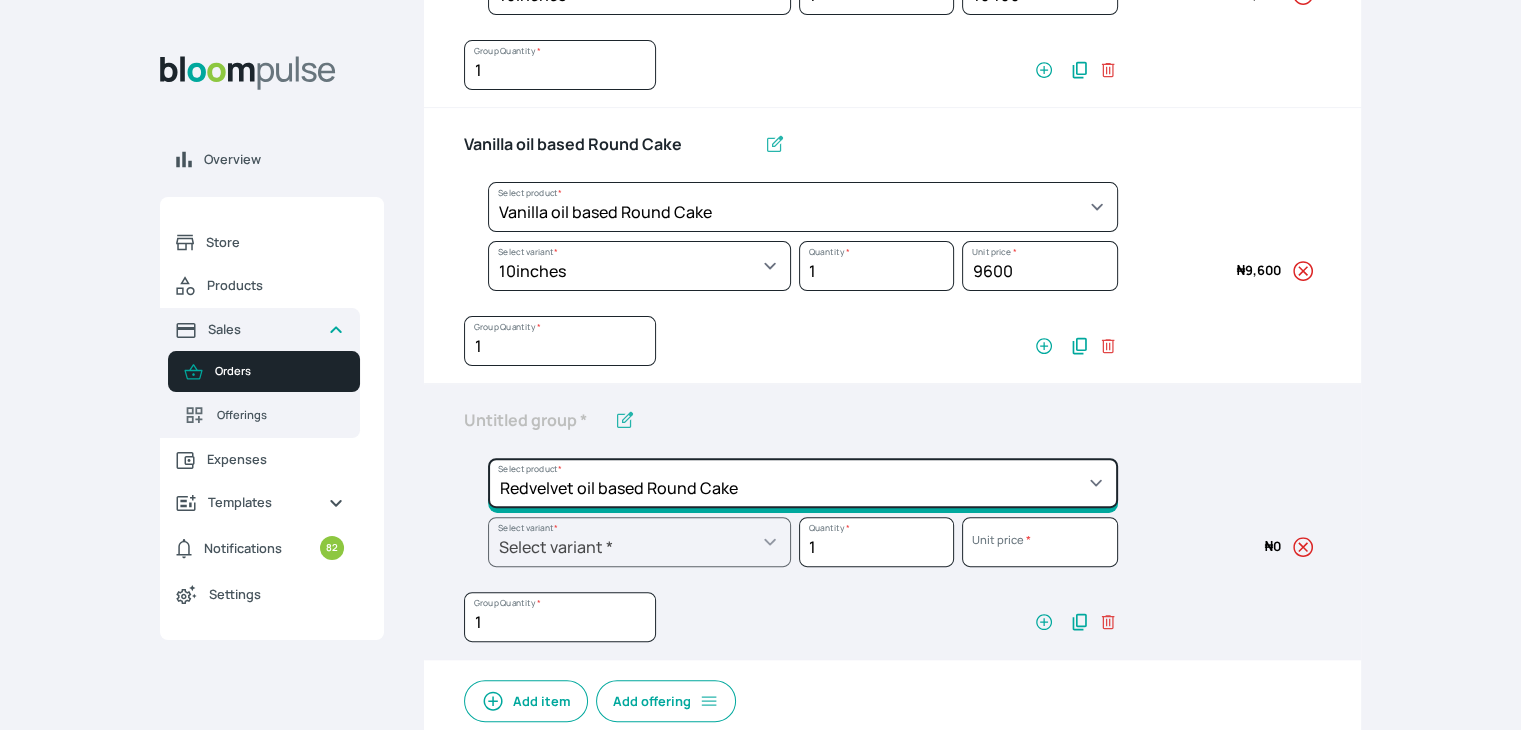 click on "Select product *  Cake Decoration for 8inches High  Chocolate oil based Round Cake  Geneose Sponge square Cake  Pound Square Cake  35cl zobo Mocktail  Banana Bread Batter BBQ Chicken  Bento Cake Budget Friendly Whippedcream Decoration Cake Decoration for 6inches High Cake Decoration for 6inches Low Cake loaf Chocolate Cake Batter Chocolate Ganache Chocolate oil based Batter Chocolate oil based square Cake Chocolate Round Cake Chop Life Package 2 Classic Banana Bread Loaf Coconut Banana Bread Loaf Cookies and Cream oil based Batter Cookies and cream oil based Round Cake Cupcakes Custom Made Whippedcream Decoration Doughnut Batter Fondant 1 Recipe  Fruit Cake Fruit Cake Batter Geneose Sponge Cake Batter Geneose Sponge Round Cake Meat Pie Meat Pie per 1 Mini puff Pound Cake Batter Pound Round Cake  Puff puff Redvelvet Cake Batter Redvelvet oil based Batter Redvelvet oil based Round Cake Redvelvet Round Cake Royal Buttercream  Small chops Stick Meat Sugar Doughnut  Swiss Meringue Buttercream  Valentine Love Box" at bounding box center [803, -69] 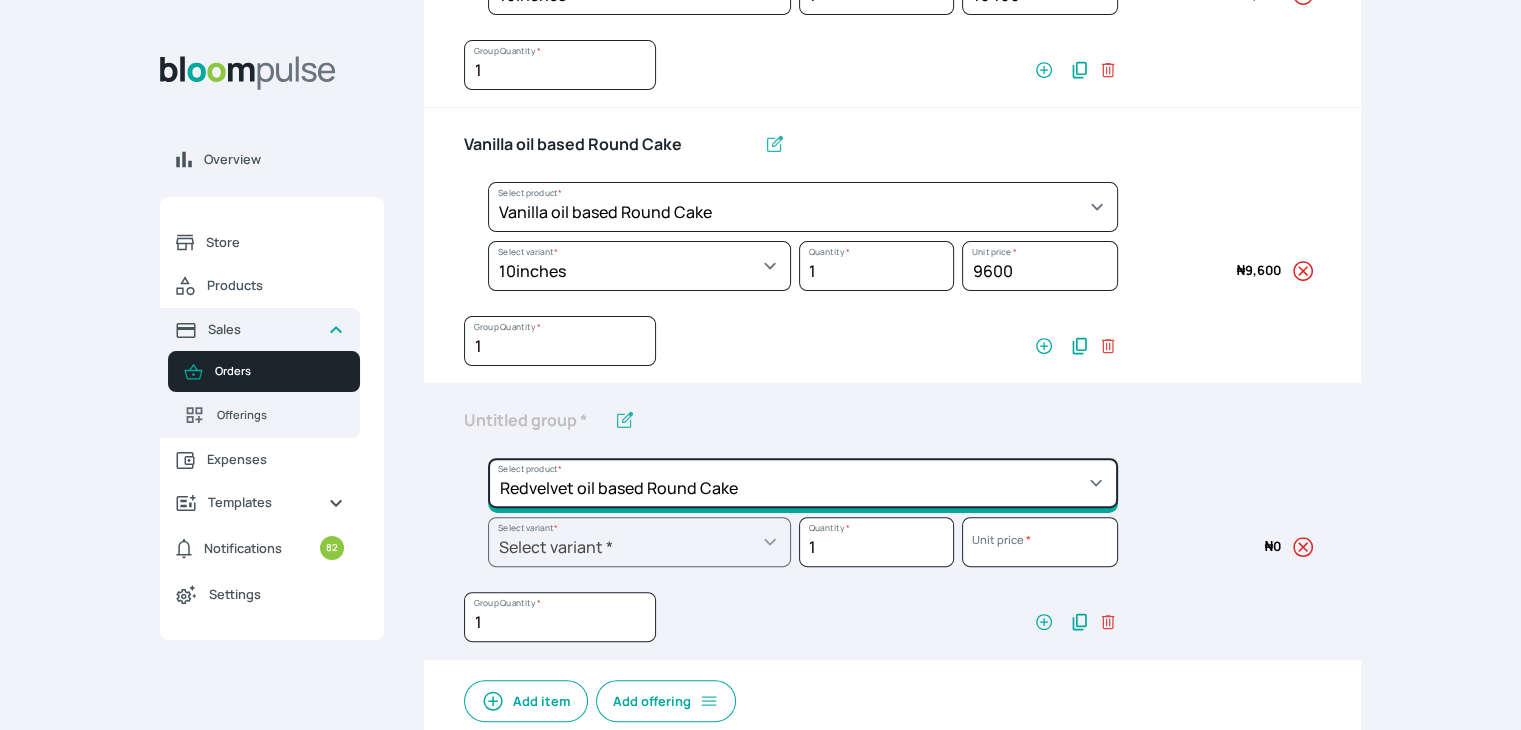 type on "Redvelvet oil based Round Cake" 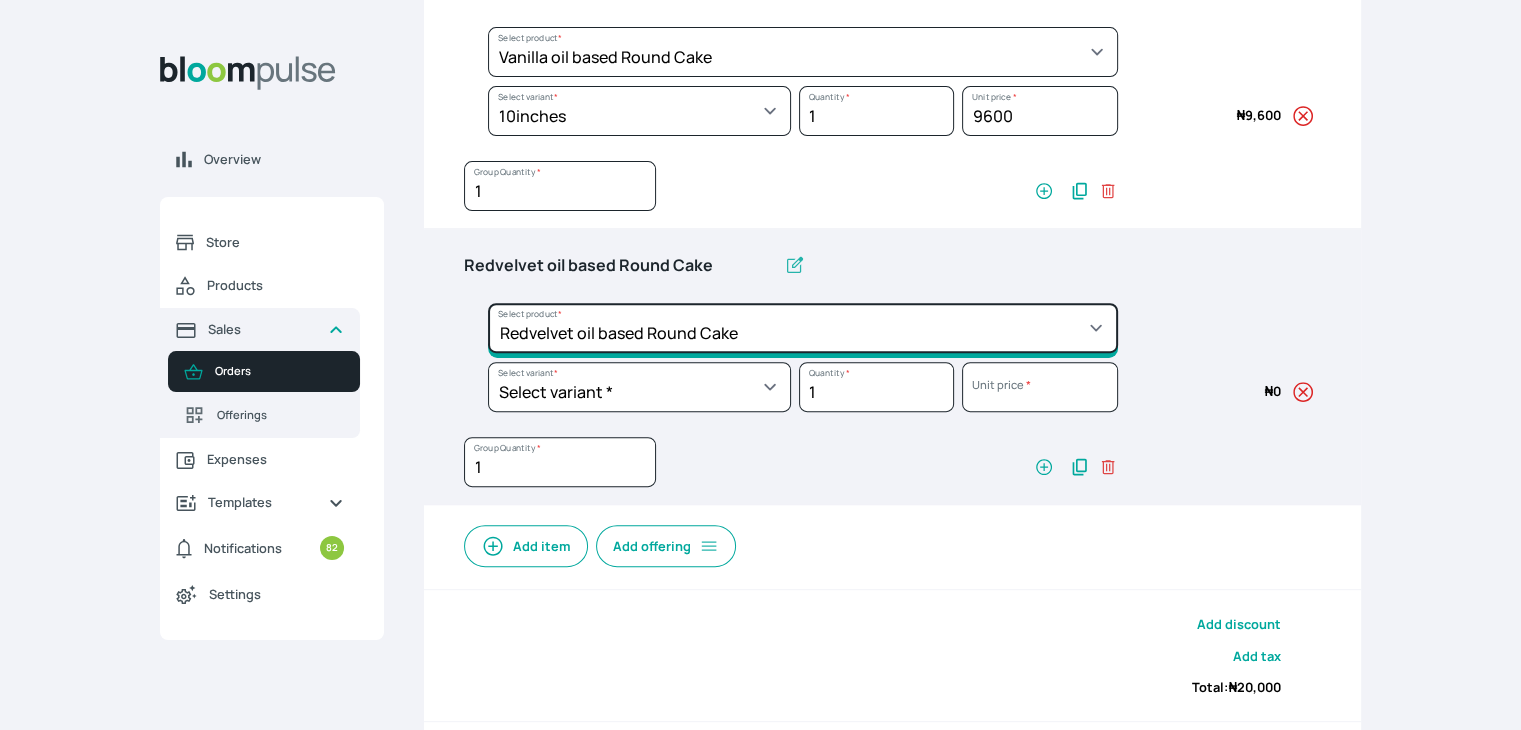 scroll, scrollTop: 792, scrollLeft: 0, axis: vertical 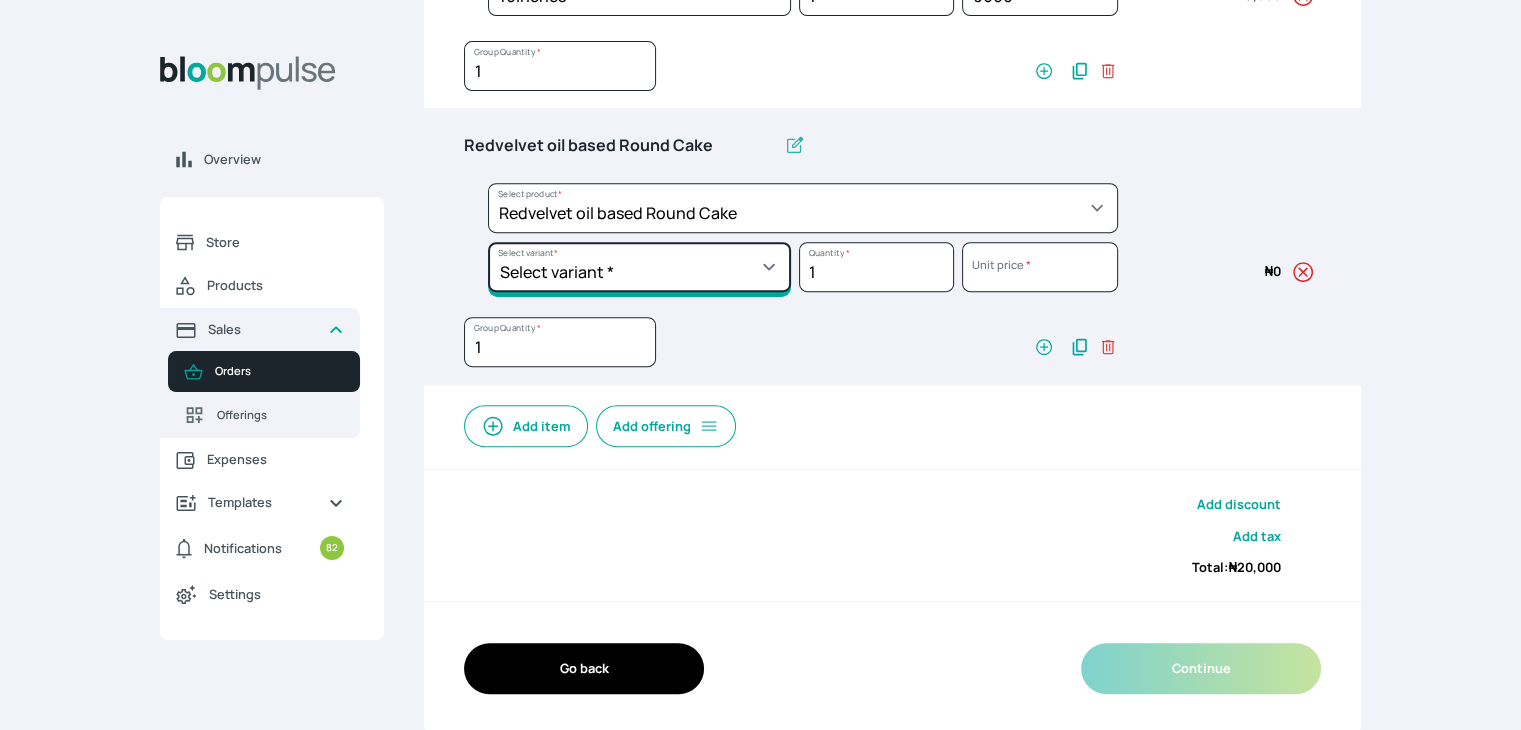 click on "Select variant * 10inches 11inches  12inches 6inches 7inches 8inches  9inches" at bounding box center (639, -285) 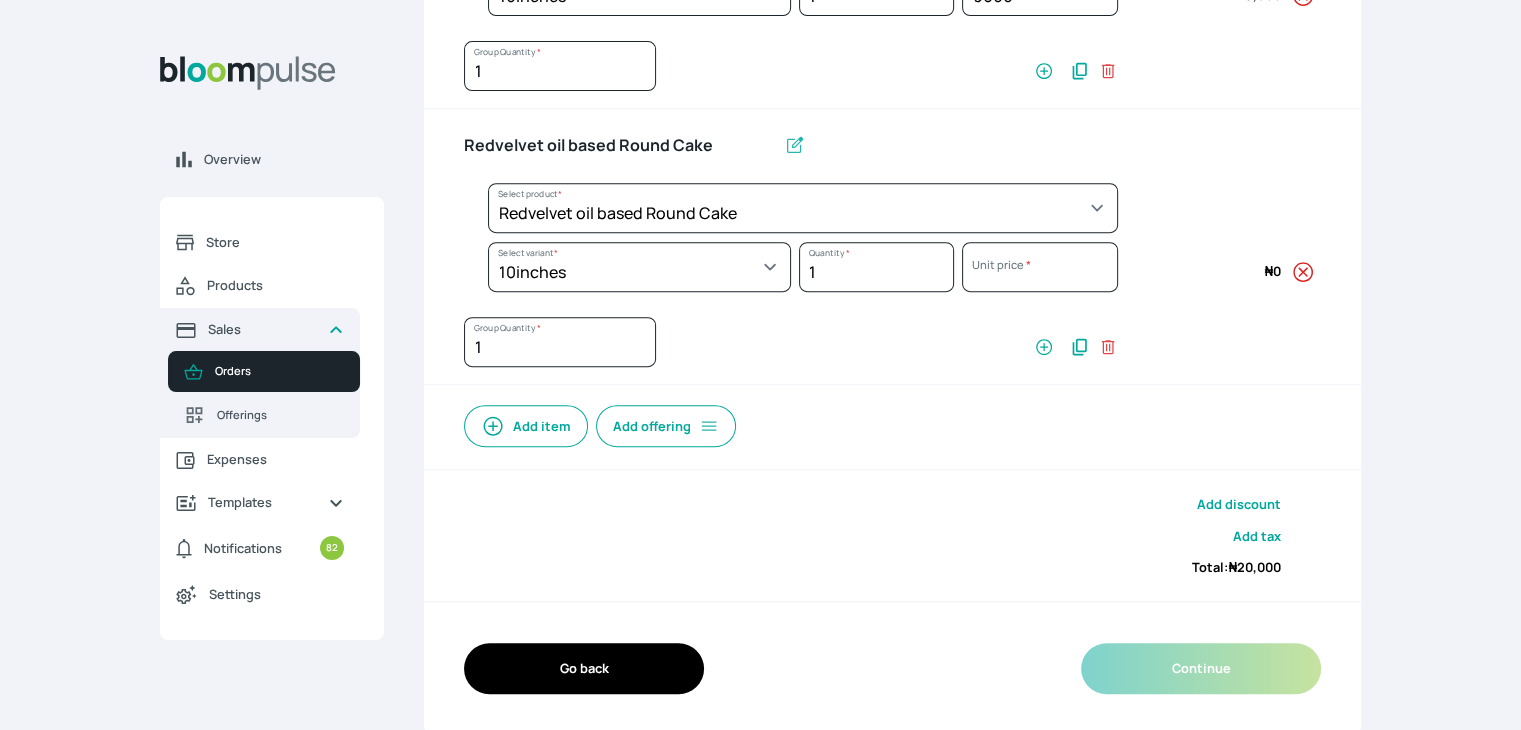 select on "308ec9aa-9c9b-4c8b-9137-5de2303ab237" 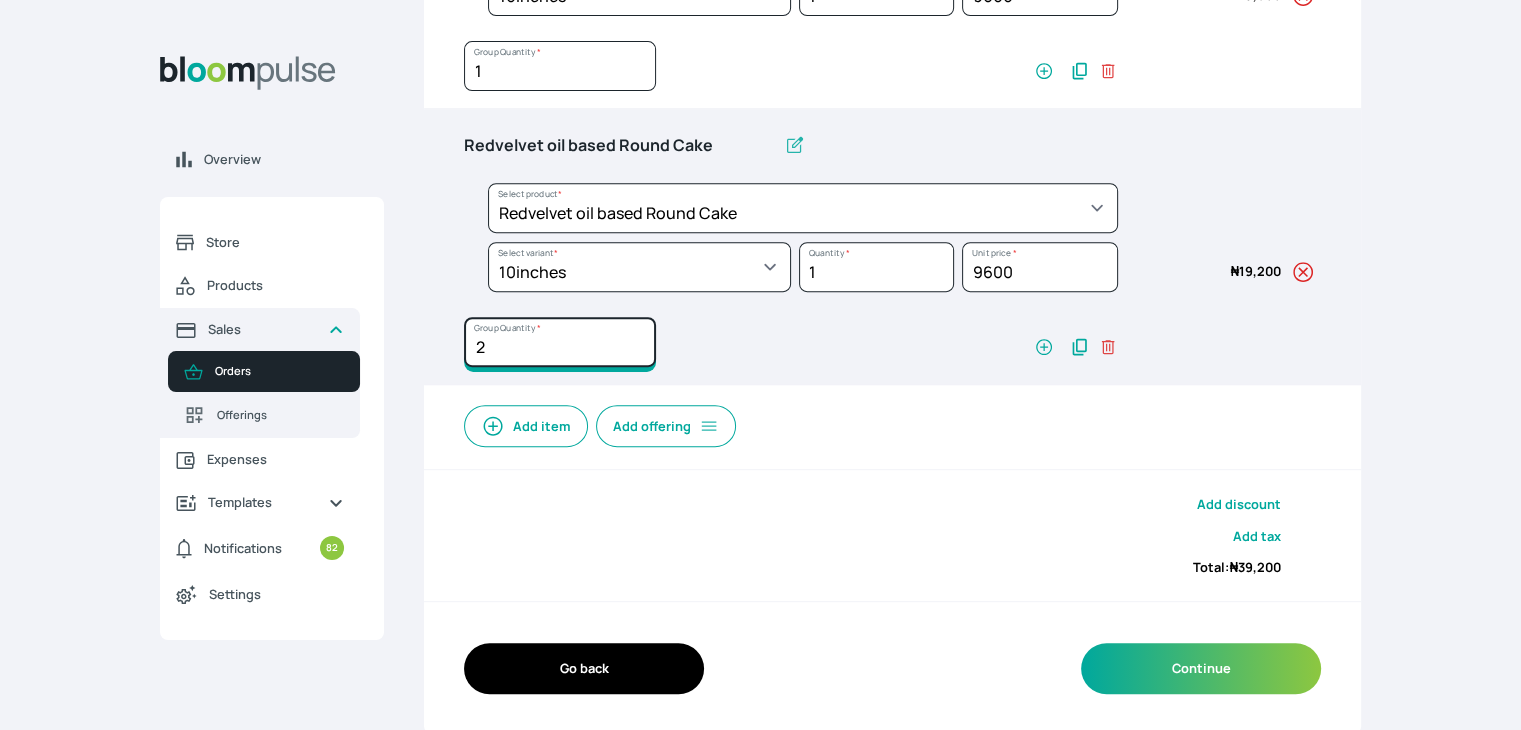 type on "2" 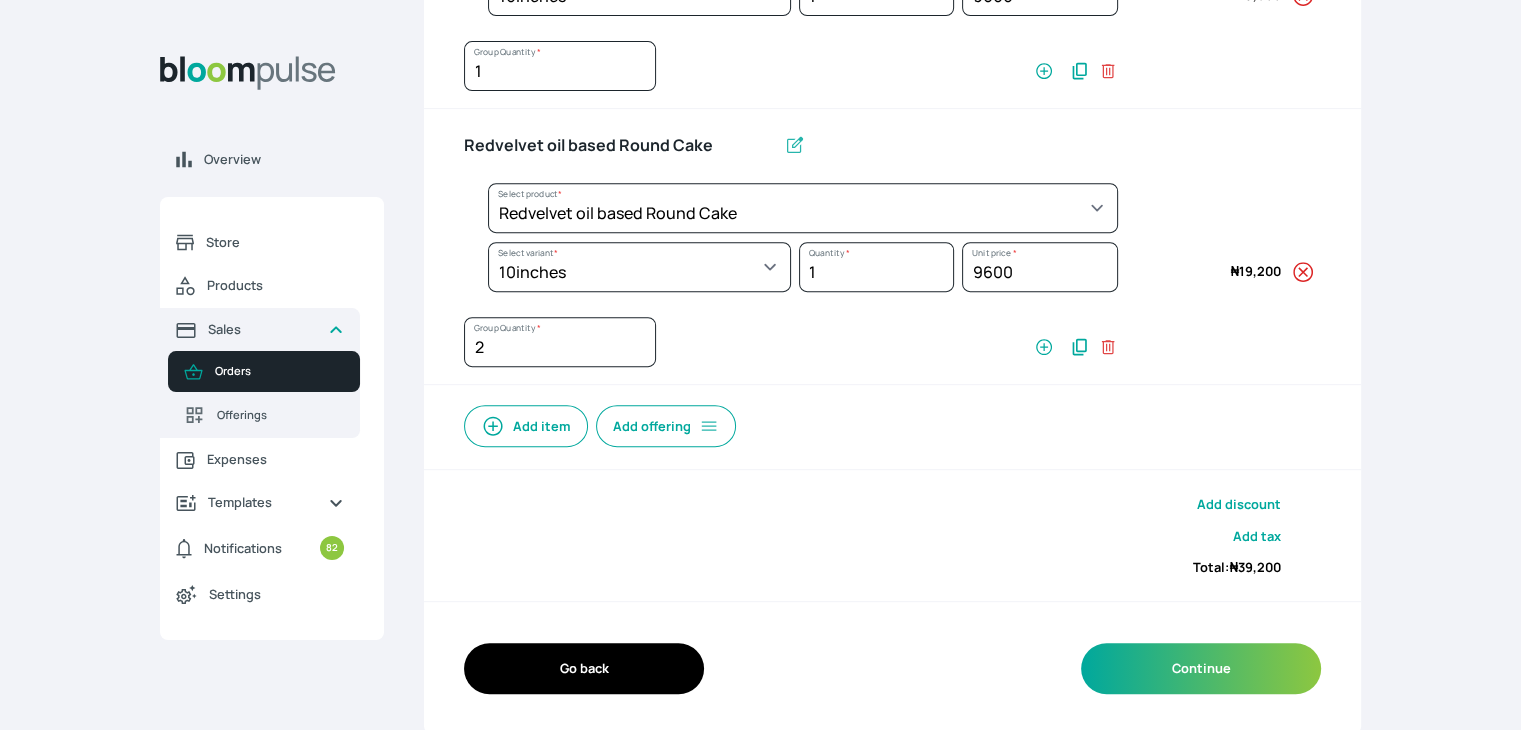 click on "Add item" at bounding box center (526, 426) 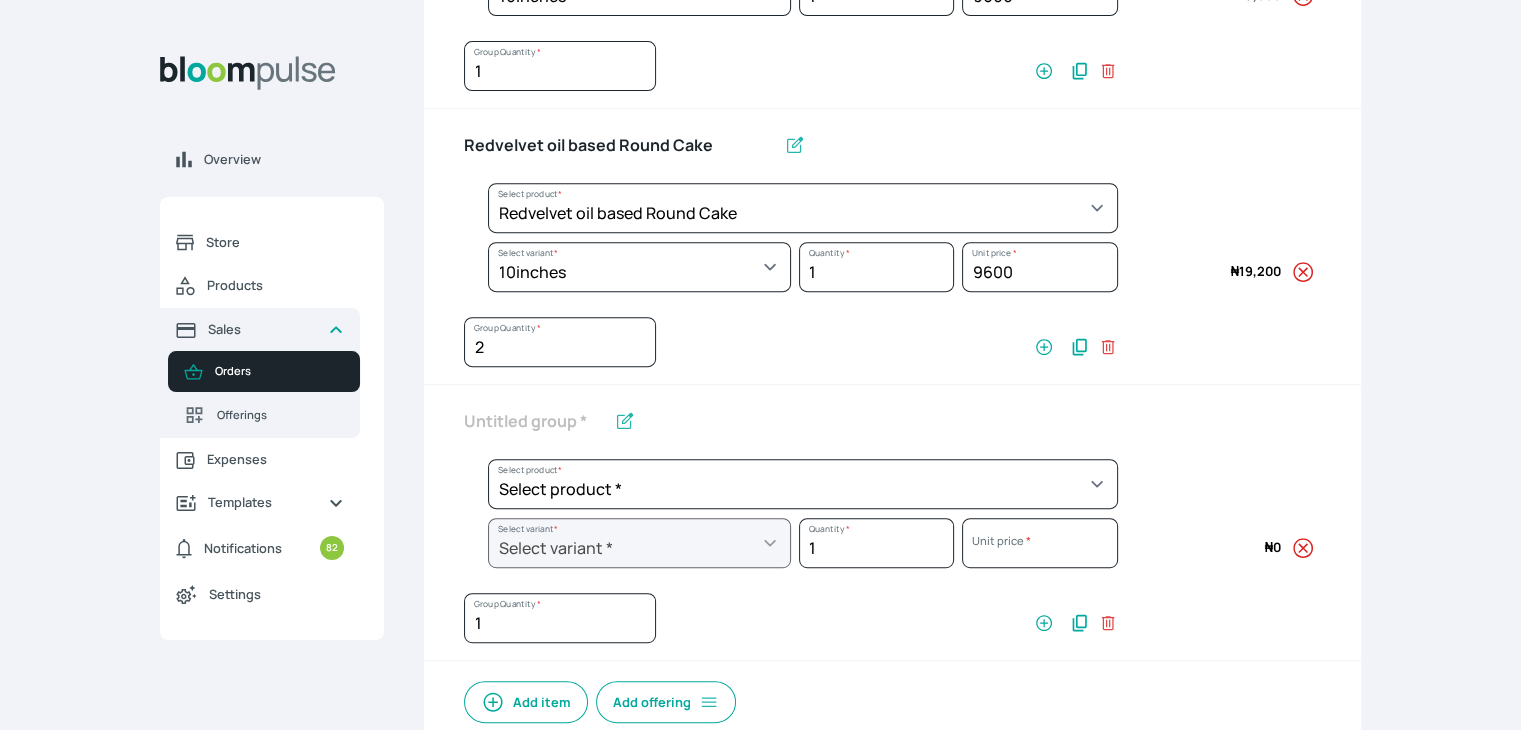 scroll, scrollTop: 1067, scrollLeft: 0, axis: vertical 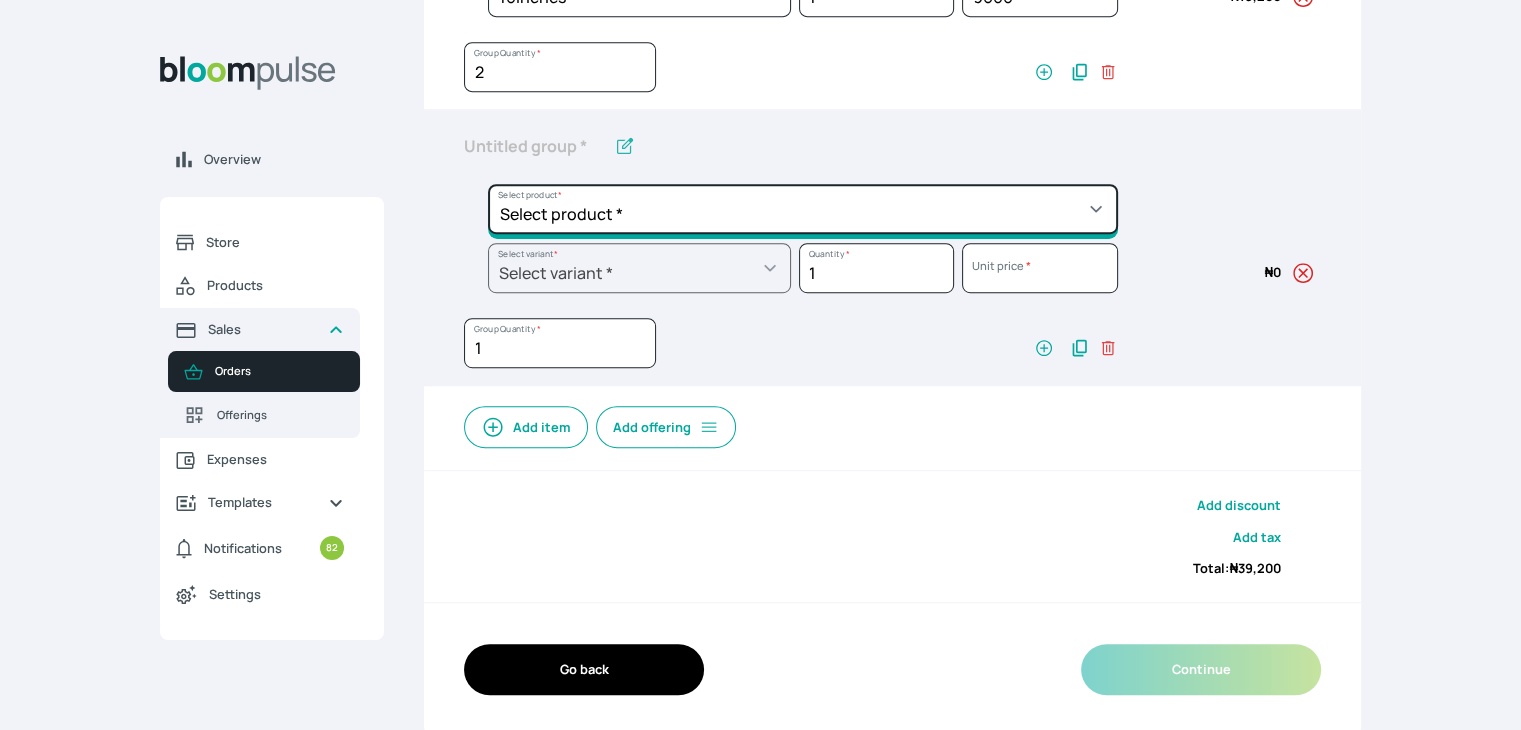click on "Select product *  Cake Decoration for 8inches High  Chocolate oil based Round Cake  Geneose Sponge square Cake  Pound Square Cake  35cl zobo Mocktail  Banana Bread Batter BBQ Chicken  Bento Cake Budget Friendly Whippedcream Decoration Cake Decoration for 6inches High Cake Decoration for 6inches Low Cake loaf Chocolate Cake Batter Chocolate Ganache Chocolate oil based Batter Chocolate oil based square Cake Chocolate Round Cake Chop Life Package 2 Classic Banana Bread Loaf Coconut Banana Bread Loaf Cookies and Cream oil based Batter Cookies and cream oil based Round Cake Cupcakes Custom Made Whippedcream Decoration Doughnut Batter Fondant 1 Recipe  Fruit Cake Fruit Cake Batter Geneose Sponge Cake Batter Geneose Sponge Round Cake Meat Pie Meat Pie per 1 Mini puff Pound Cake Batter Pound Round Cake  Puff puff Redvelvet Cake Batter Redvelvet oil based Batter Redvelvet oil based Round Cake Redvelvet Round Cake Royal Buttercream  Small chops Stick Meat Sugar Doughnut  Swiss Meringue Buttercream  Valentine Love Box" at bounding box center (803, -619) 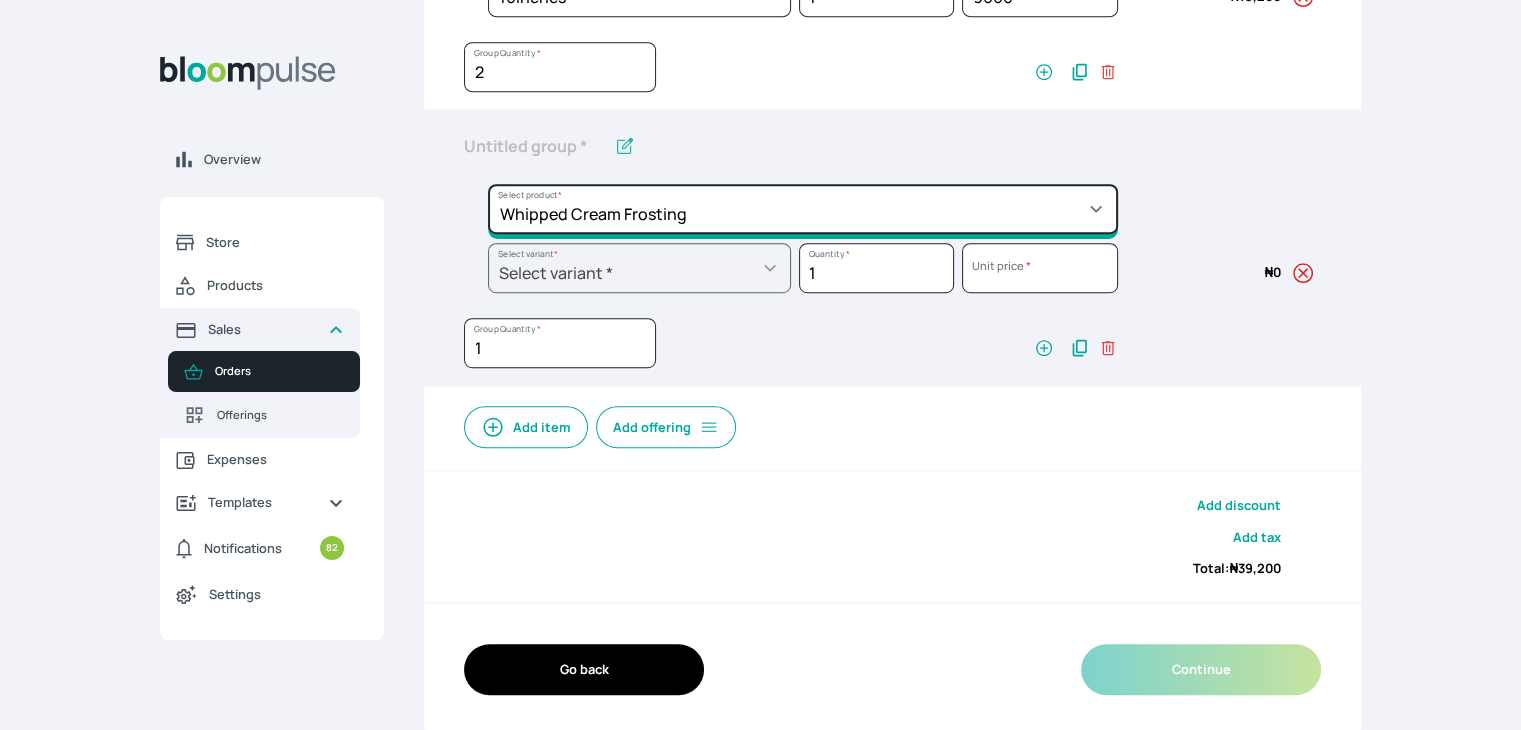 click on "Select product *  Cake Decoration for 8inches High  Chocolate oil based Round Cake  Geneose Sponge square Cake  Pound Square Cake  35cl zobo Mocktail  Banana Bread Batter BBQ Chicken  Bento Cake Budget Friendly Whippedcream Decoration Cake Decoration for 6inches High Cake Decoration for 6inches Low Cake loaf Chocolate Cake Batter Chocolate Ganache Chocolate oil based Batter Chocolate oil based square Cake Chocolate Round Cake Chop Life Package 2 Classic Banana Bread Loaf Coconut Banana Bread Loaf Cookies and Cream oil based Batter Cookies and cream oil based Round Cake Cupcakes Custom Made Whippedcream Decoration Doughnut Batter Fondant 1 Recipe  Fruit Cake Fruit Cake Batter Geneose Sponge Cake Batter Geneose Sponge Round Cake Meat Pie Meat Pie per 1 Mini puff Pound Cake Batter Pound Round Cake  Puff puff Redvelvet Cake Batter Redvelvet oil based Batter Redvelvet oil based Round Cake Redvelvet Round Cake Royal Buttercream  Small chops Stick Meat Sugar Doughnut  Swiss Meringue Buttercream  Valentine Love Box" at bounding box center [803, -619] 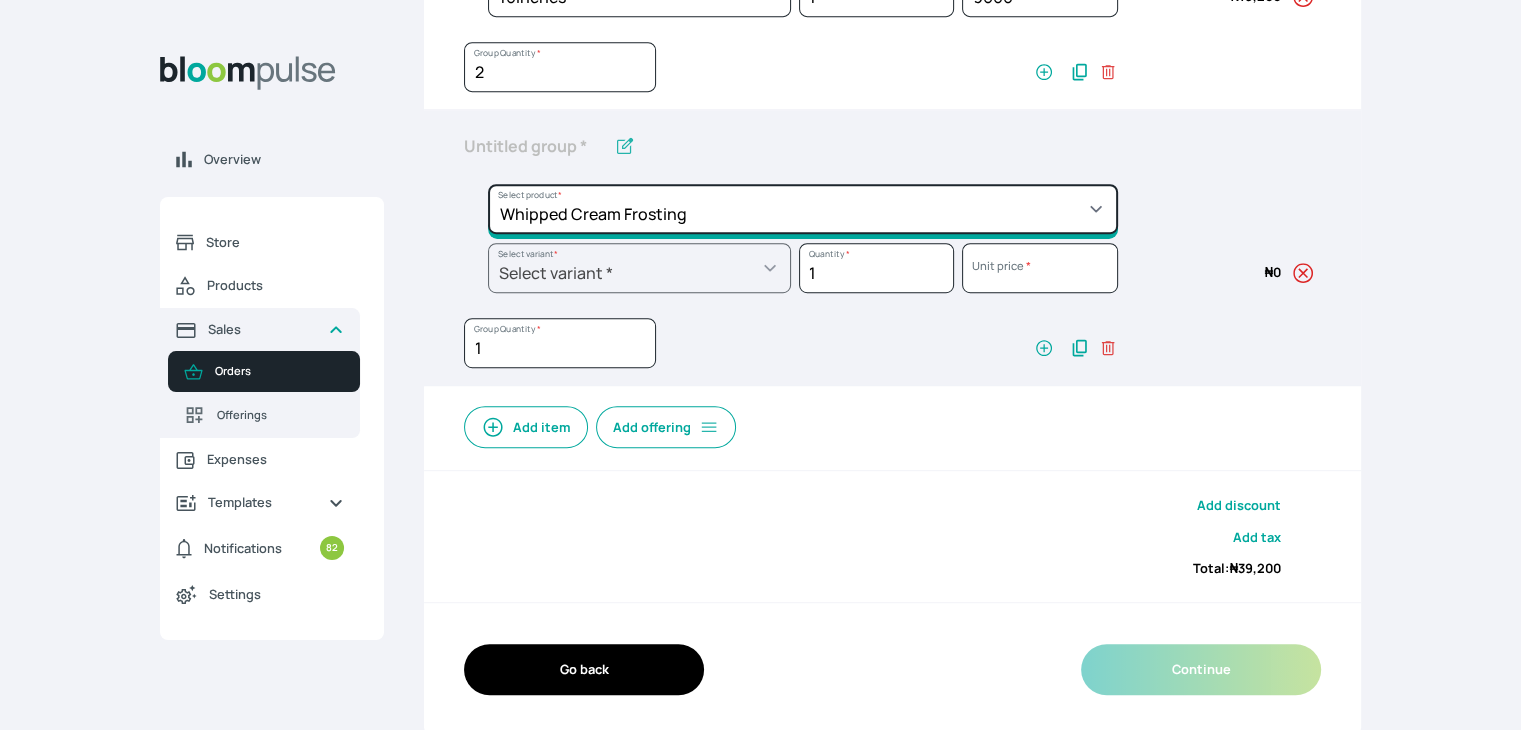 type on "Whipped Cream Frosting" 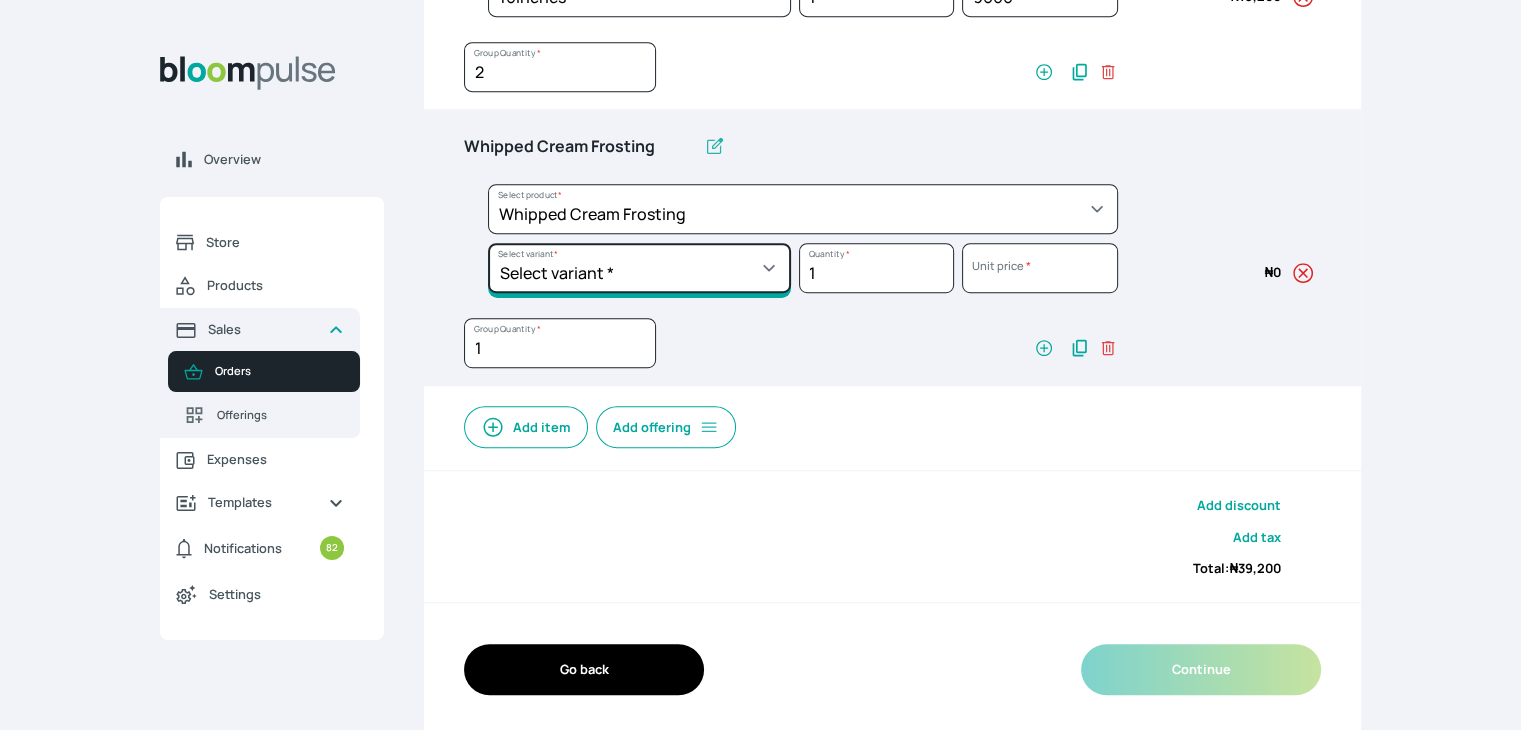 click on "Select variant * 1 cup 2 cups 3 cups 4 cups" at bounding box center [639, -560] 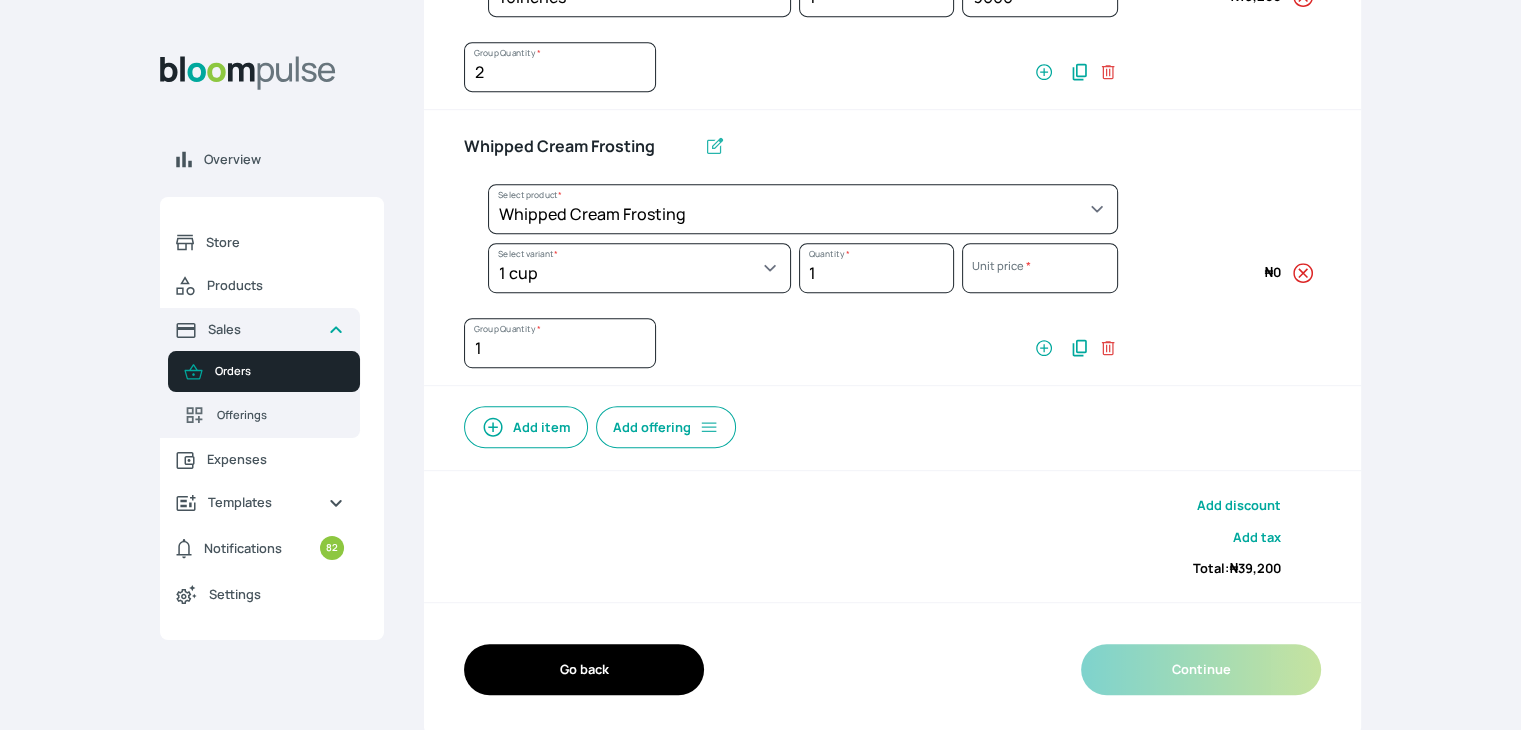 select on "83f82b0c-44eb-4ac8-bd97-27faddcd7e30" 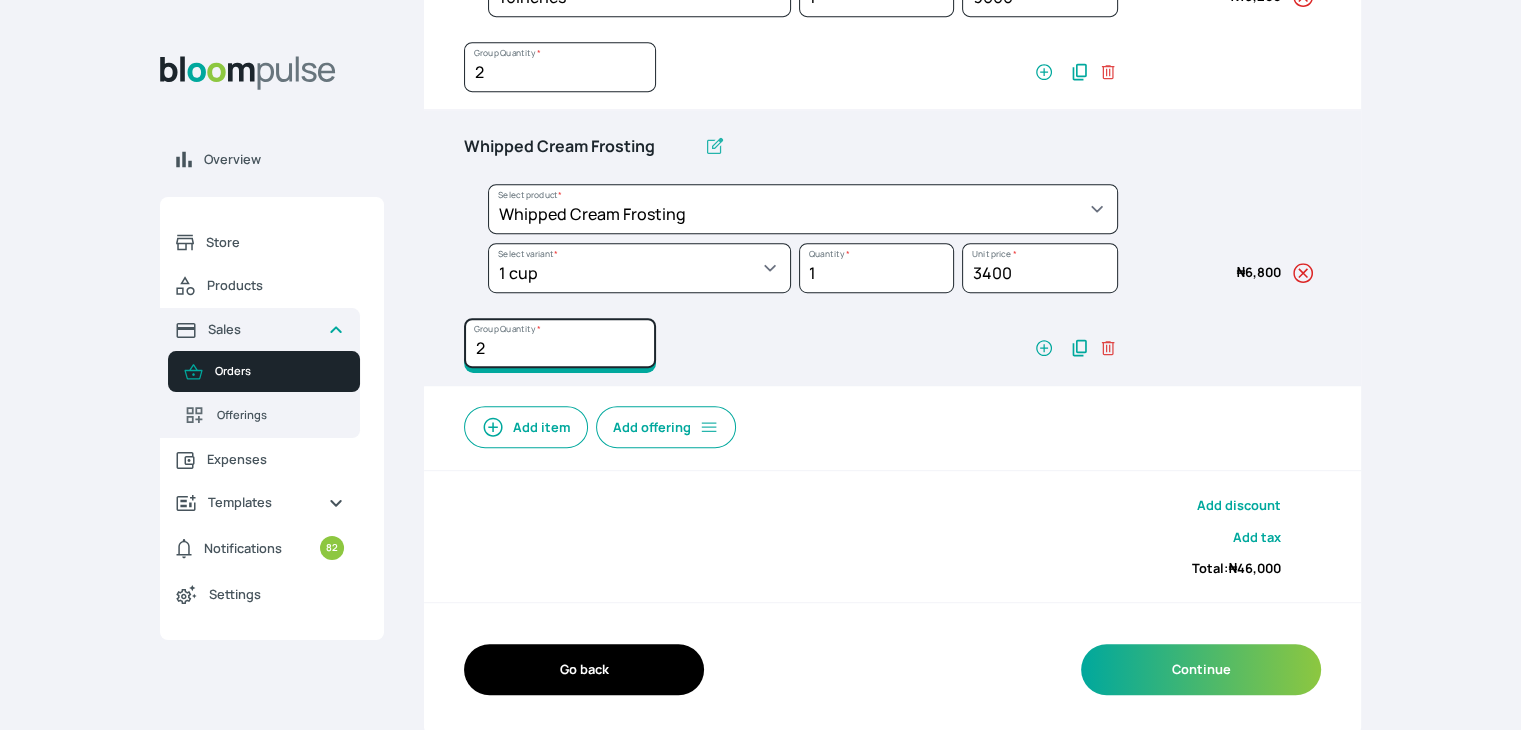 click on "2" at bounding box center [560, -485] 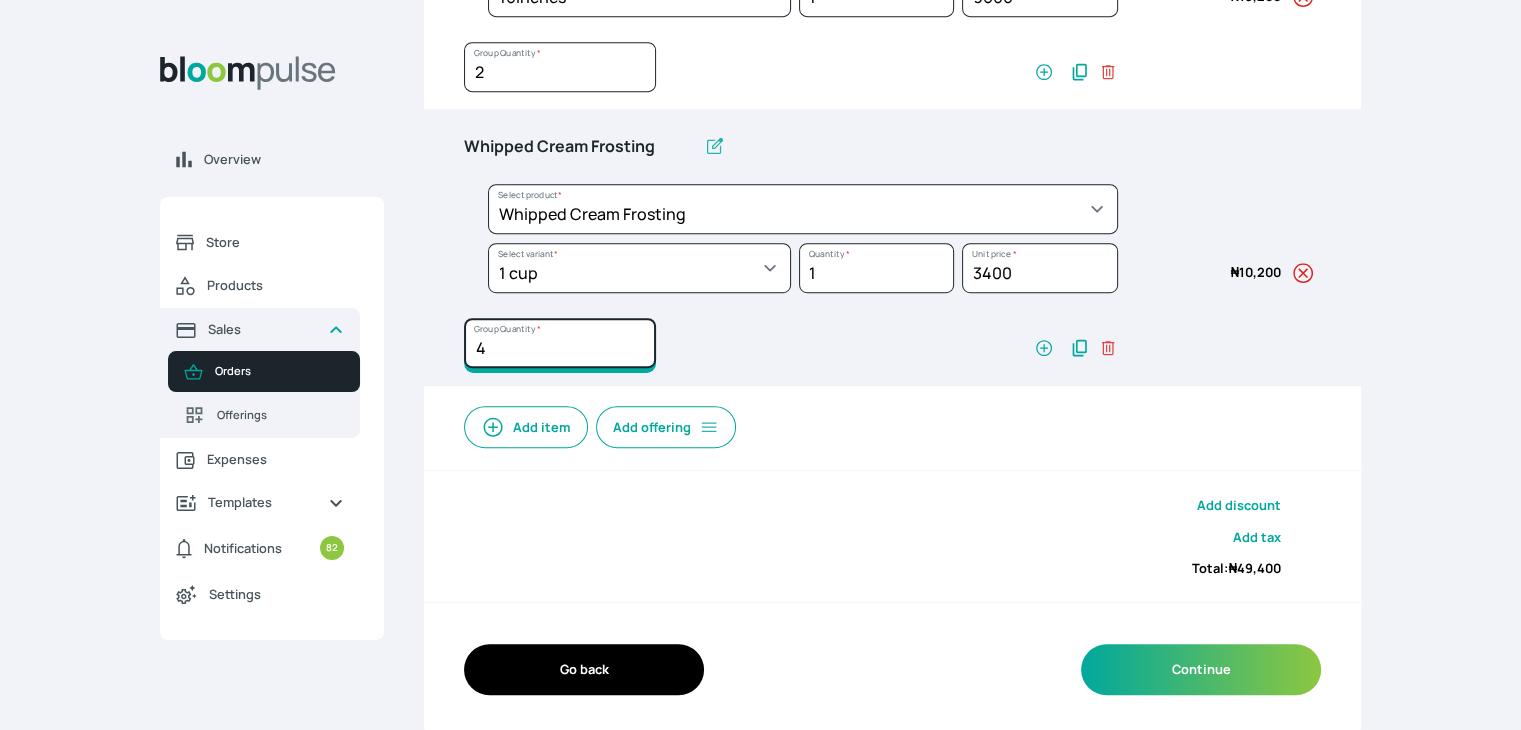 click on "4" at bounding box center (560, -485) 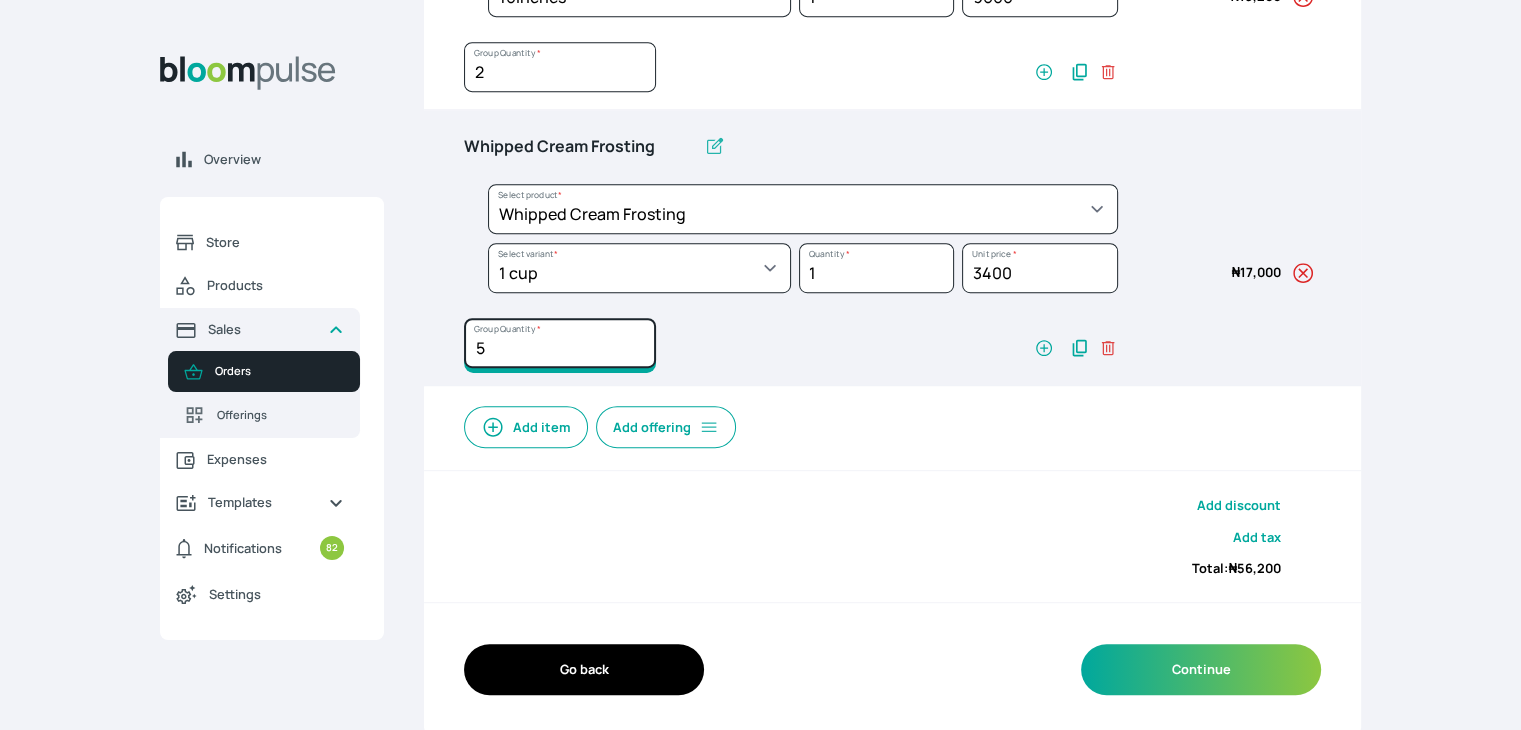 type on "5" 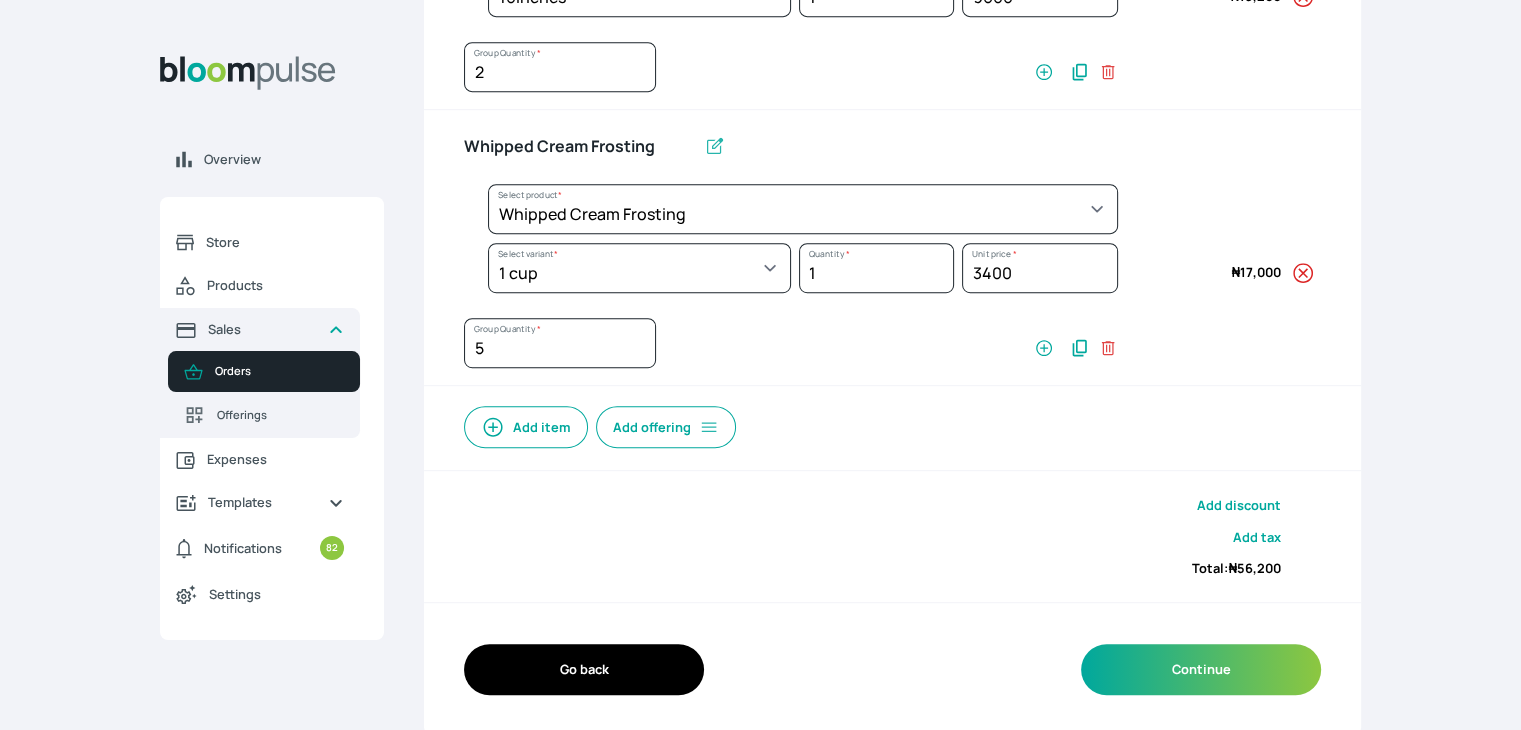 click on "Add item" at bounding box center [526, 427] 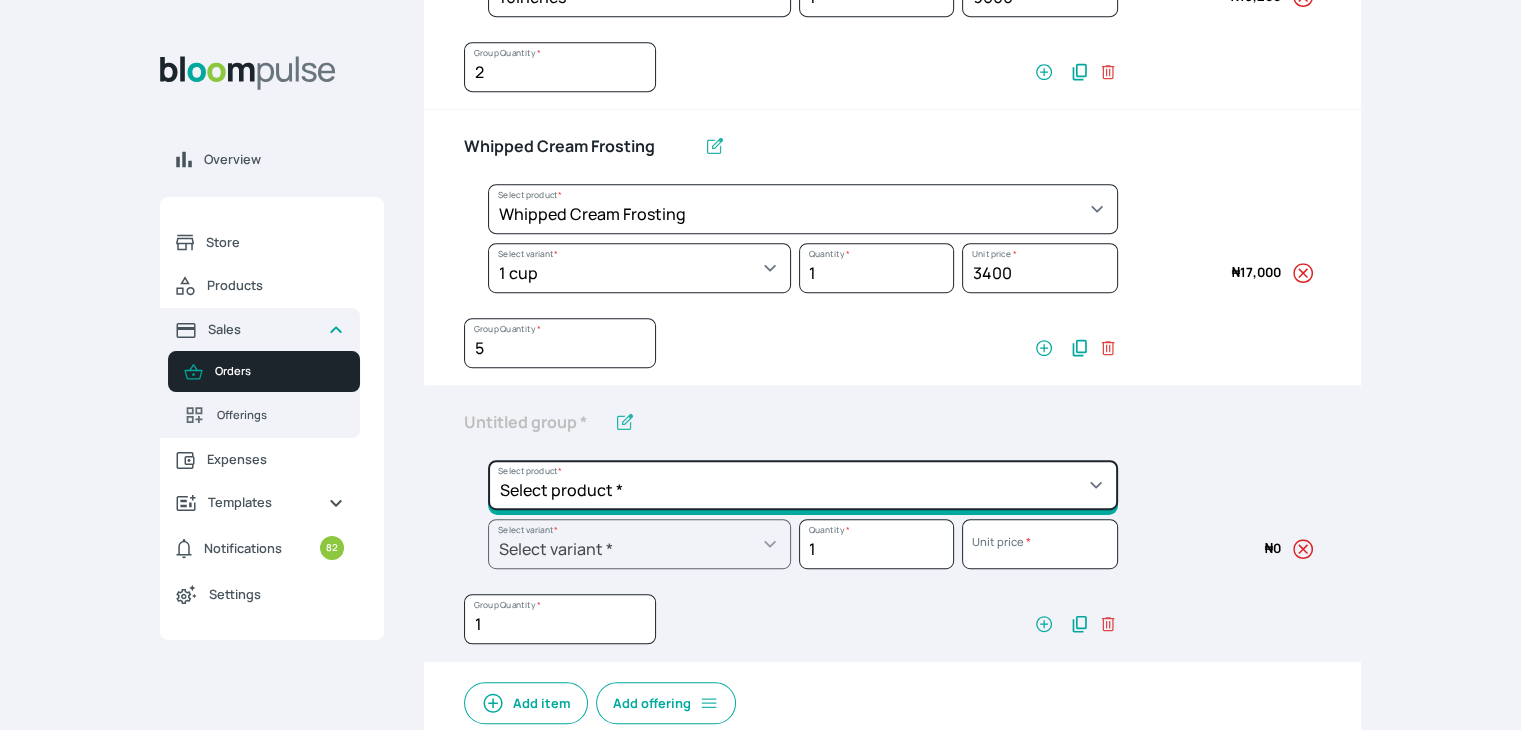 click on "Select product *  Cake Decoration for 8inches High  Chocolate oil based Round Cake  Geneose Sponge square Cake  Pound Square Cake  35cl zobo Mocktail  Banana Bread Batter BBQ Chicken  Bento Cake Budget Friendly Whippedcream Decoration Cake Decoration for 6inches High Cake Decoration for 6inches Low Cake loaf Chocolate Cake Batter Chocolate Ganache Chocolate oil based Batter Chocolate oil based square Cake Chocolate Round Cake Chop Life Package 2 Classic Banana Bread Loaf Coconut Banana Bread Loaf Cookies and Cream oil based Batter Cookies and cream oil based Round Cake Cupcakes Custom Made Whippedcream Decoration Doughnut Batter Fondant 1 Recipe  Fruit Cake Fruit Cake Batter Geneose Sponge Cake Batter Geneose Sponge Round Cake Meat Pie Meat Pie per 1 Mini puff Pound Cake Batter Pound Round Cake  Puff puff Redvelvet Cake Batter Redvelvet oil based Batter Redvelvet oil based Round Cake Redvelvet Round Cake Royal Buttercream  Small chops Stick Meat Sugar Doughnut  Swiss Meringue Buttercream  Valentine Love Box" at bounding box center [803, -619] 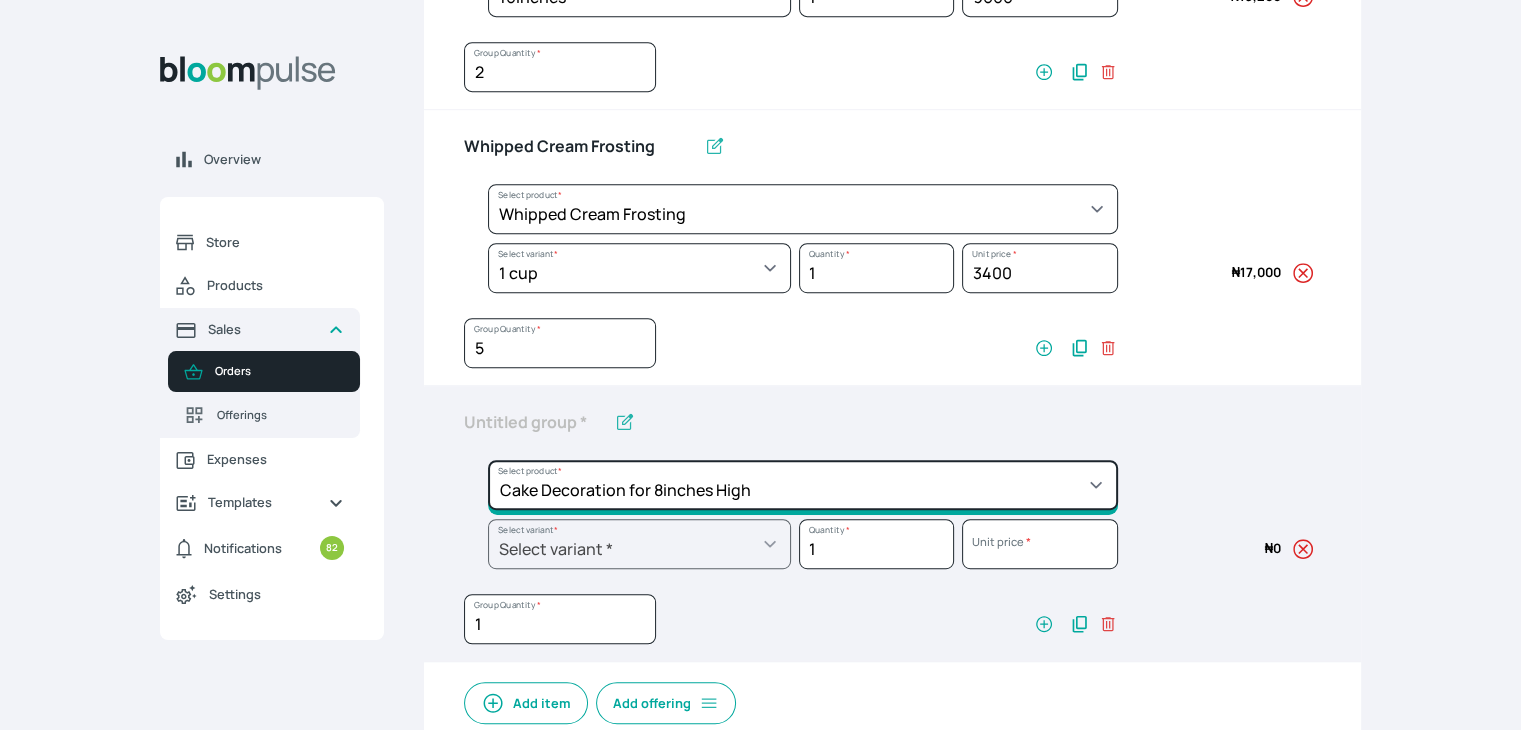 click on "Select product *  Cake Decoration for 8inches High  Chocolate oil based Round Cake  Geneose Sponge square Cake  Pound Square Cake  35cl zobo Mocktail  Banana Bread Batter BBQ Chicken  Bento Cake Budget Friendly Whippedcream Decoration Cake Decoration for 6inches High Cake Decoration for 6inches Low Cake loaf Chocolate Cake Batter Chocolate Ganache Chocolate oil based Batter Chocolate oil based square Cake Chocolate Round Cake Chop Life Package 2 Classic Banana Bread Loaf Coconut Banana Bread Loaf Cookies and Cream oil based Batter Cookies and cream oil based Round Cake Cupcakes Custom Made Whippedcream Decoration Doughnut Batter Fondant 1 Recipe  Fruit Cake Fruit Cake Batter Geneose Sponge Cake Batter Geneose Sponge Round Cake Meat Pie Meat Pie per 1 Mini puff Pound Cake Batter Pound Round Cake  Puff puff Redvelvet Cake Batter Redvelvet oil based Batter Redvelvet oil based Round Cake Redvelvet Round Cake Royal Buttercream  Small chops Stick Meat Sugar Doughnut  Swiss Meringue Buttercream  Valentine Love Box" at bounding box center (803, -619) 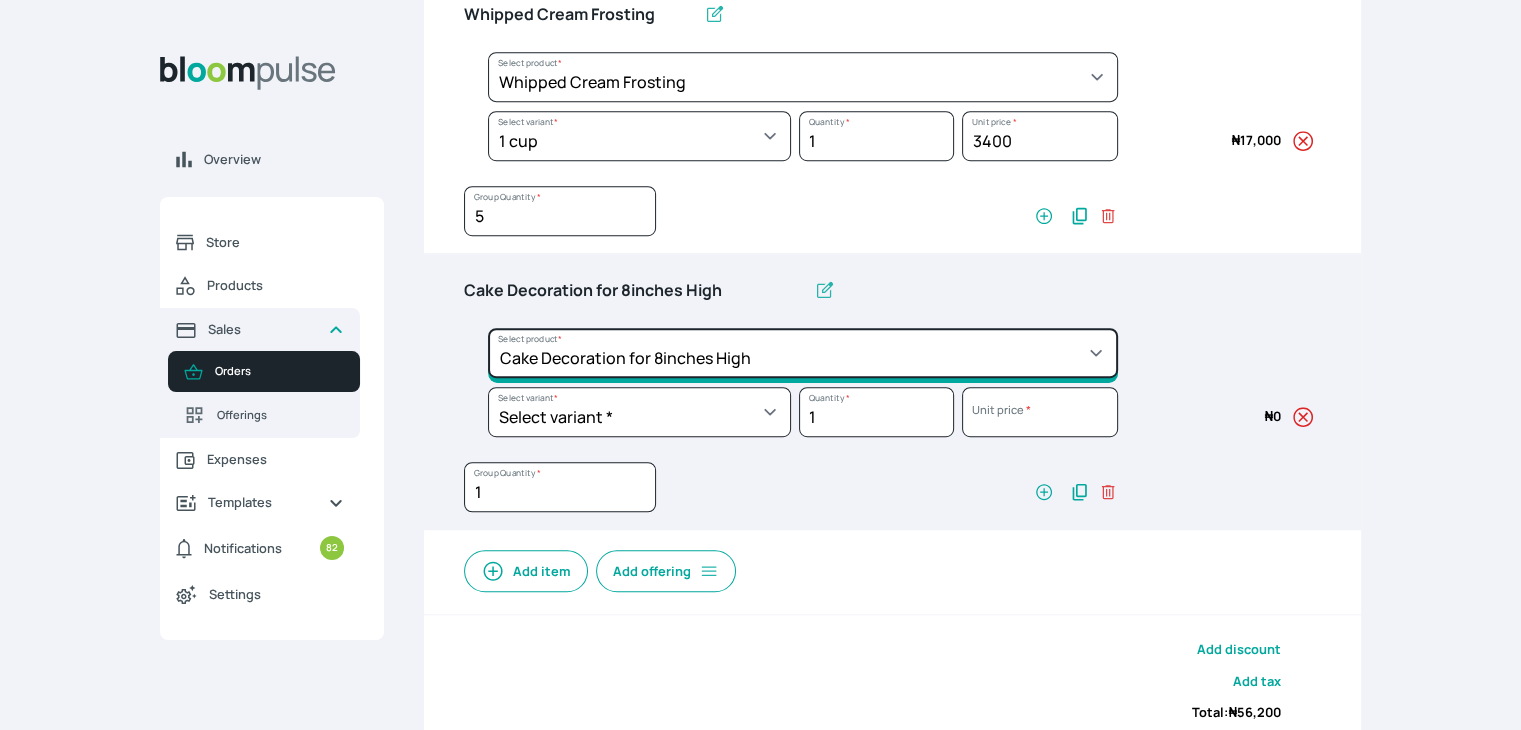 scroll, scrollTop: 1341, scrollLeft: 0, axis: vertical 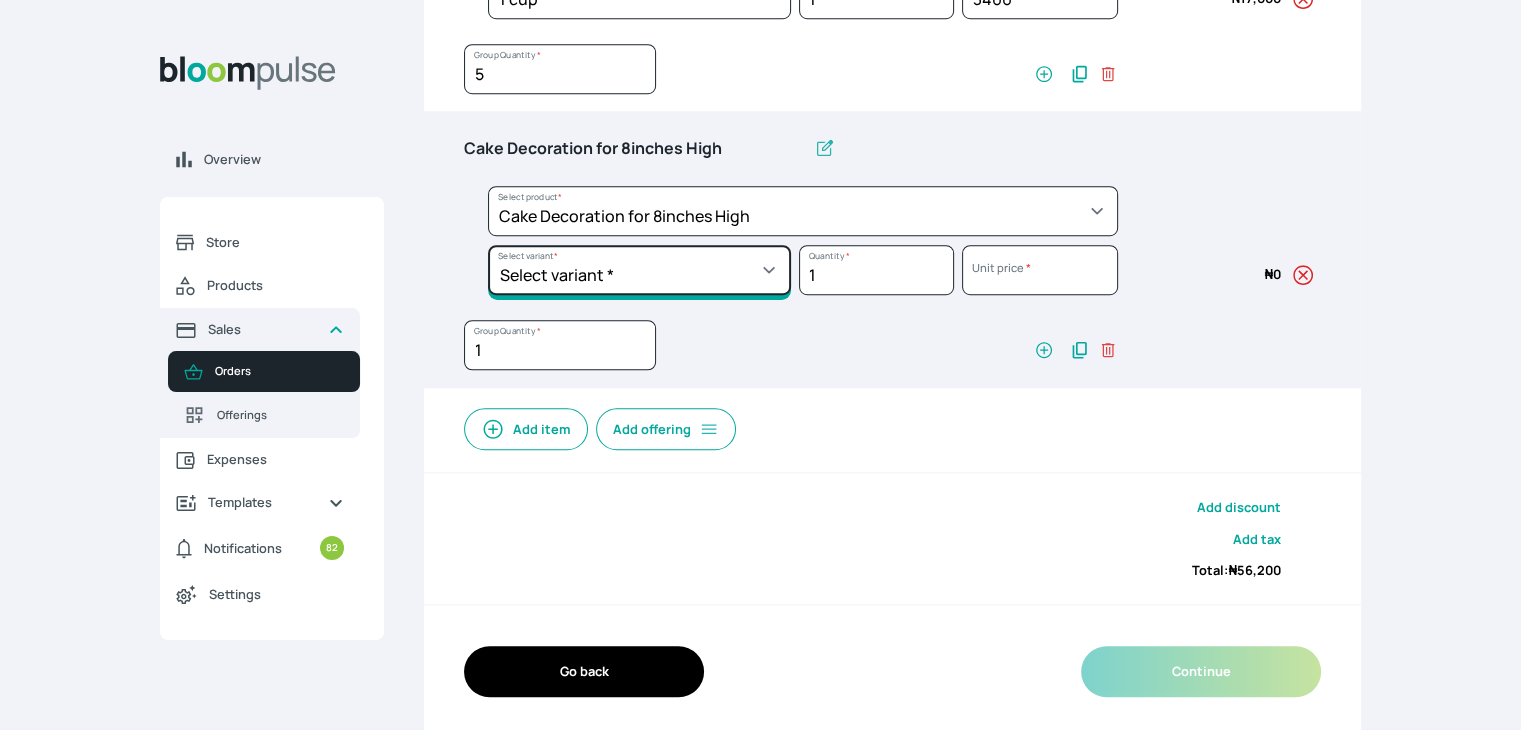 click on "Select variant * Basic Complex Regular" at bounding box center (639, -834) 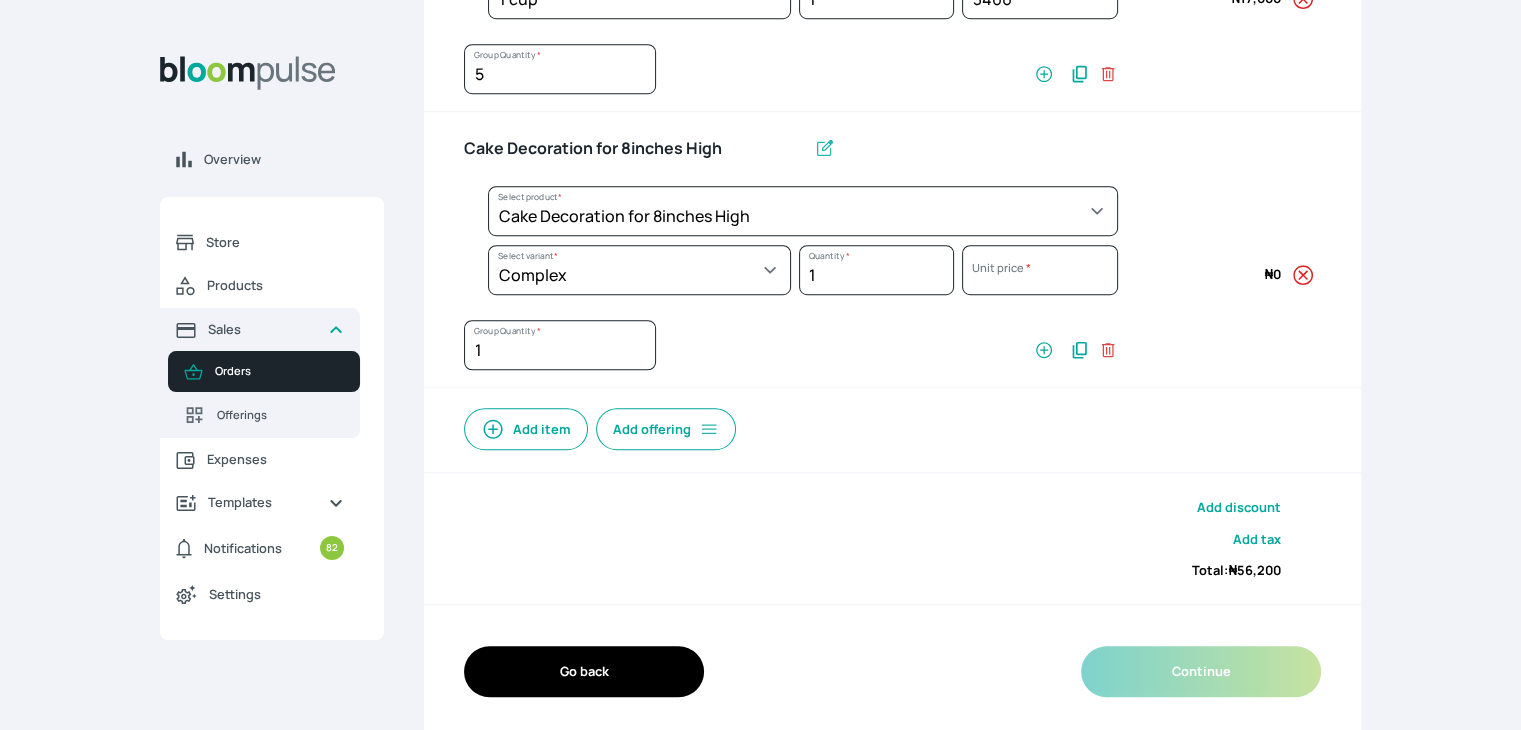 select on "023b730d-bc46-477e-b7f7-d3522e7f455b" 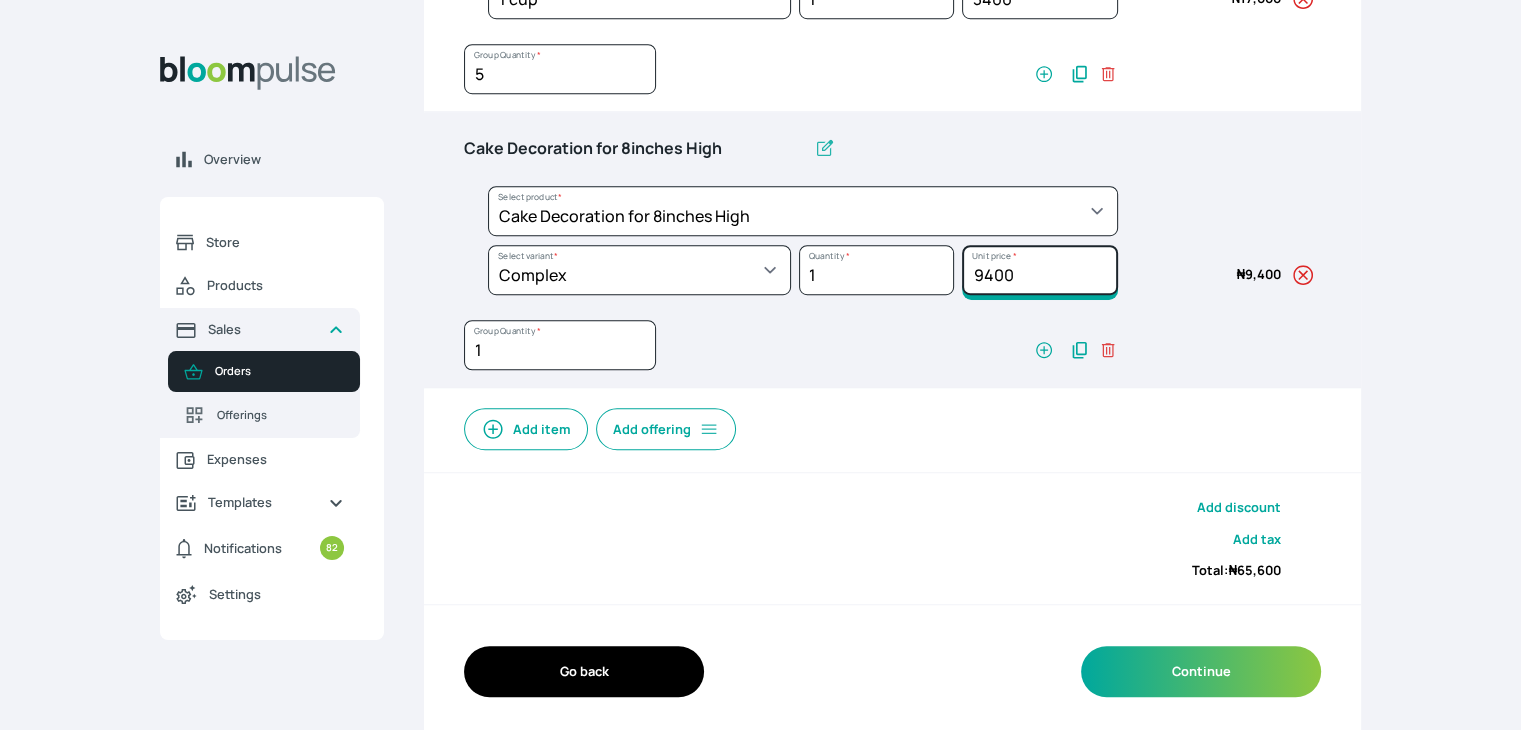 drag, startPoint x: 1029, startPoint y: 276, endPoint x: 955, endPoint y: 261, distance: 75.50497 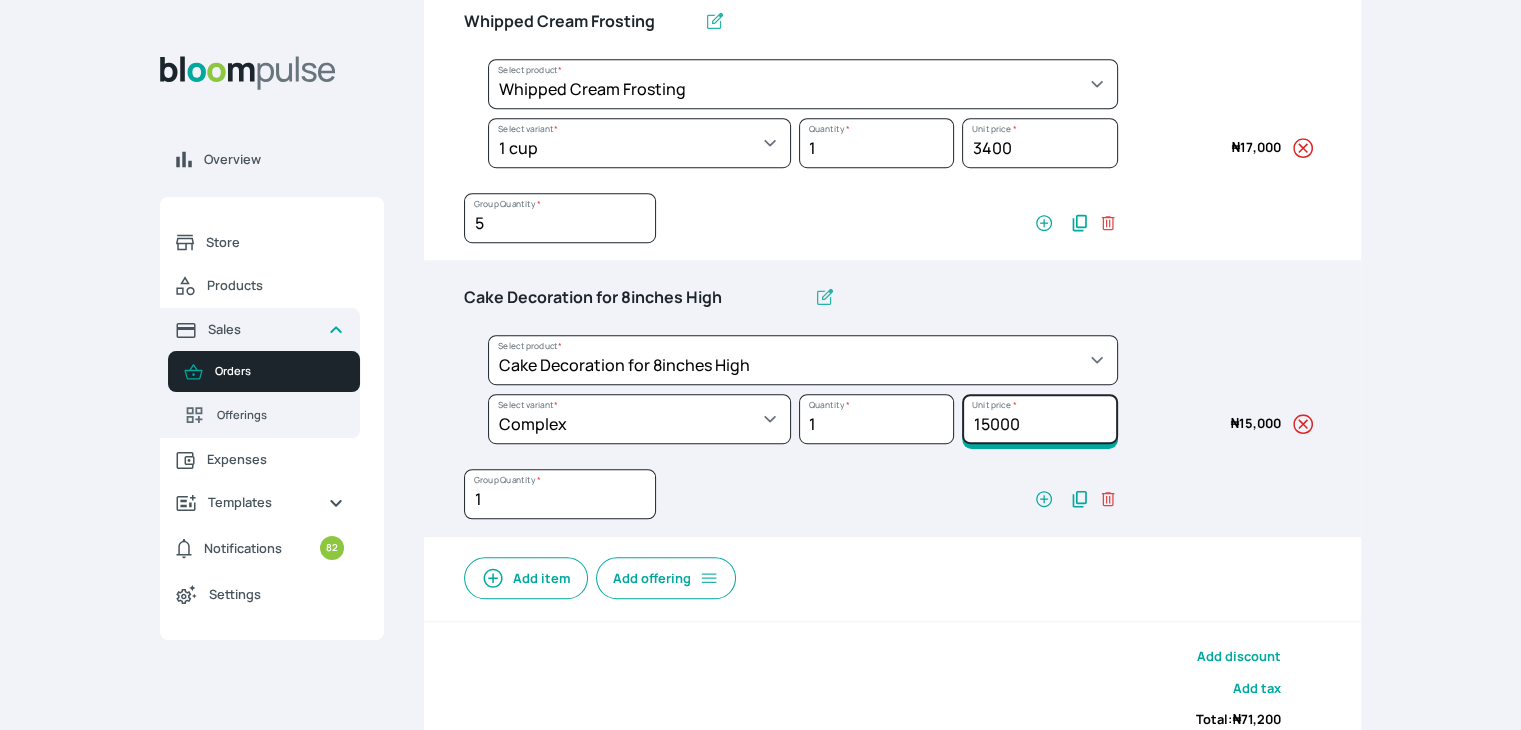 scroll, scrollTop: 1141, scrollLeft: 0, axis: vertical 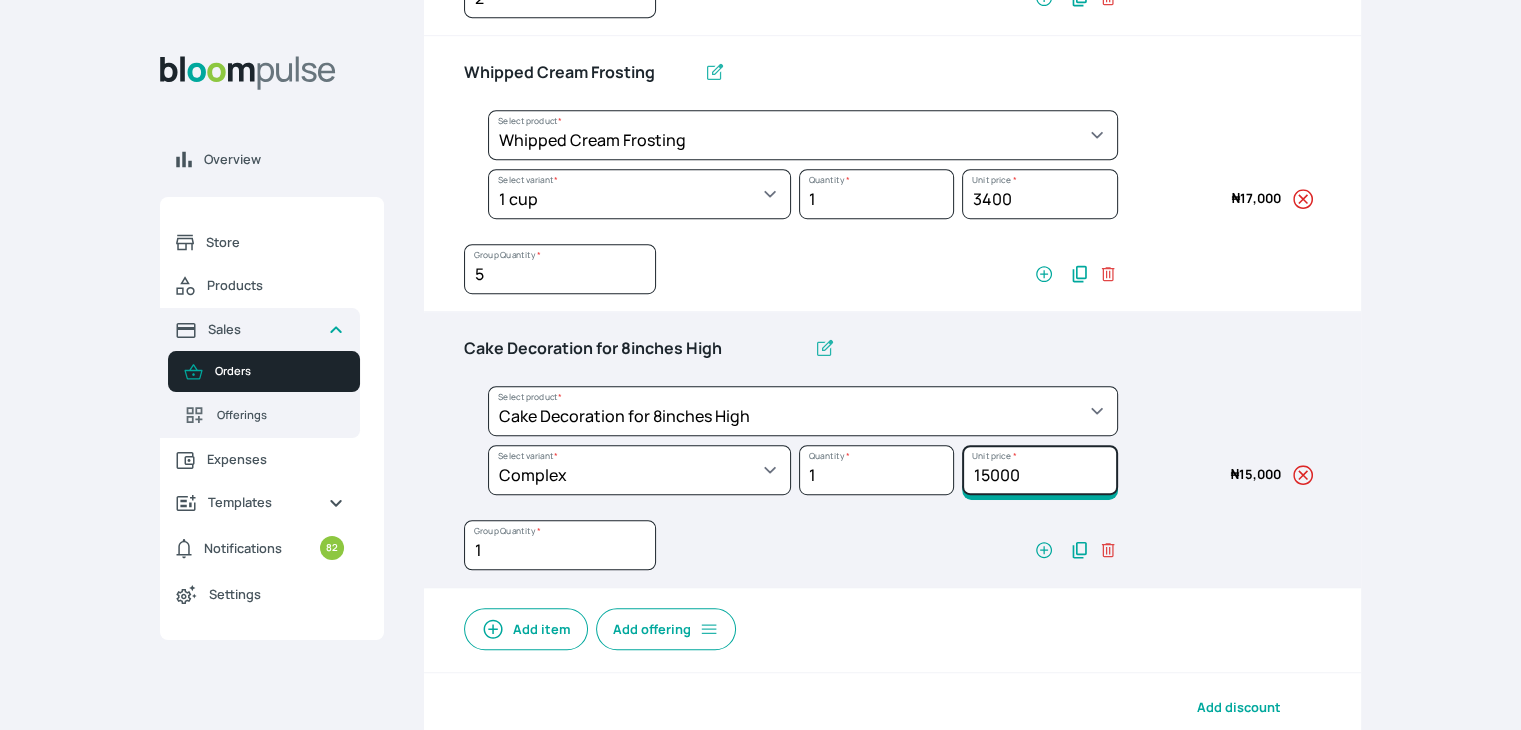 type on "15000" 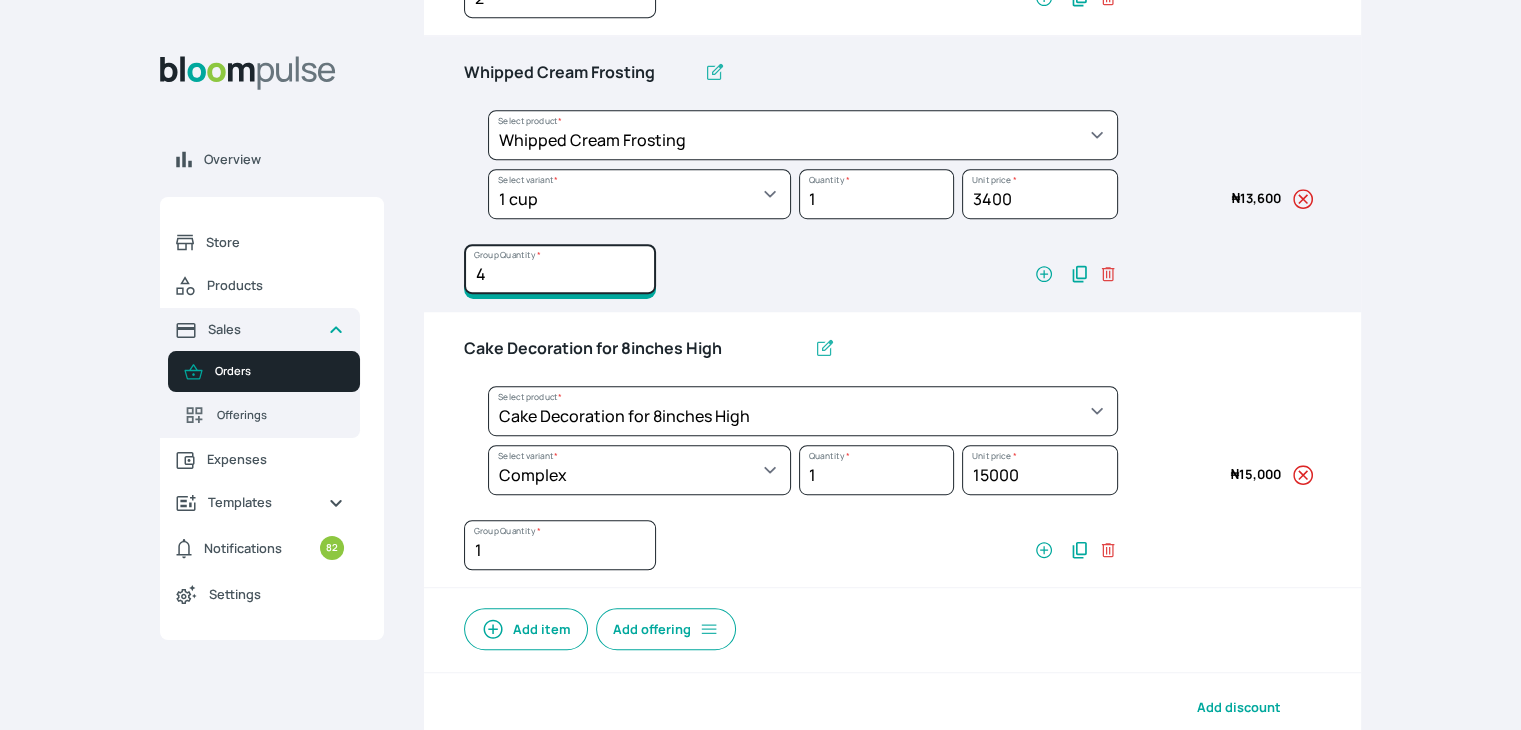 type on "4" 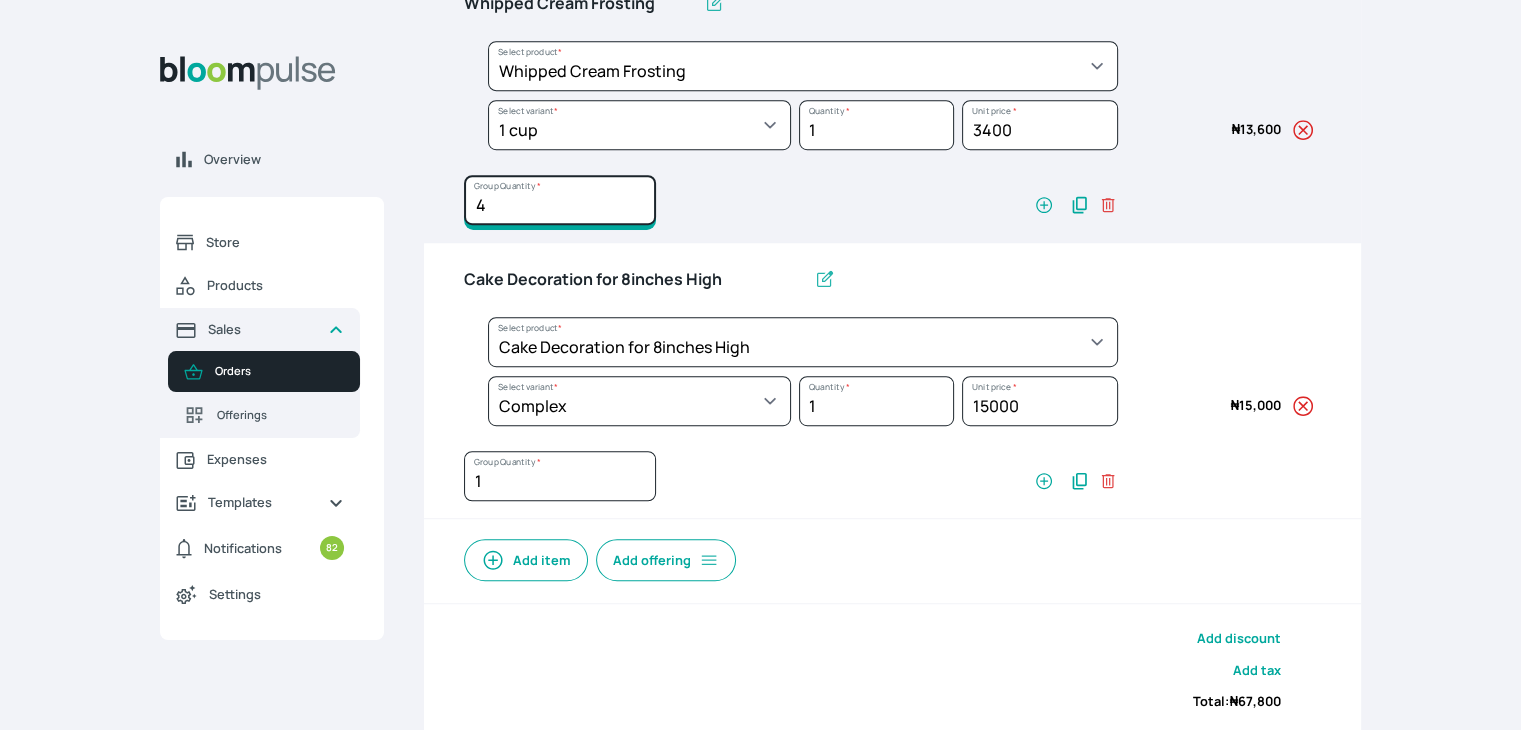 scroll, scrollTop: 1341, scrollLeft: 0, axis: vertical 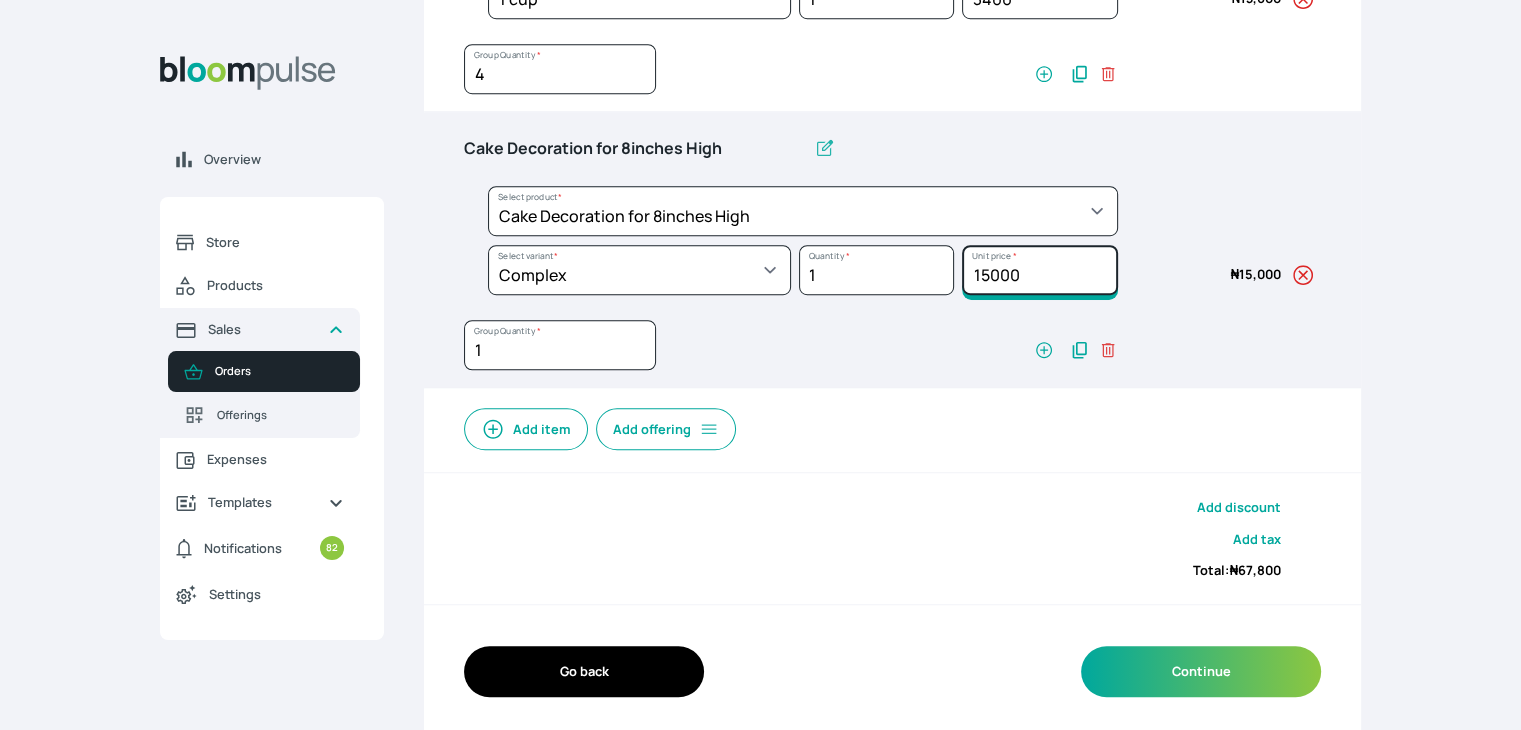 drag, startPoint x: 1023, startPoint y: 270, endPoint x: 983, endPoint y: 275, distance: 40.311287 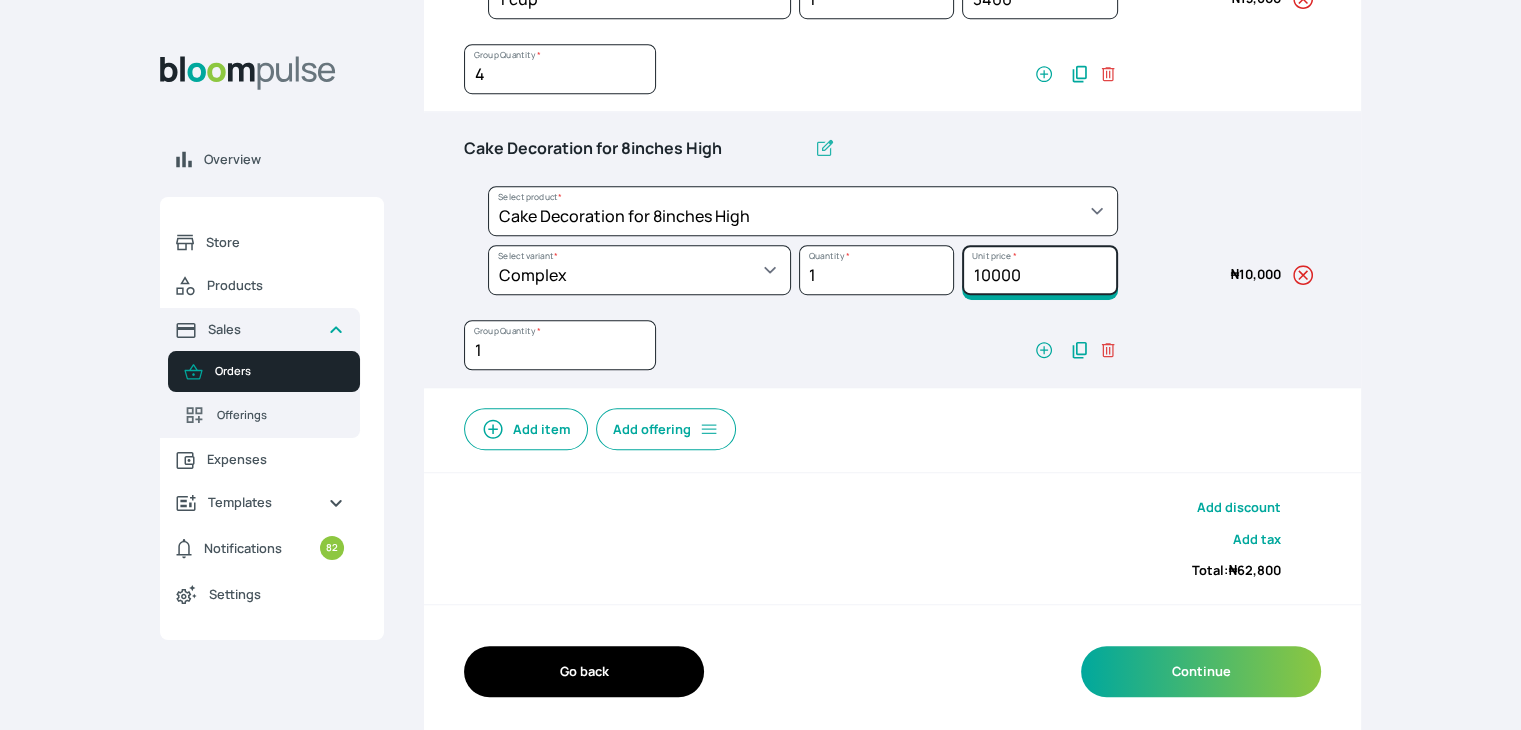 type on "10000" 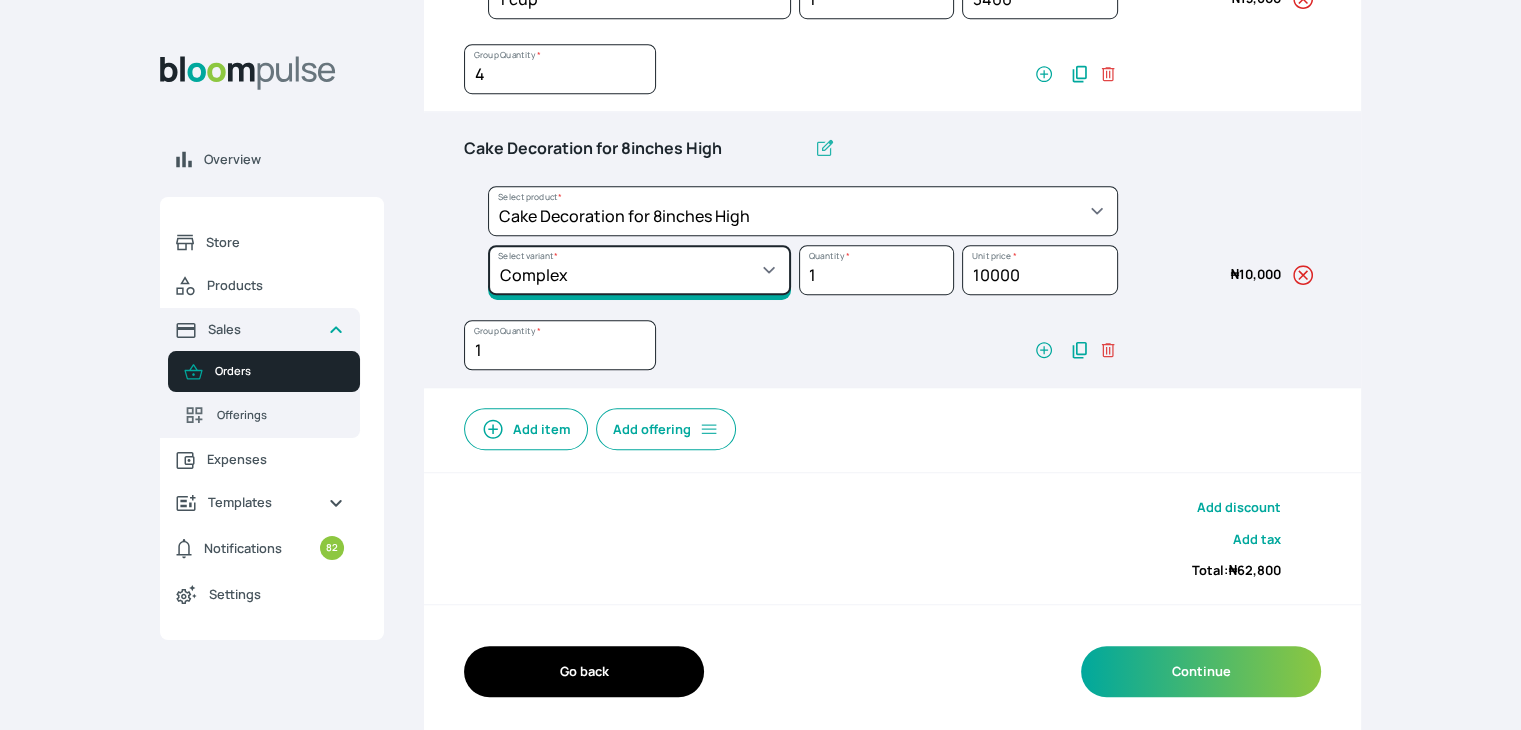 click on "Select variant * Basic Complex Regular" at bounding box center [639, -834] 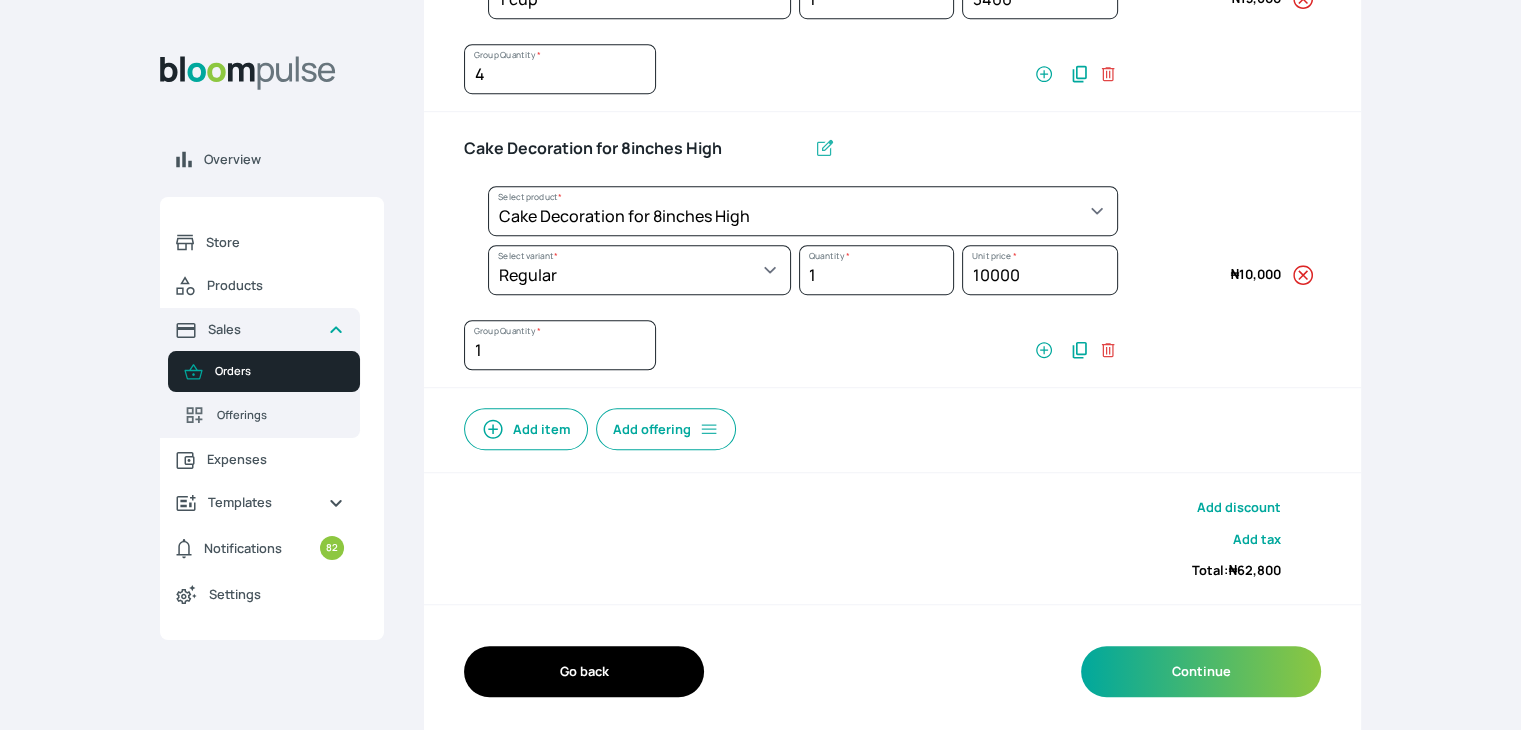 select on "023b730d-bc46-477e-b7f7-d3522e7f455b" 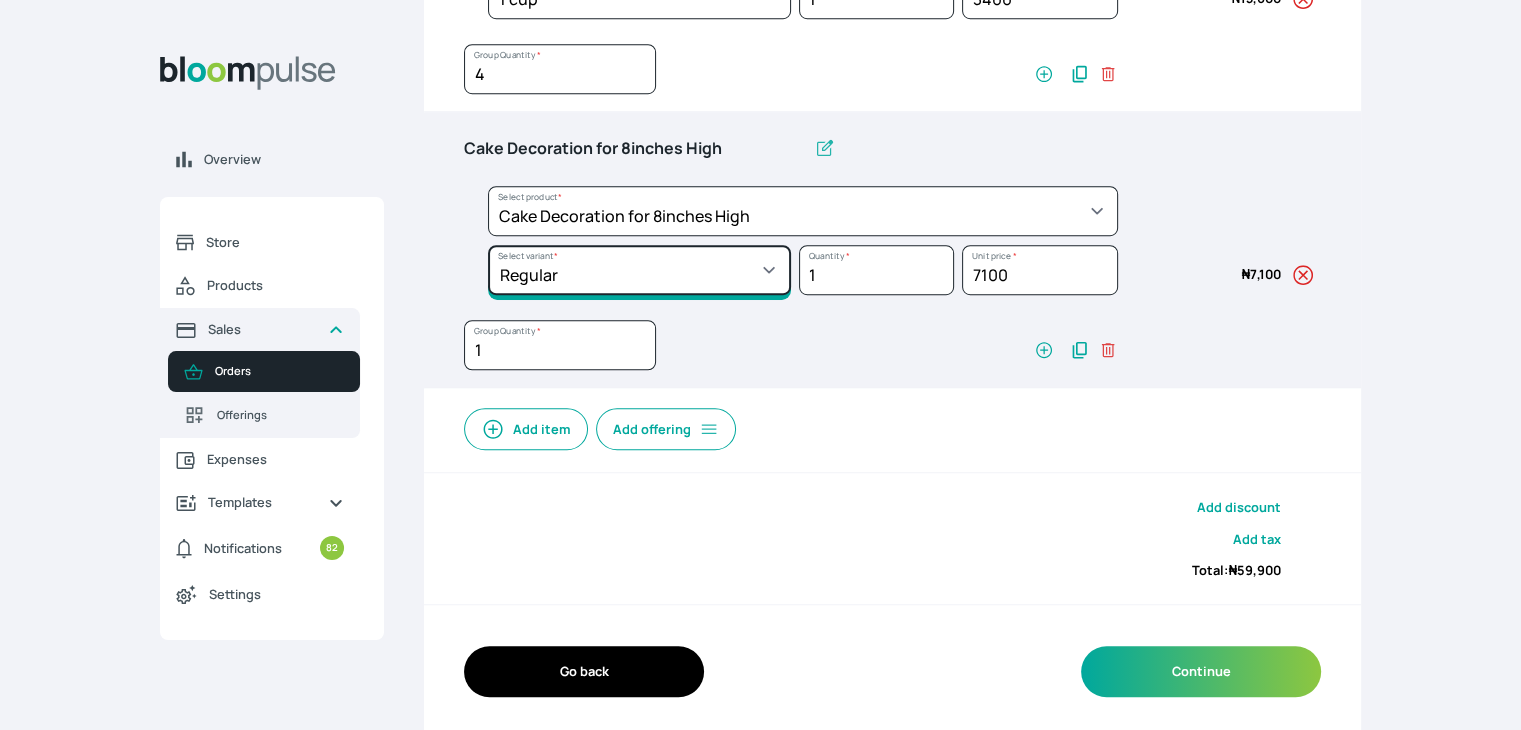 click on "Select variant * Basic Complex Regular" at bounding box center [639, -834] 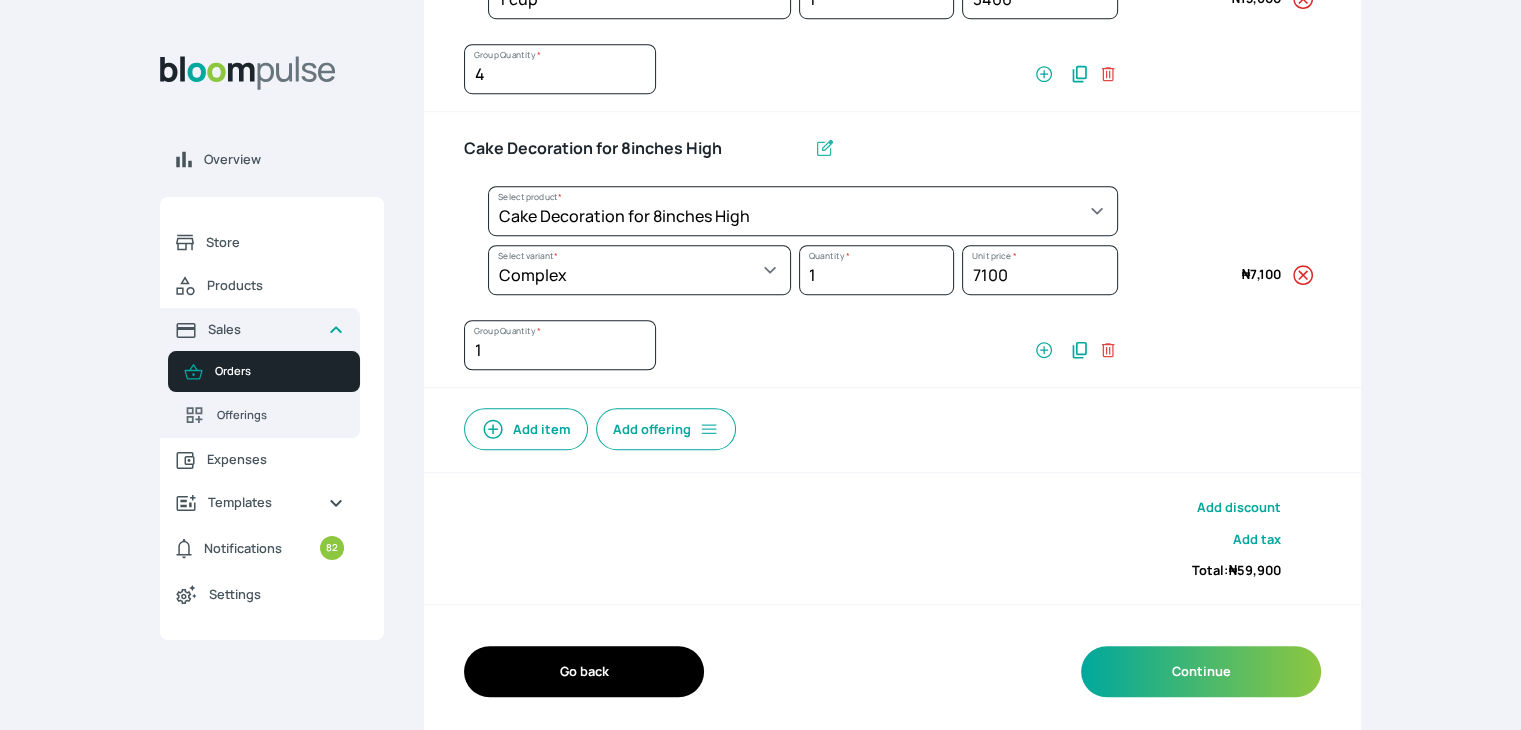 select on "023b730d-bc46-477e-b7f7-d3522e7f455b" 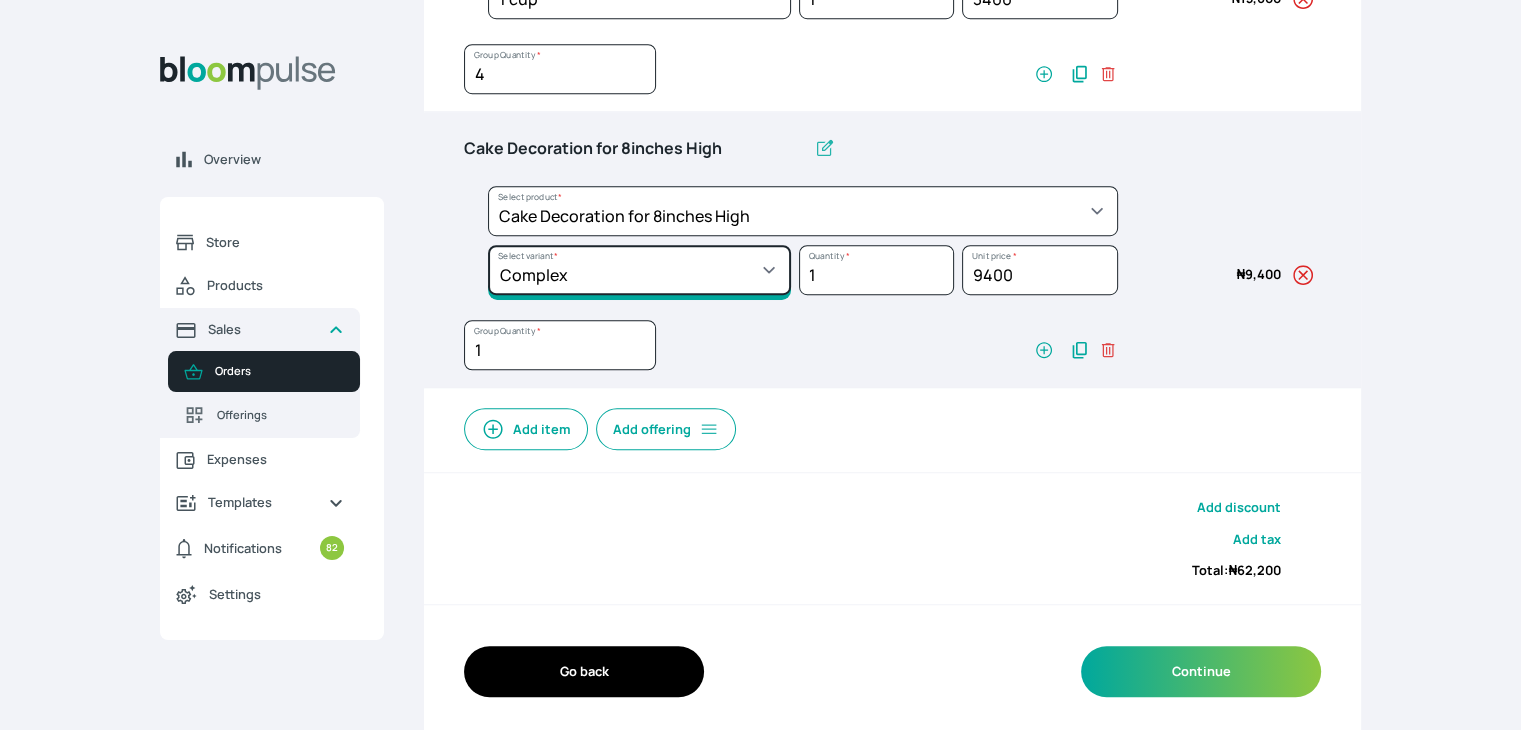 click on "Select variant * Basic Complex Regular" at bounding box center (639, -834) 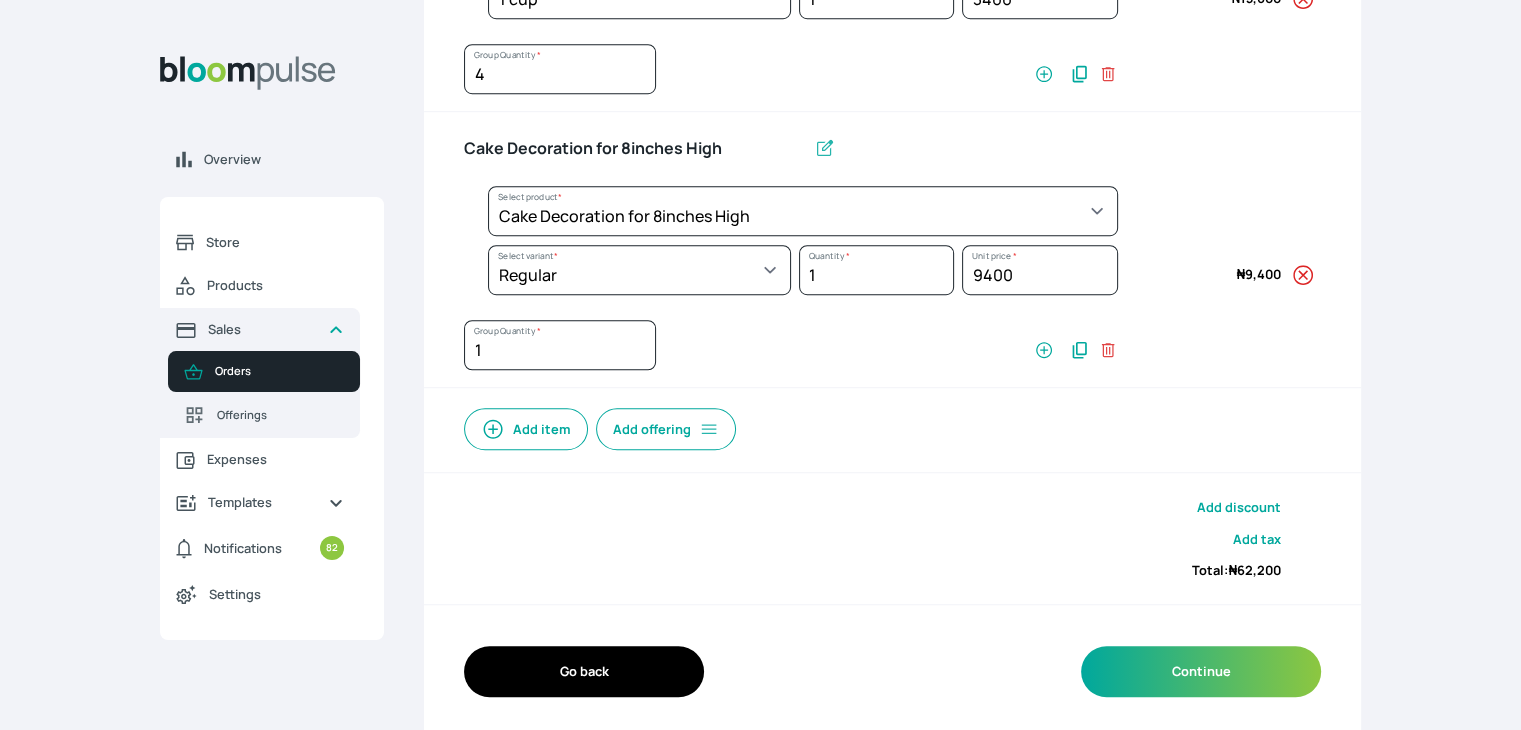 select on "023b730d-bc46-477e-b7f7-d3522e7f455b" 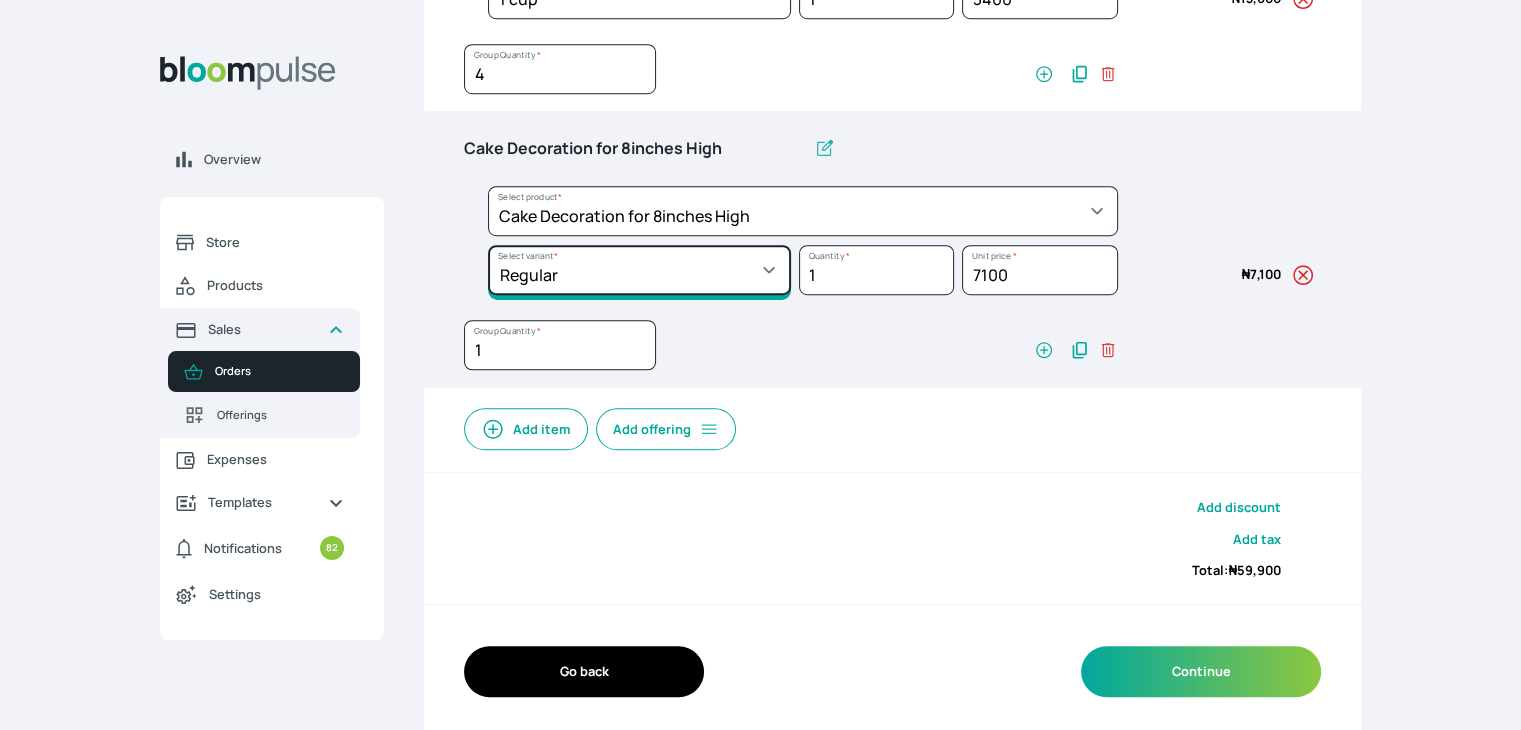 click on "Select variant * Basic Complex Regular" at bounding box center (639, -834) 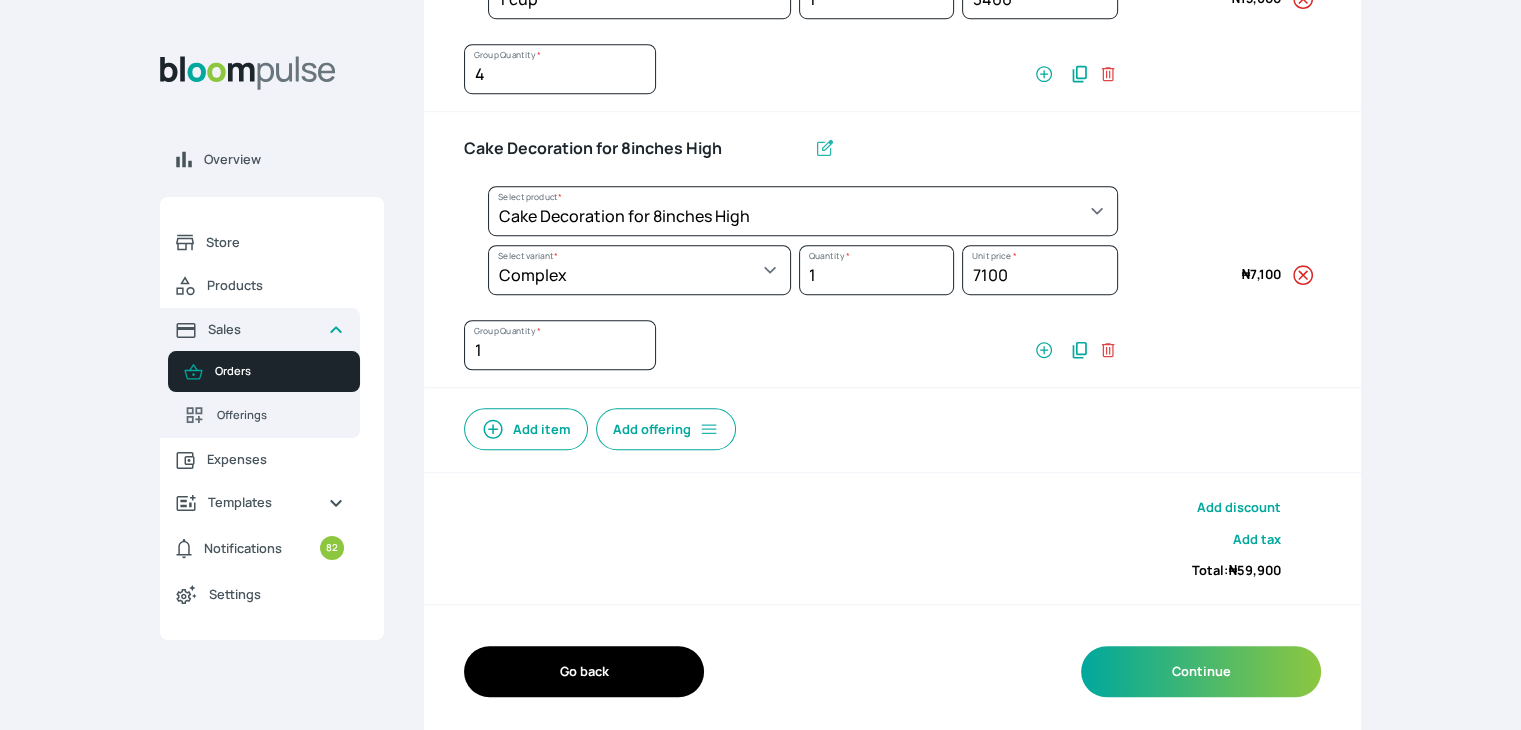 select on "023b730d-bc46-477e-b7f7-d3522e7f455b" 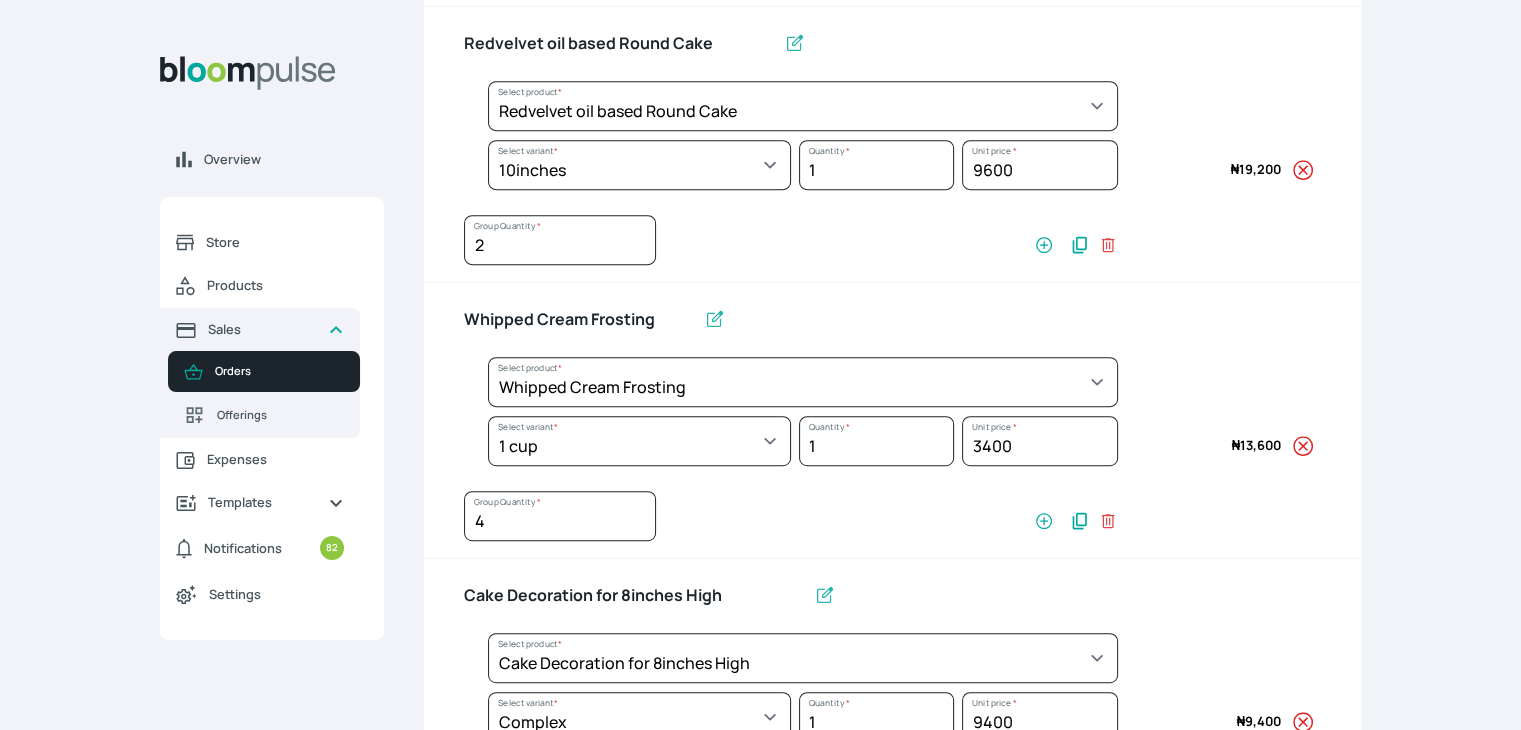 scroll, scrollTop: 641, scrollLeft: 0, axis: vertical 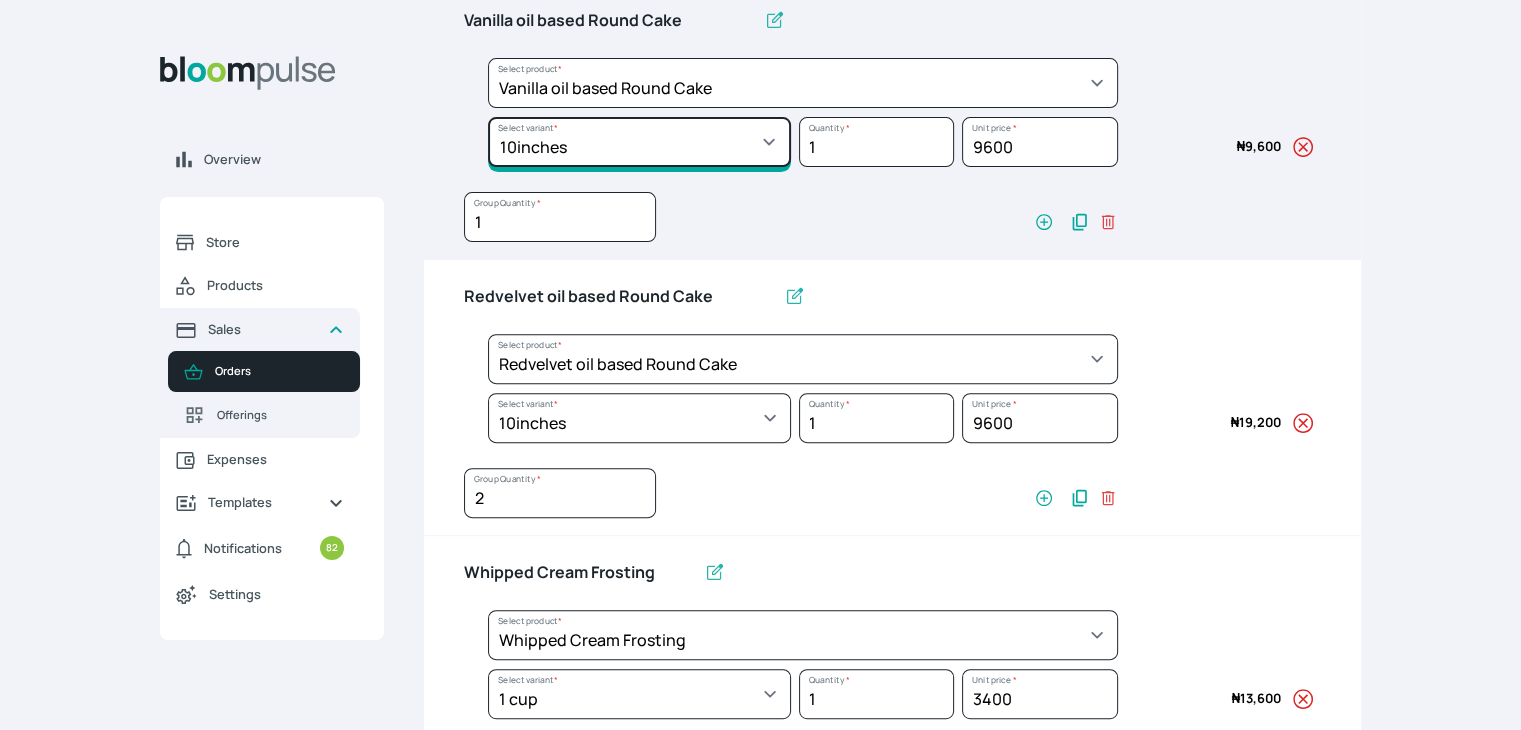 click on "Select variant * 10inches 11inches  12inches 6inches 7inches 8inches  9inches" at bounding box center (639, -134) 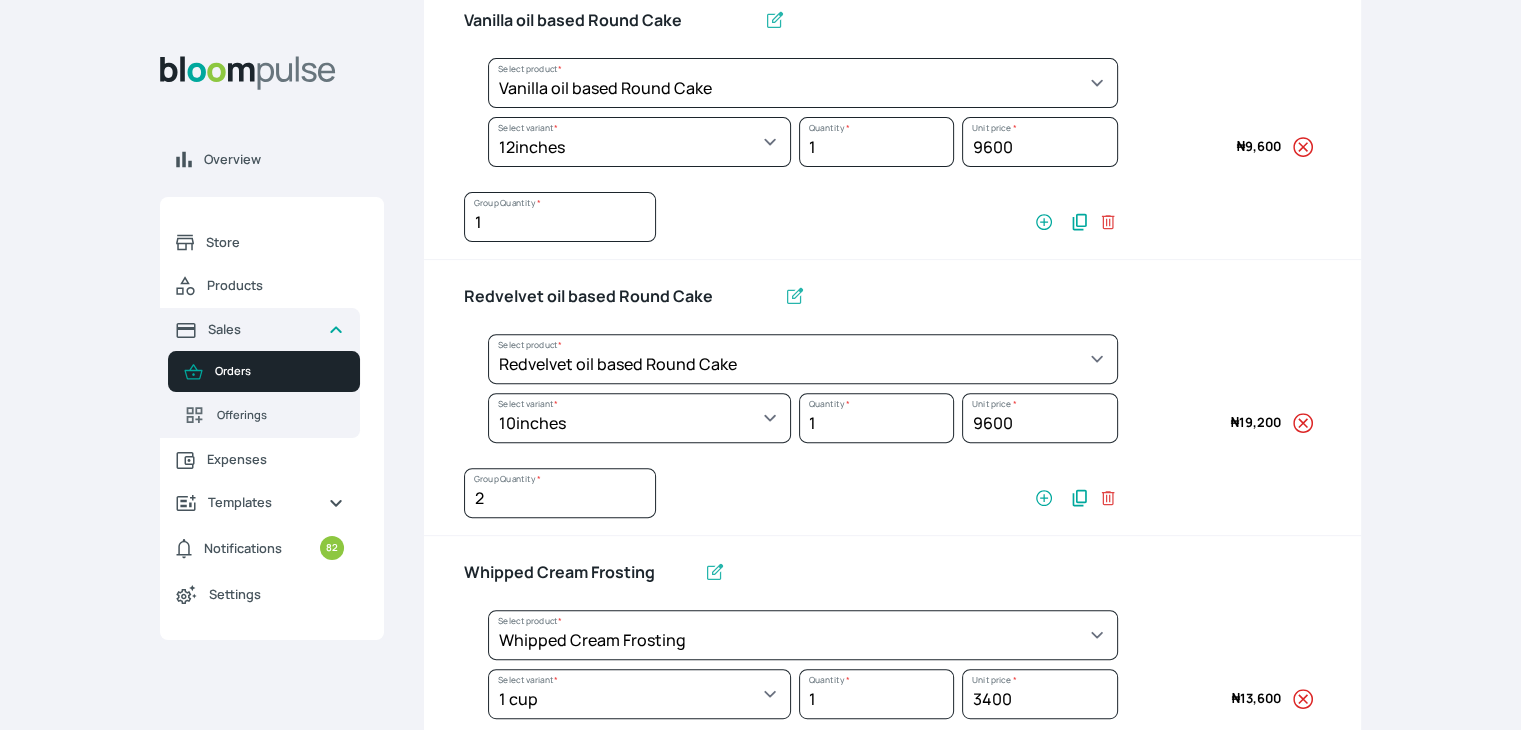select on "49426e7e-6d78-4aff-80b2-0dfc408de078" 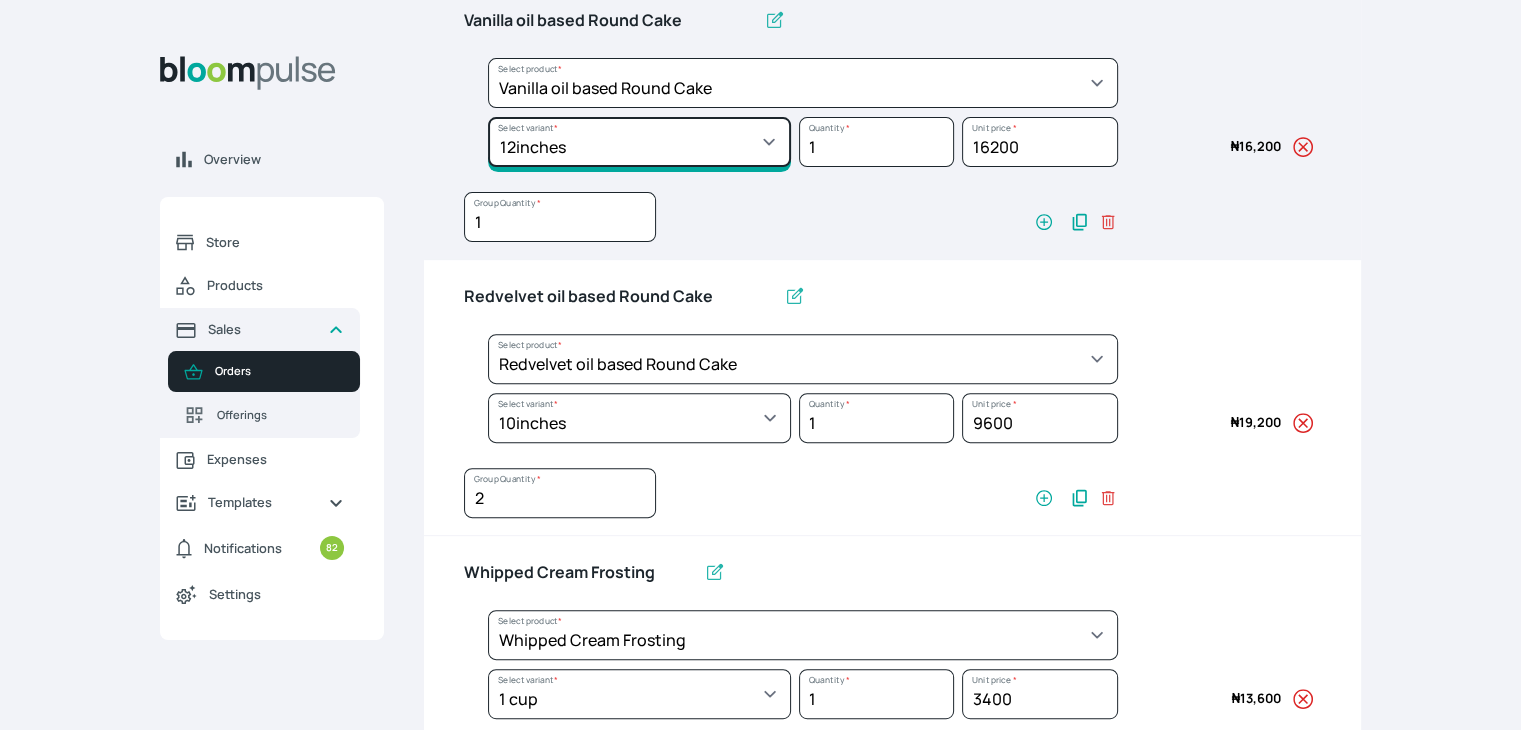 click on "Select variant * 10inches 11inches  12inches 6inches 7inches 8inches  9inches" at bounding box center (639, -134) 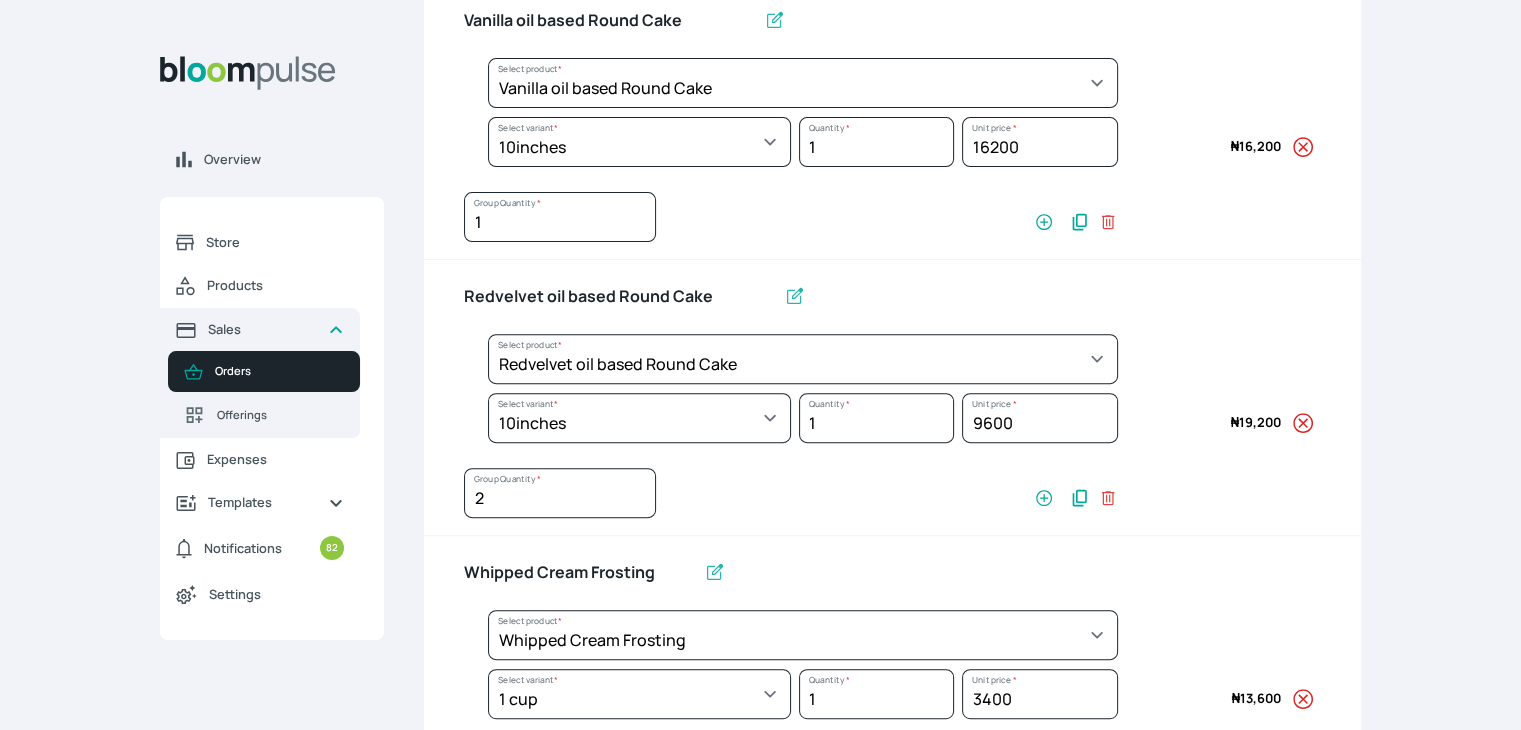 select on "49426e7e-6d78-4aff-80b2-0dfc408de078" 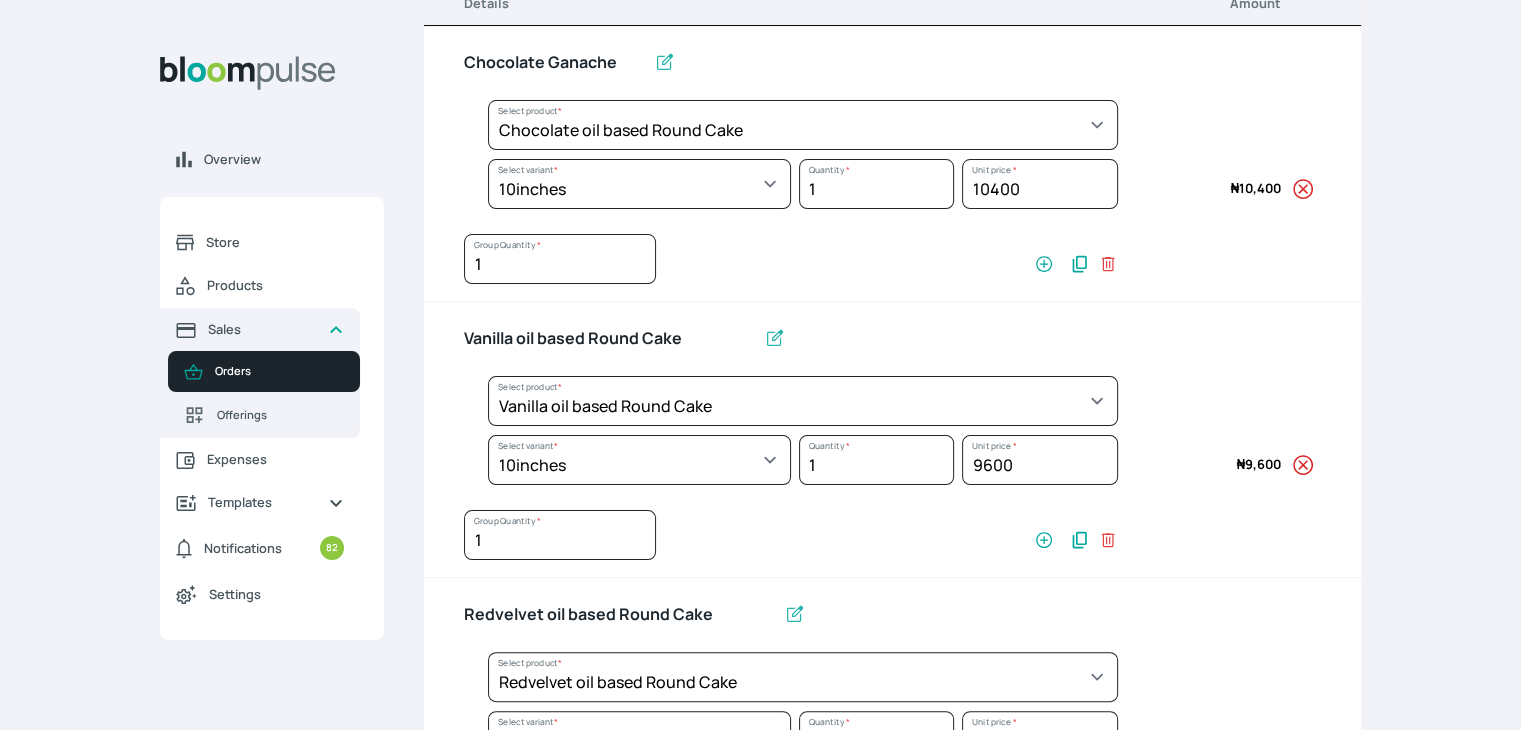 scroll, scrollTop: 141, scrollLeft: 0, axis: vertical 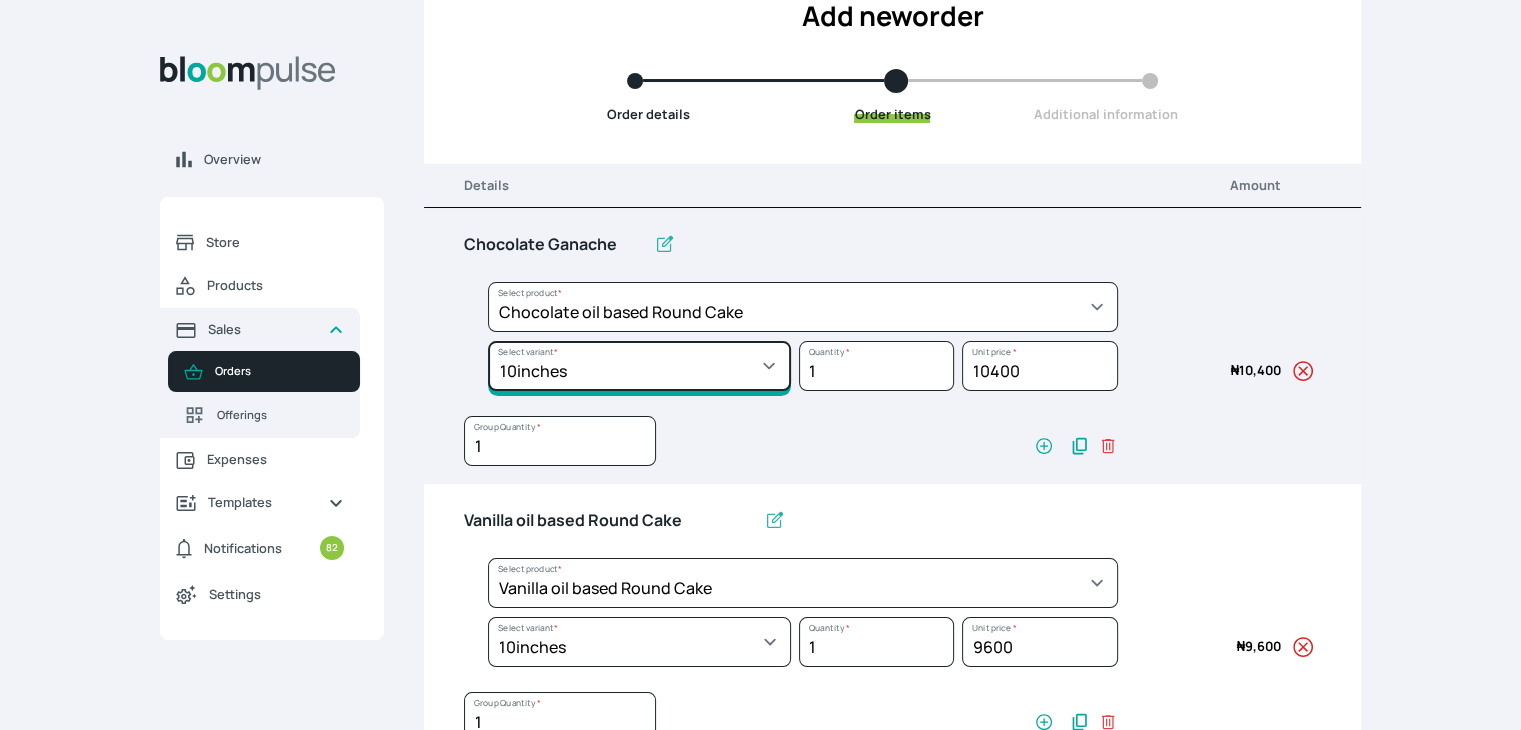 click on "Select variant * 10inches 11inches  12inches 6inches 7inches 8inches  9inches" at bounding box center [639, 366] 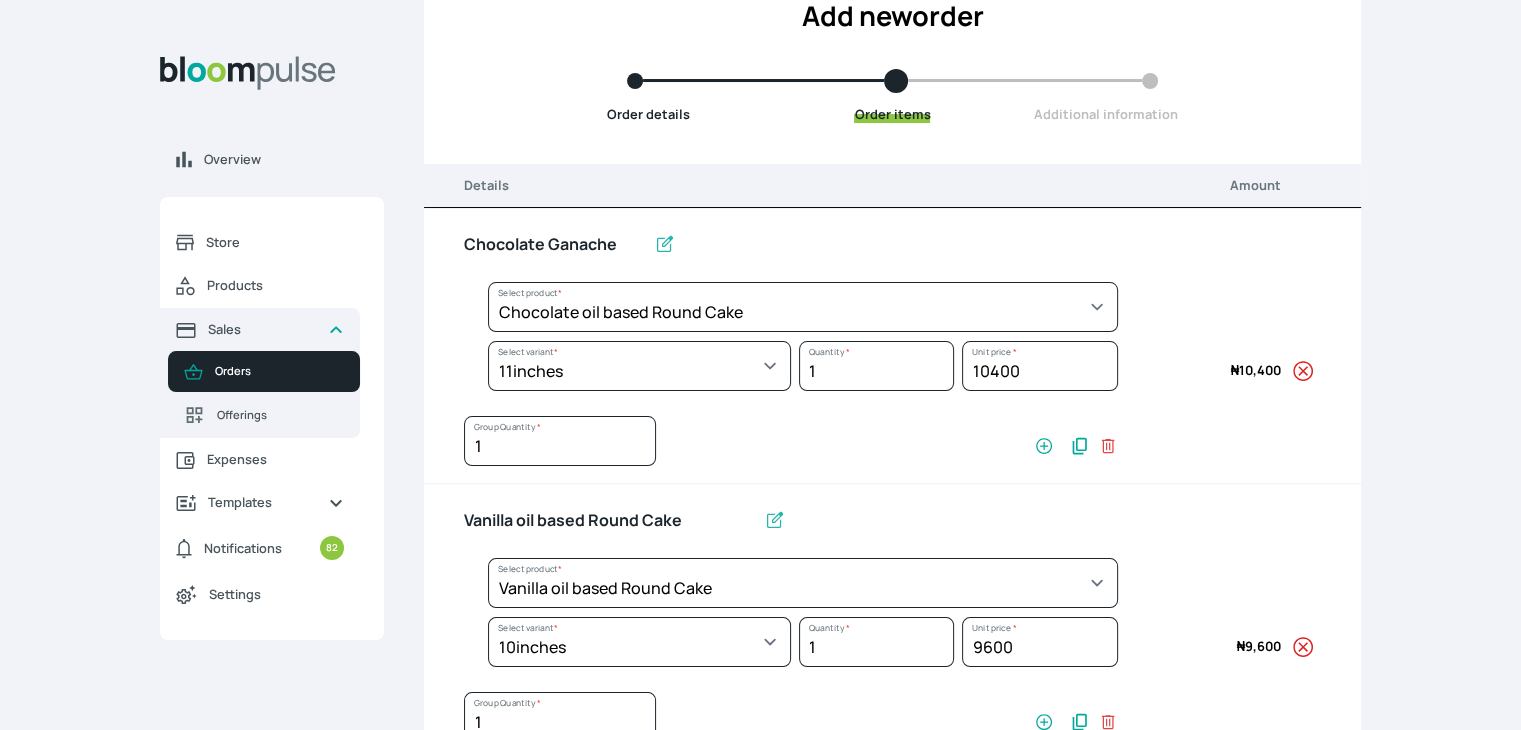 select on "0a3636f1-4902-403d-89c1-f5465b9229a0" 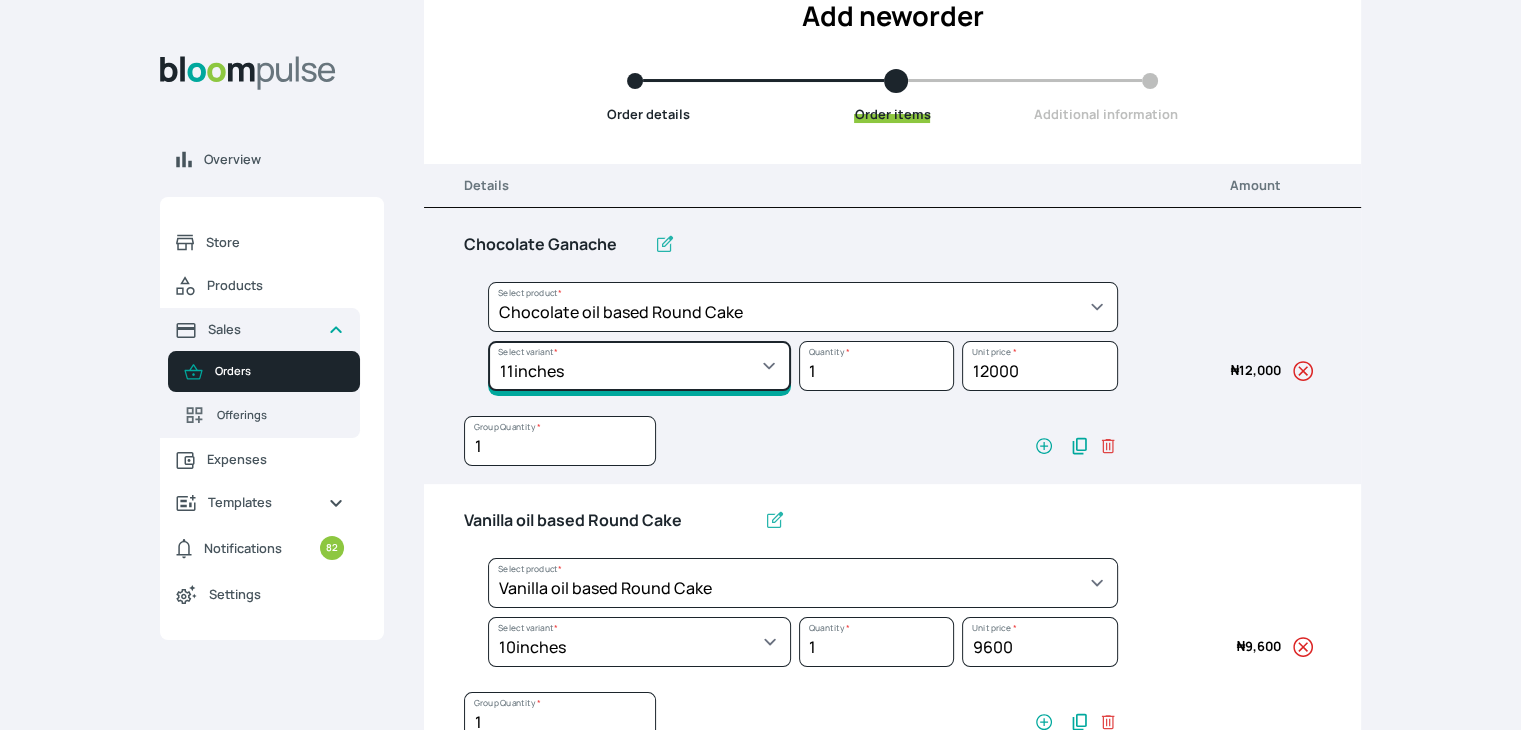 click on "Select variant * 10inches 11inches  12inches 6inches 7inches 8inches  9inches" at bounding box center (639, 366) 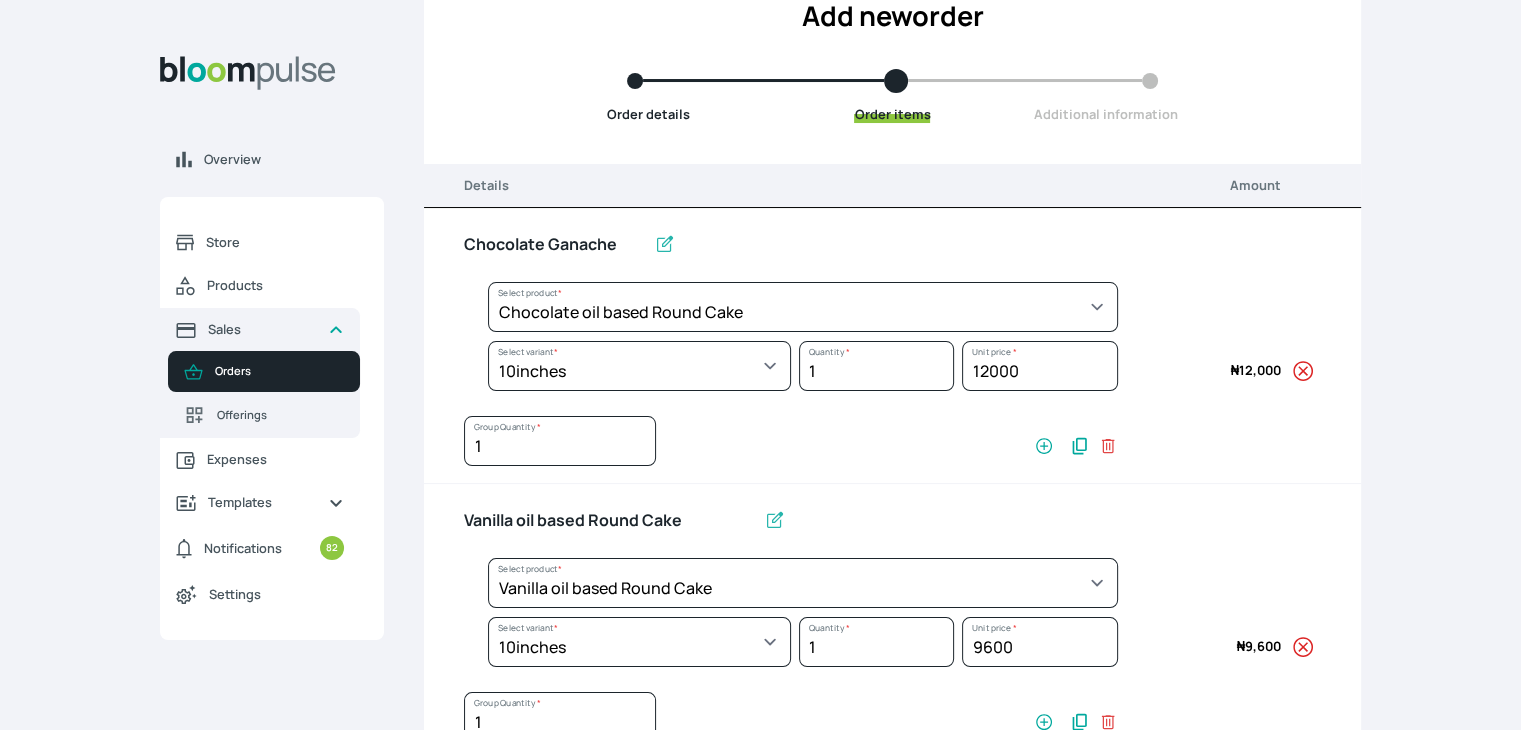 select on "0a3636f1-4902-403d-89c1-f5465b9229a0" 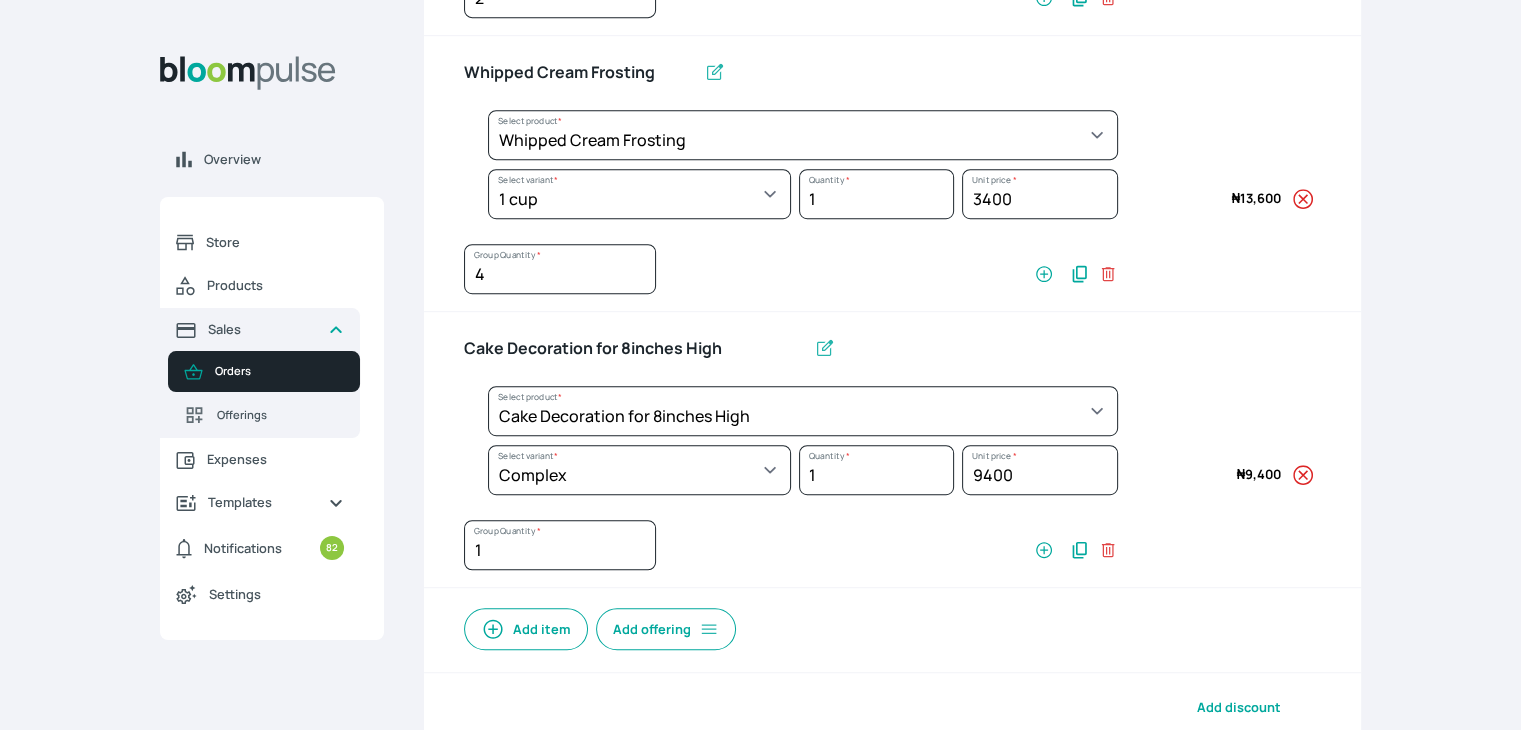 scroll, scrollTop: 1341, scrollLeft: 0, axis: vertical 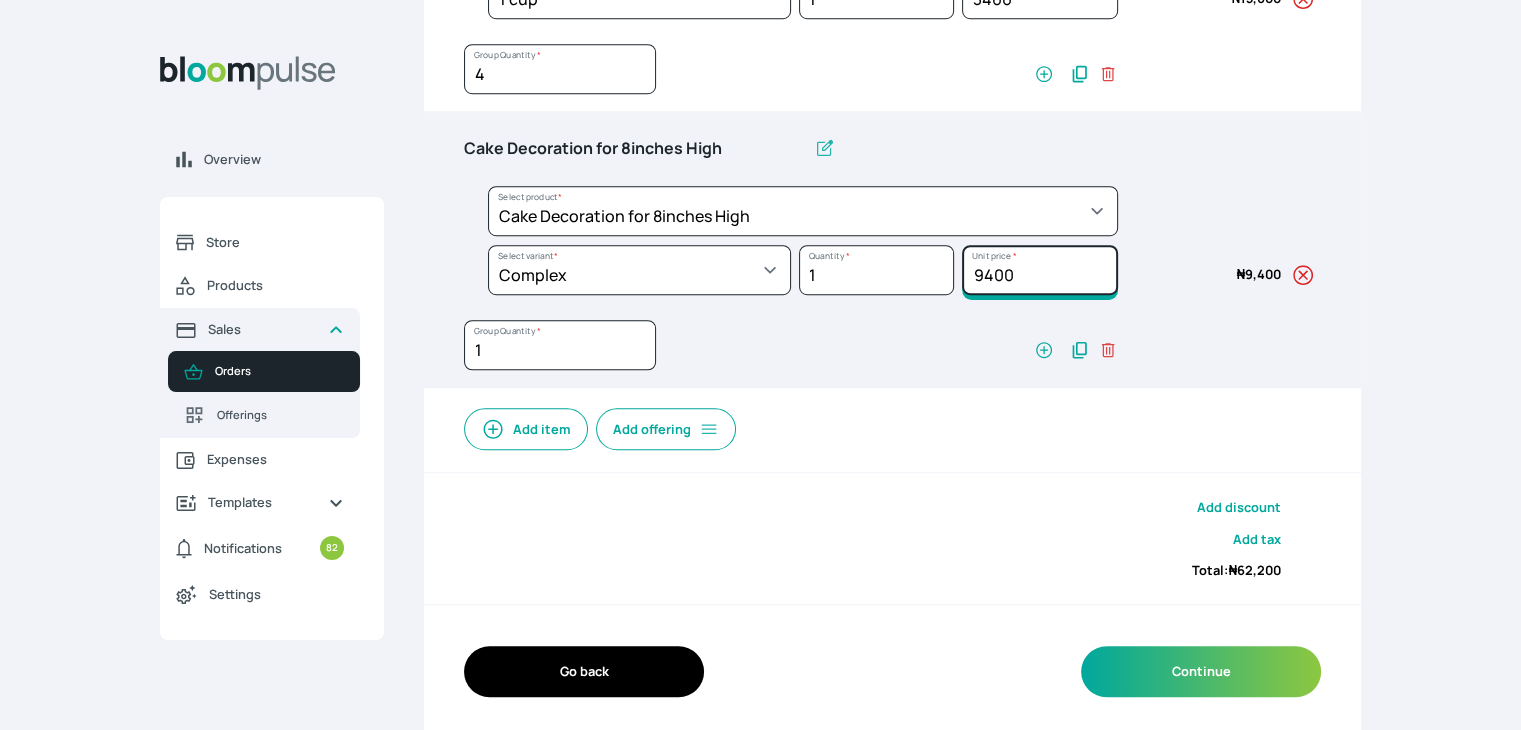 drag, startPoint x: 1042, startPoint y: 270, endPoint x: 1014, endPoint y: 271, distance: 28.01785 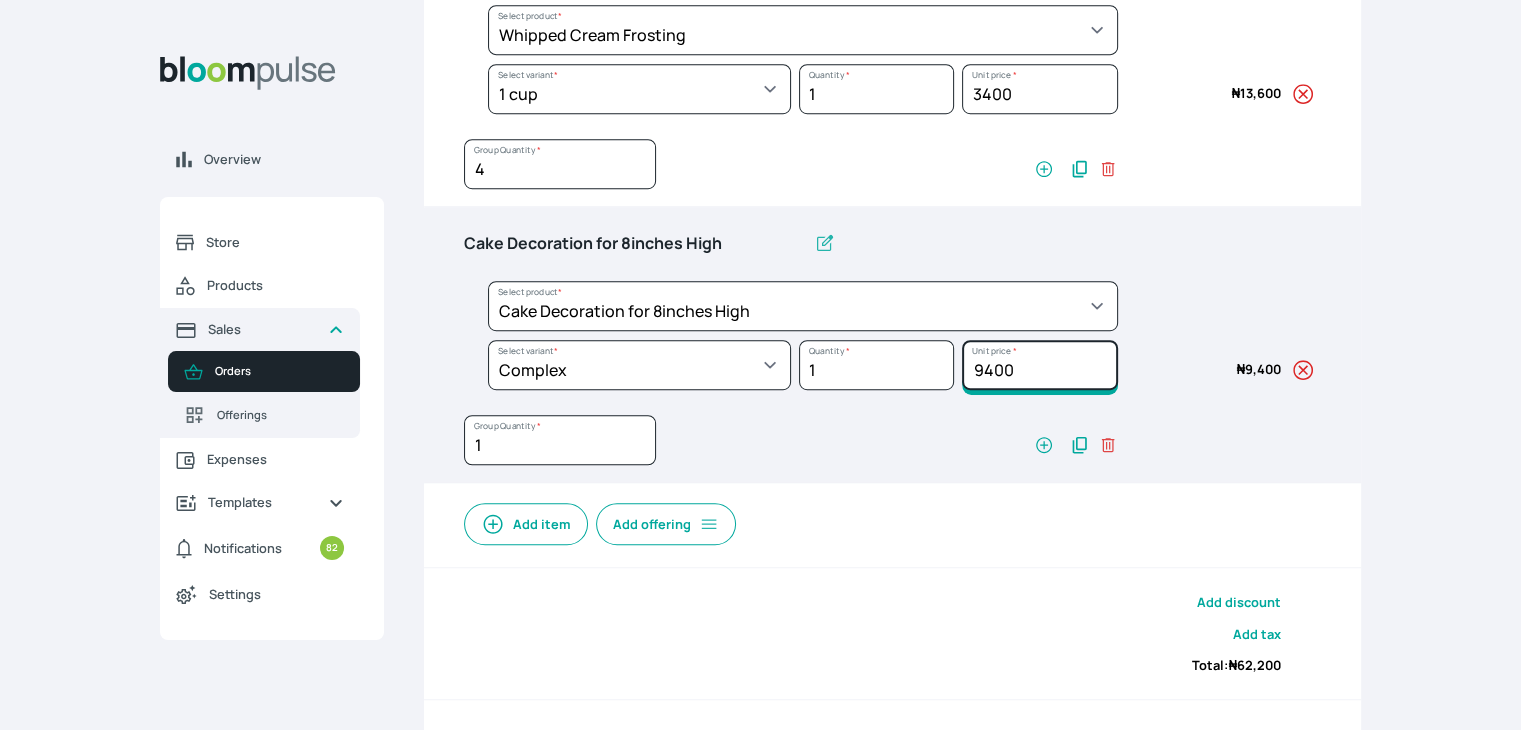 scroll, scrollTop: 1041, scrollLeft: 0, axis: vertical 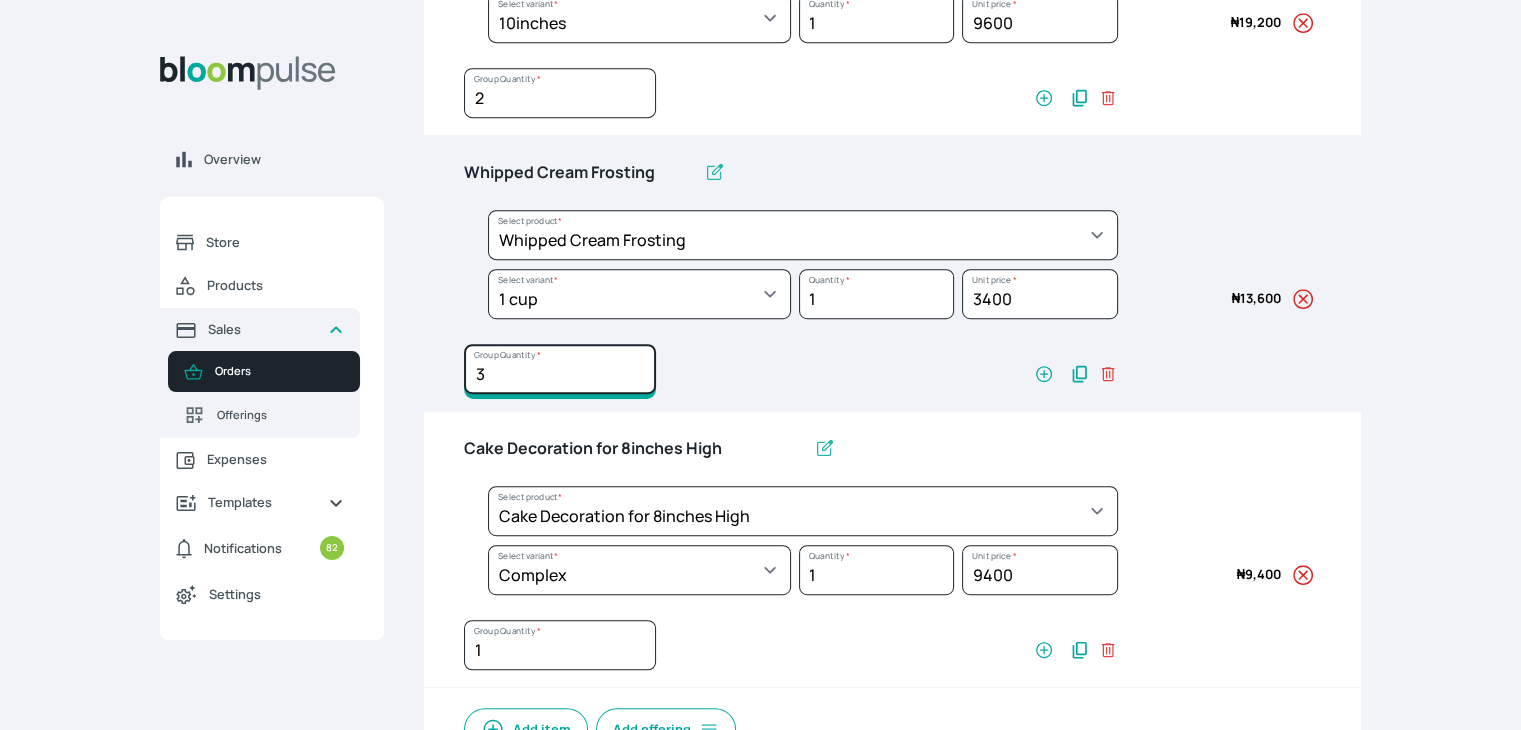 type on "3" 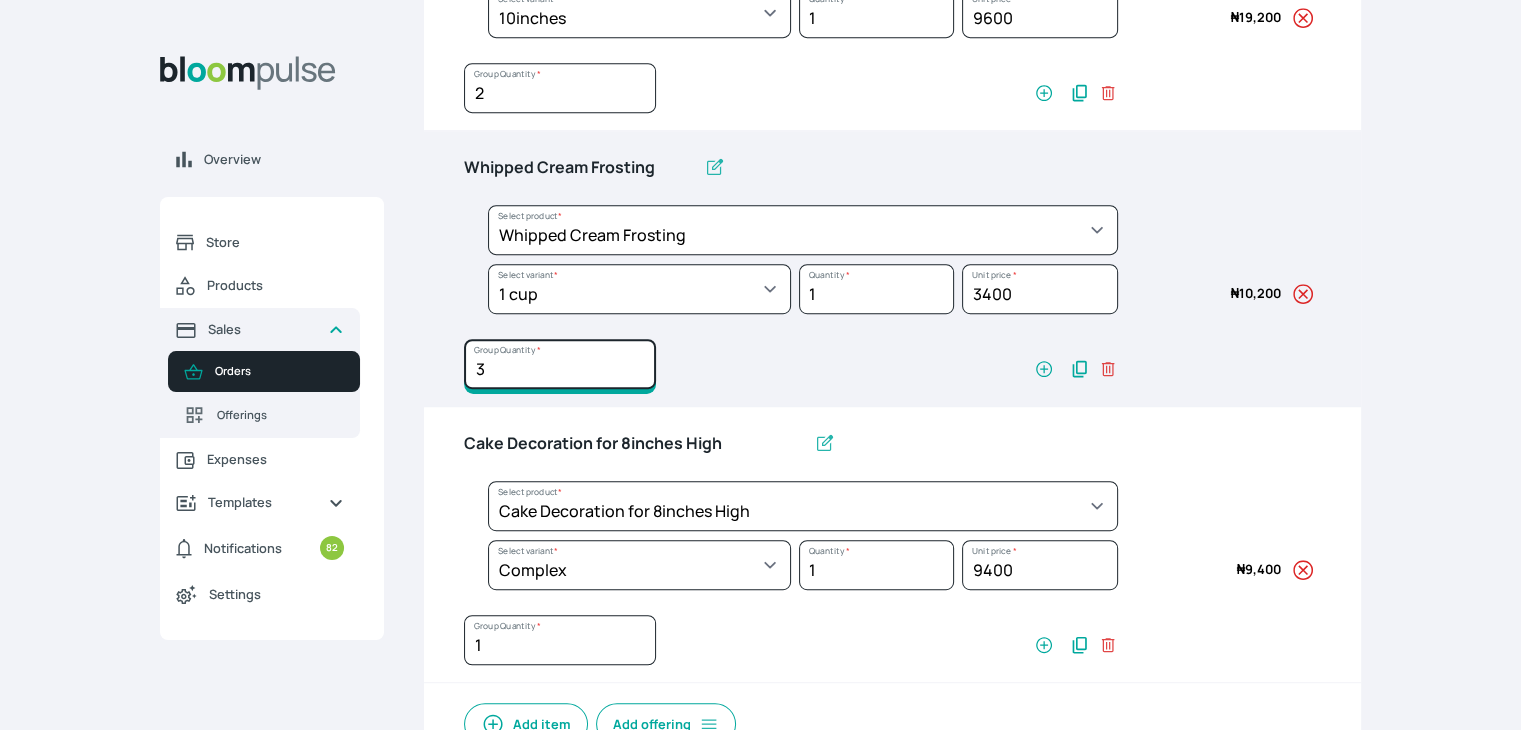 scroll, scrollTop: 1241, scrollLeft: 0, axis: vertical 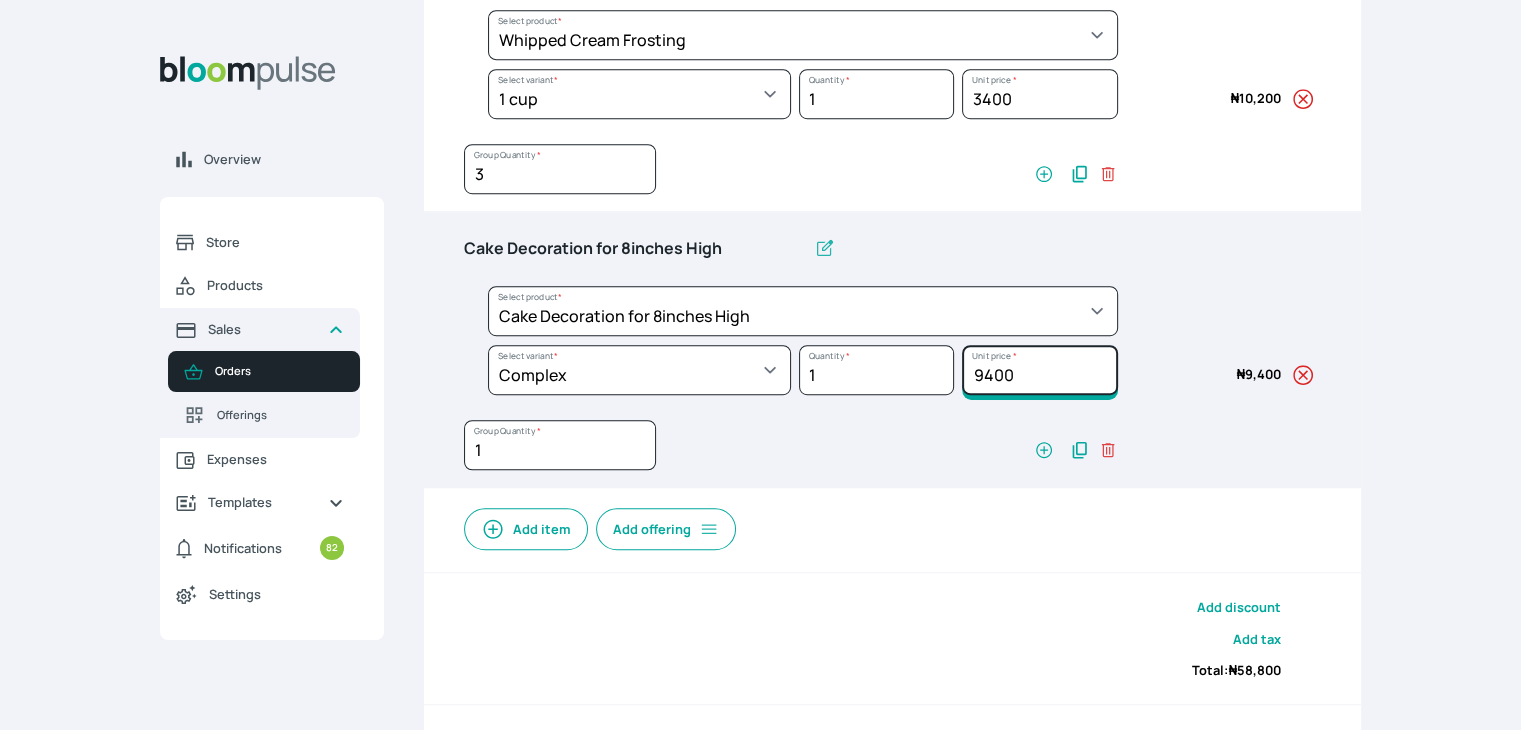 drag, startPoint x: 1069, startPoint y: 369, endPoint x: 920, endPoint y: 362, distance: 149.16434 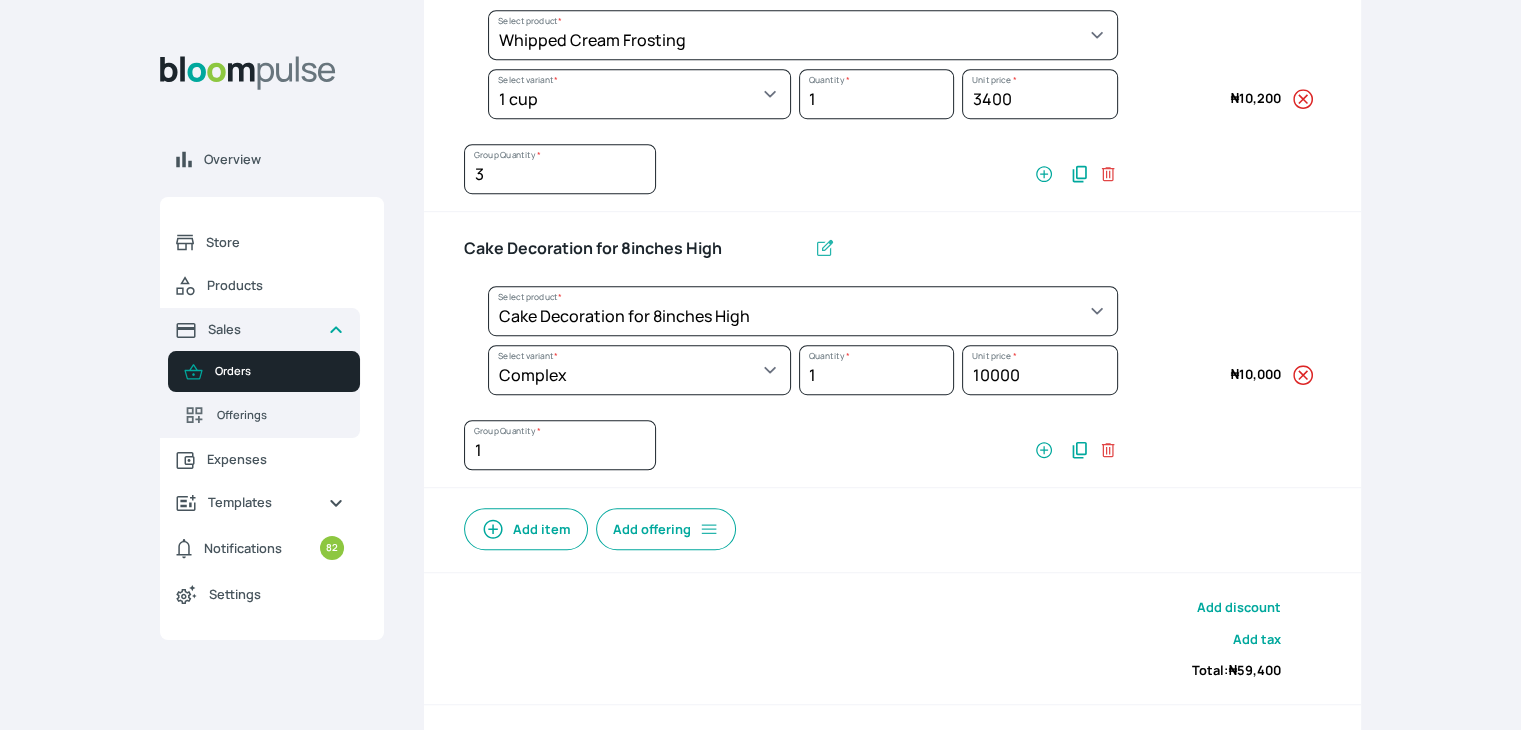 click on "1 Group Quantity    *" at bounding box center (791, 449) 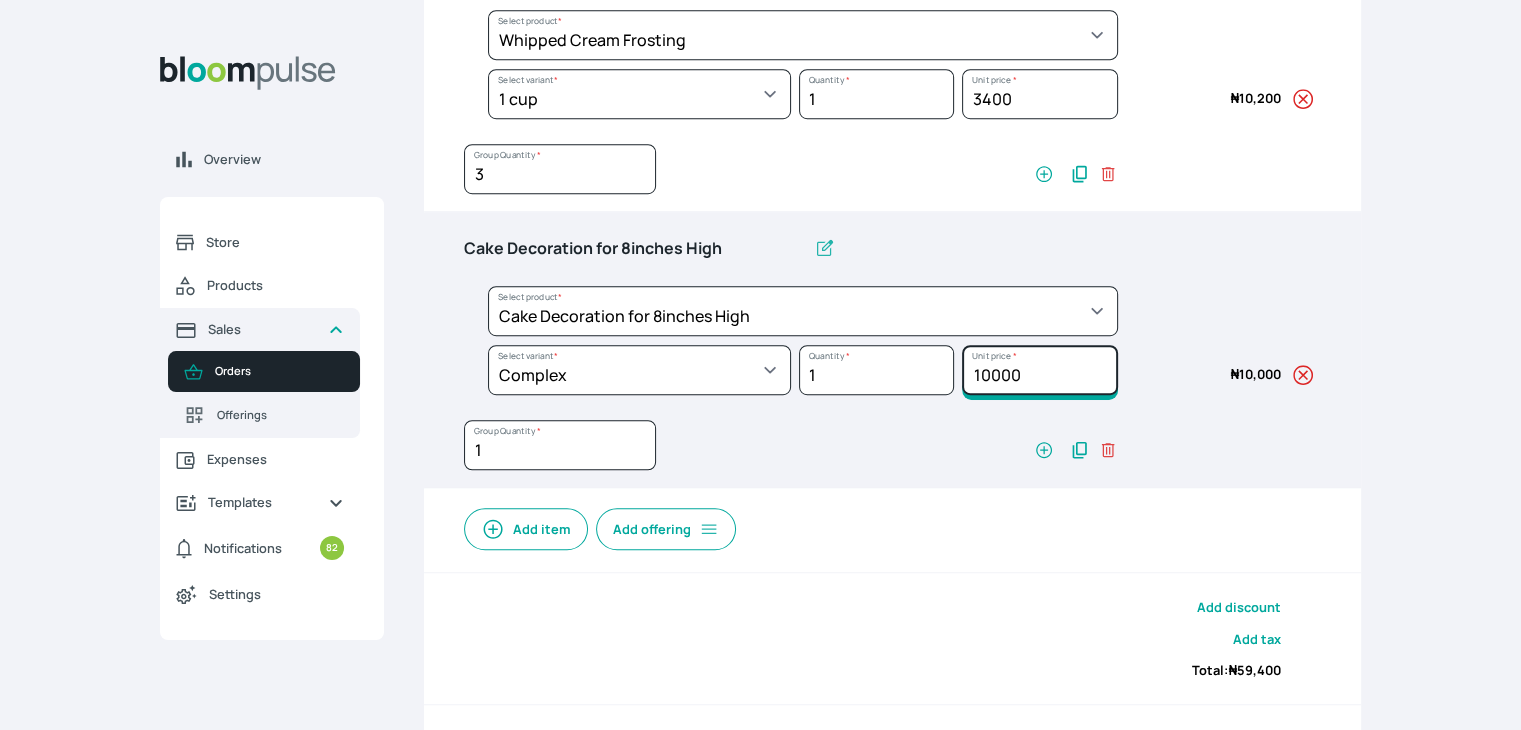 drag, startPoint x: 1022, startPoint y: 368, endPoint x: 984, endPoint y: 381, distance: 40.16217 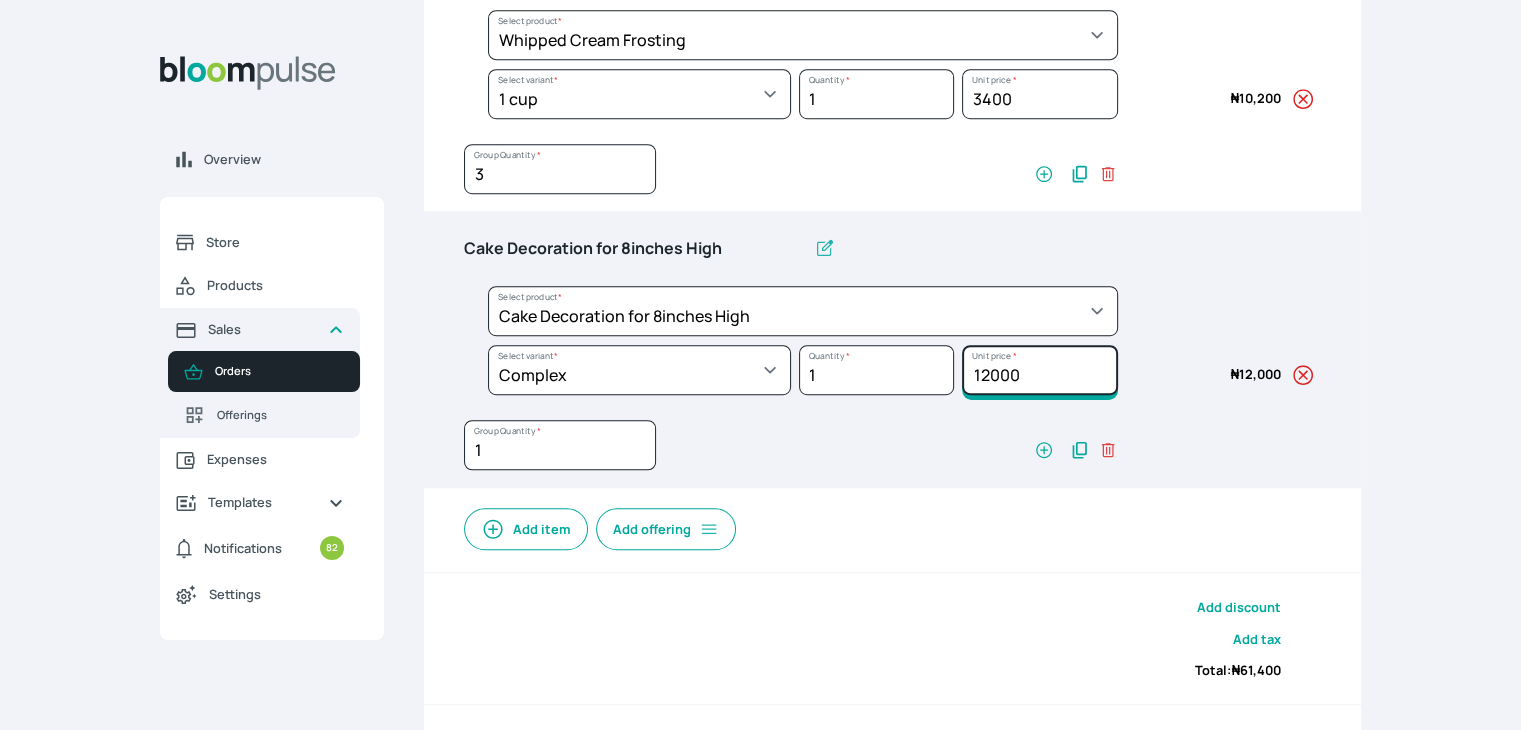 type on "12000" 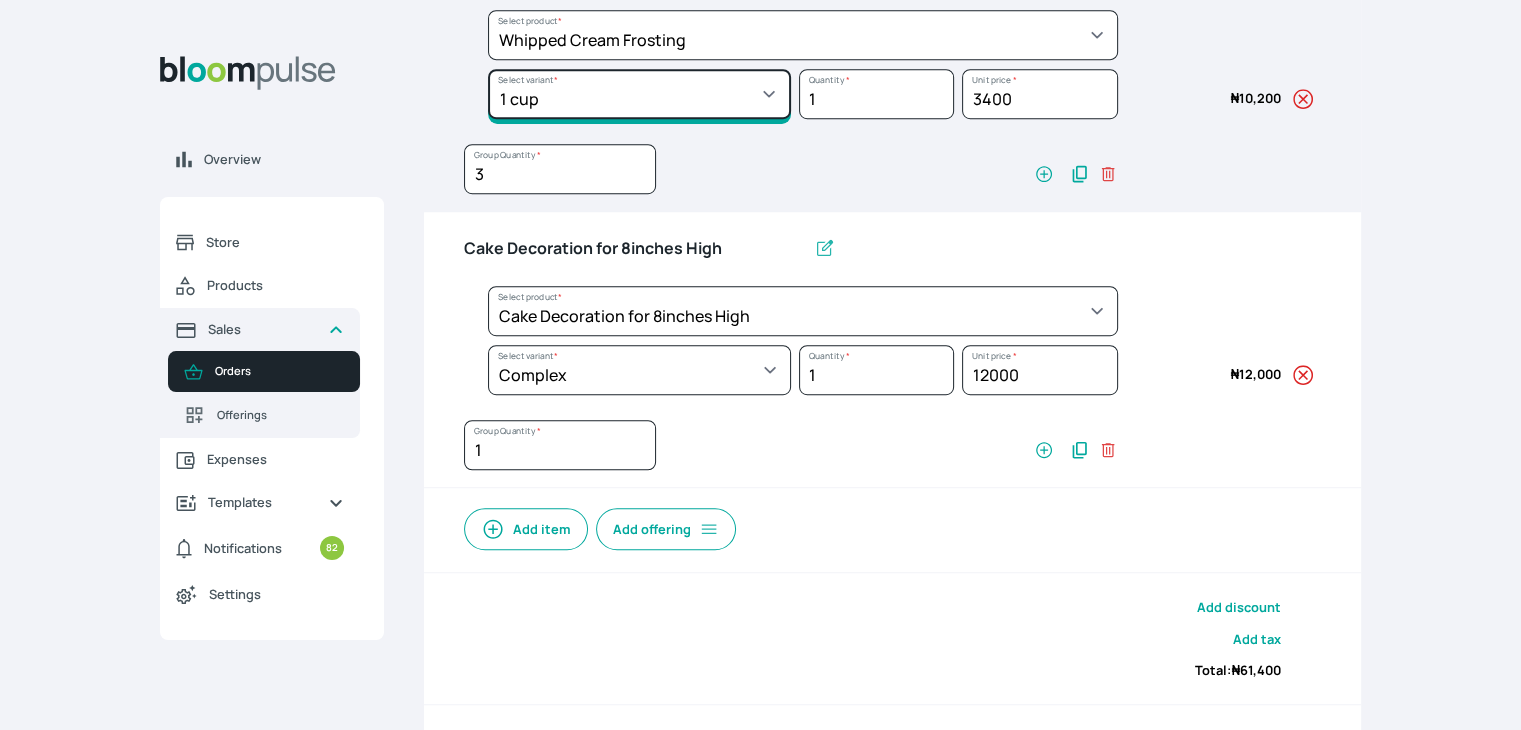 click on "Select variant * 1 cup 2 cups 3 cups 4 cups" at bounding box center [639, -734] 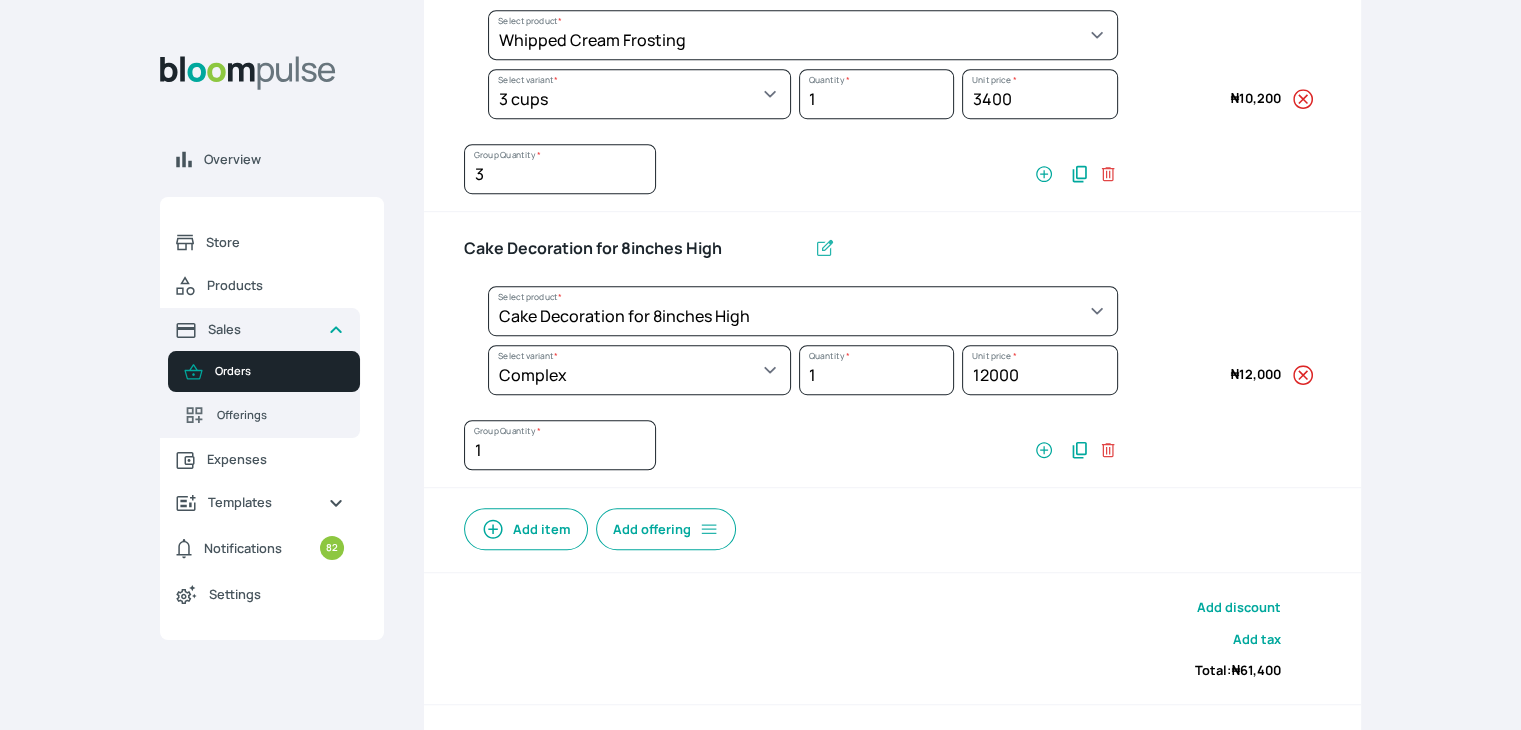 select on "83f82b0c-44eb-4ac8-bd97-27faddcd7e30" 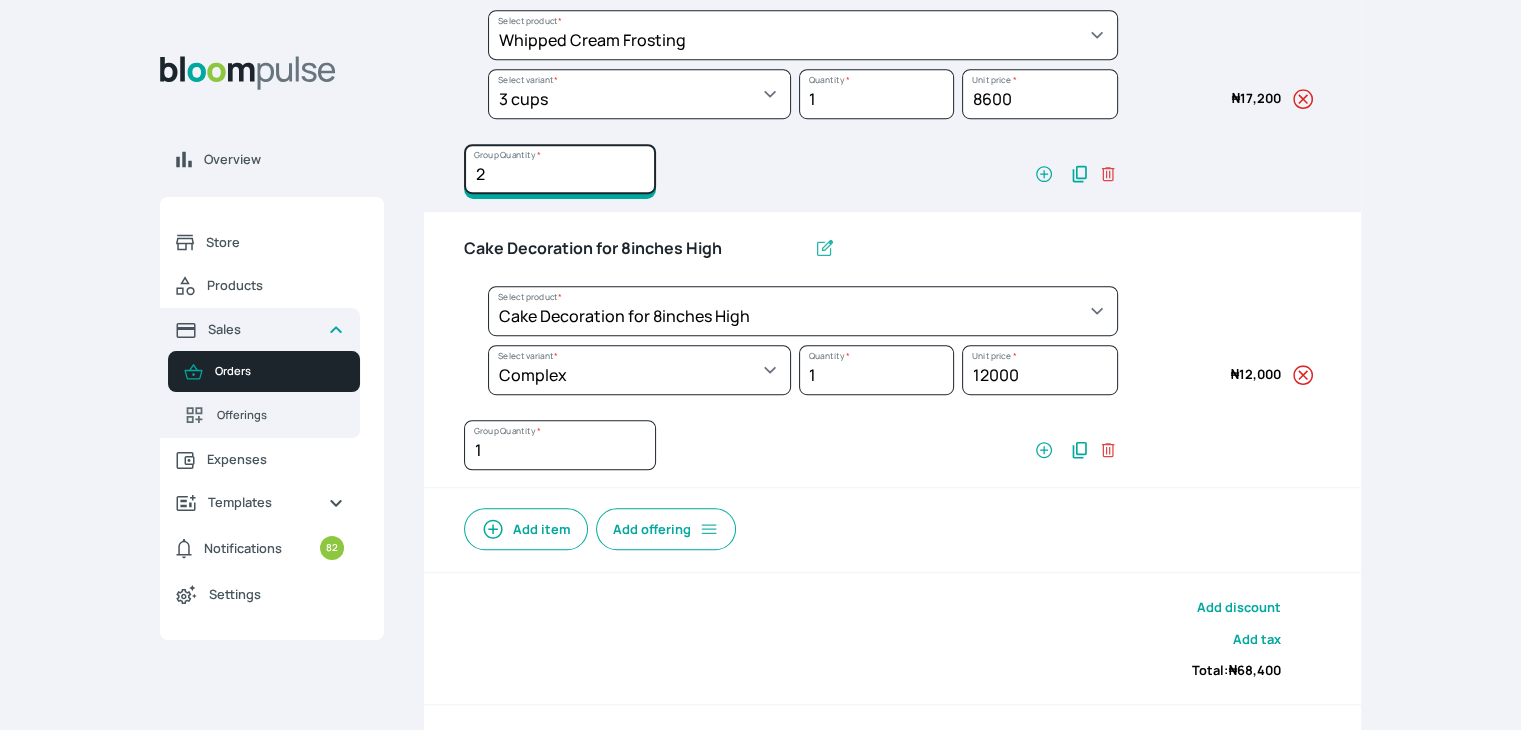 click on "2" at bounding box center [560, -659] 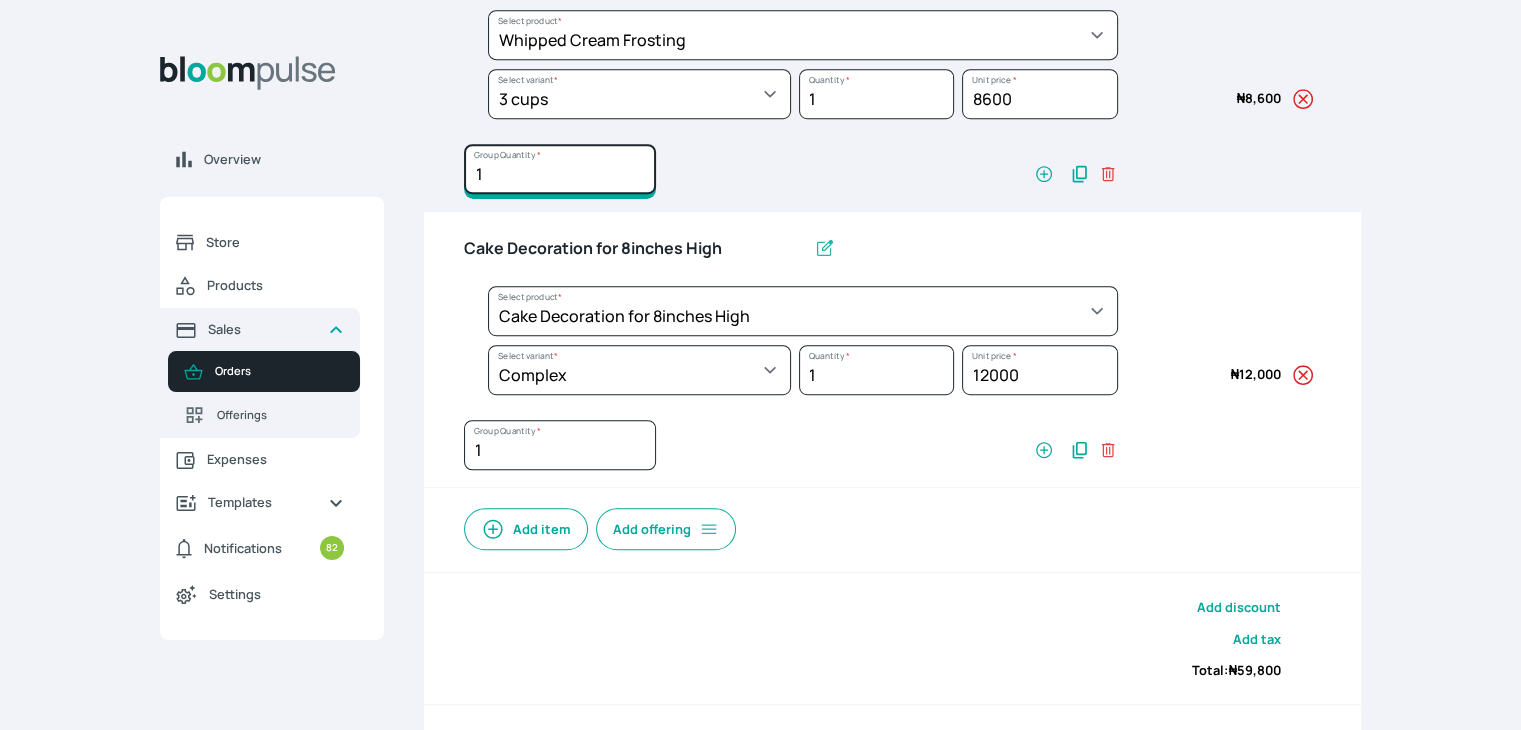 type on "1" 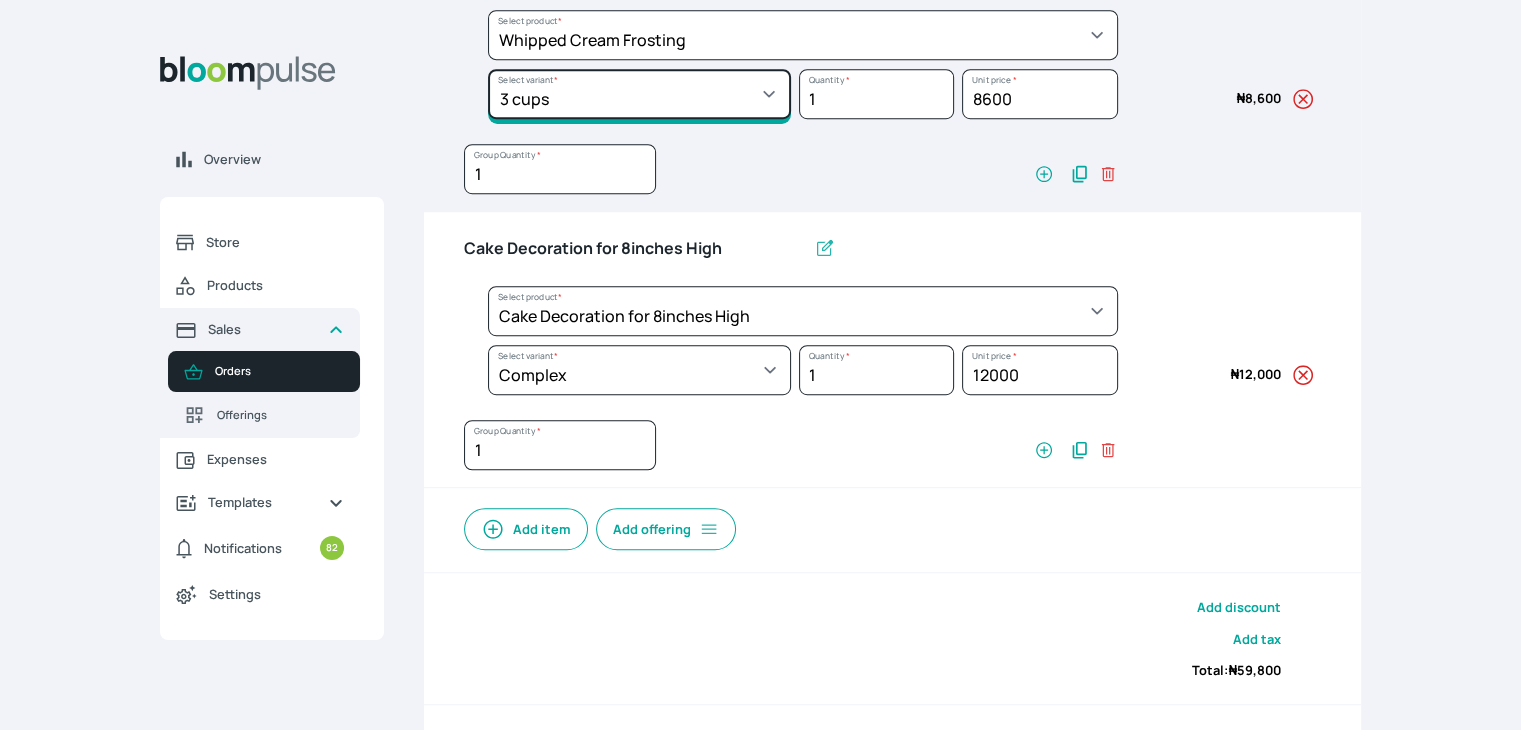 click on "Select variant * 1 cup 2 cups 3 cups 4 cups" at bounding box center [639, -734] 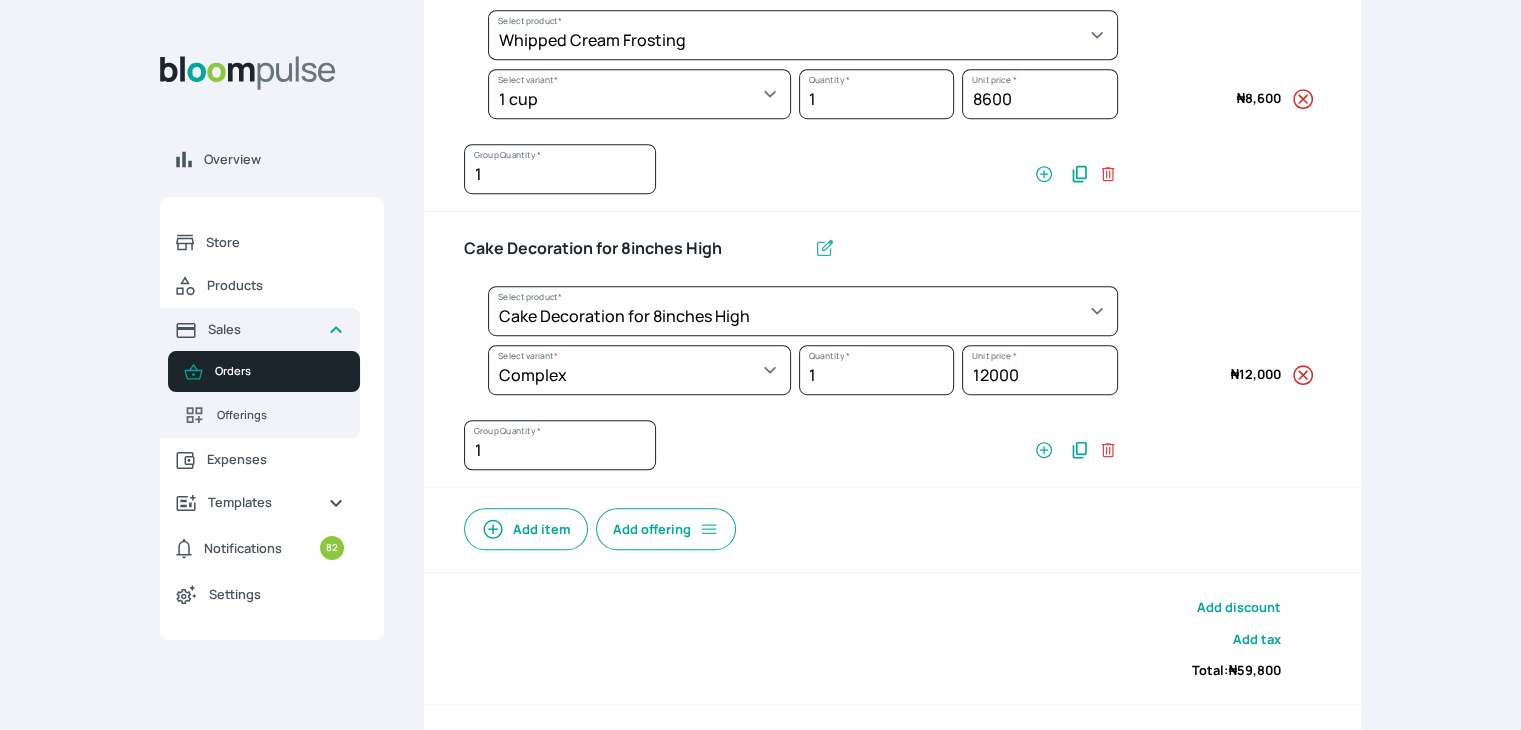 select on "83f82b0c-44eb-4ac8-bd97-27faddcd7e30" 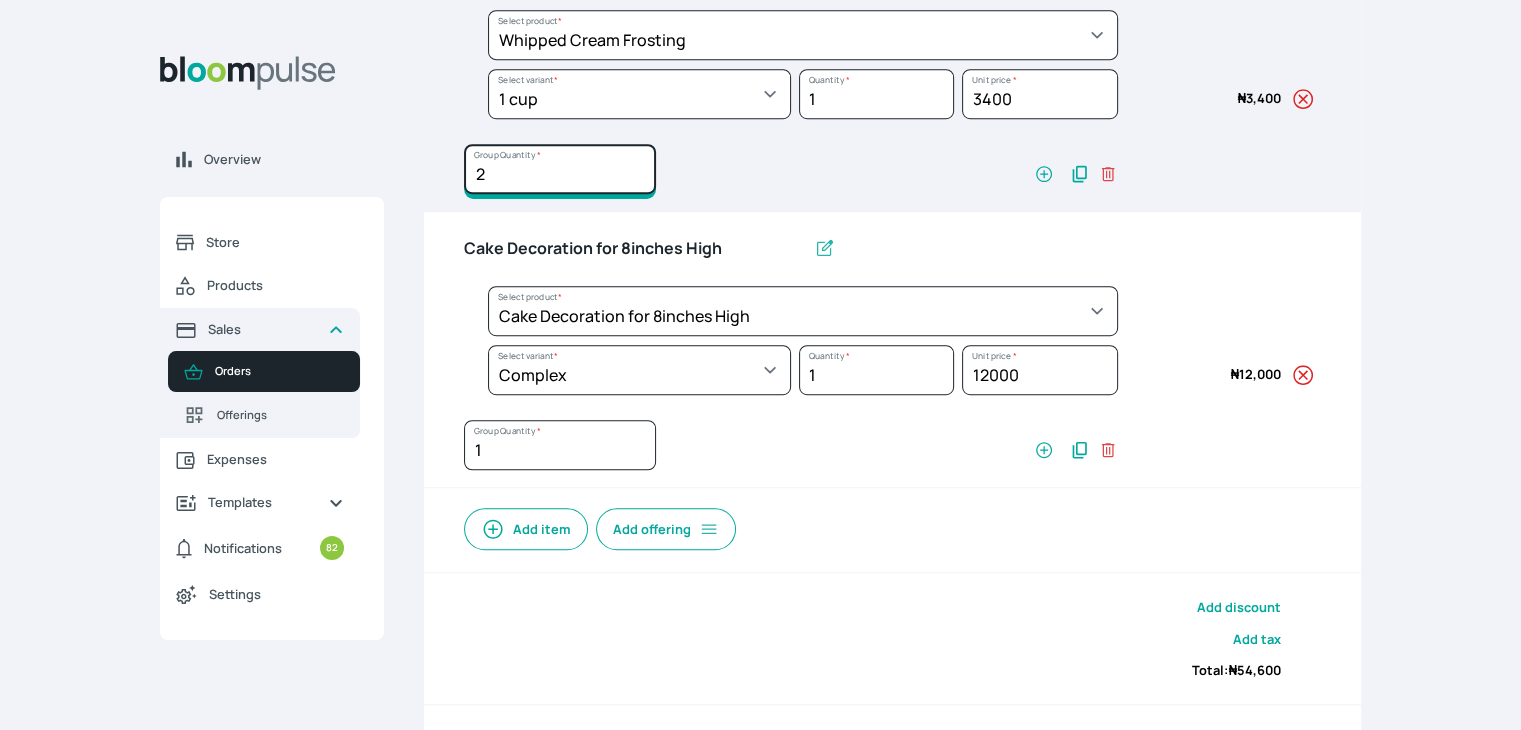 click on "2" at bounding box center [560, -659] 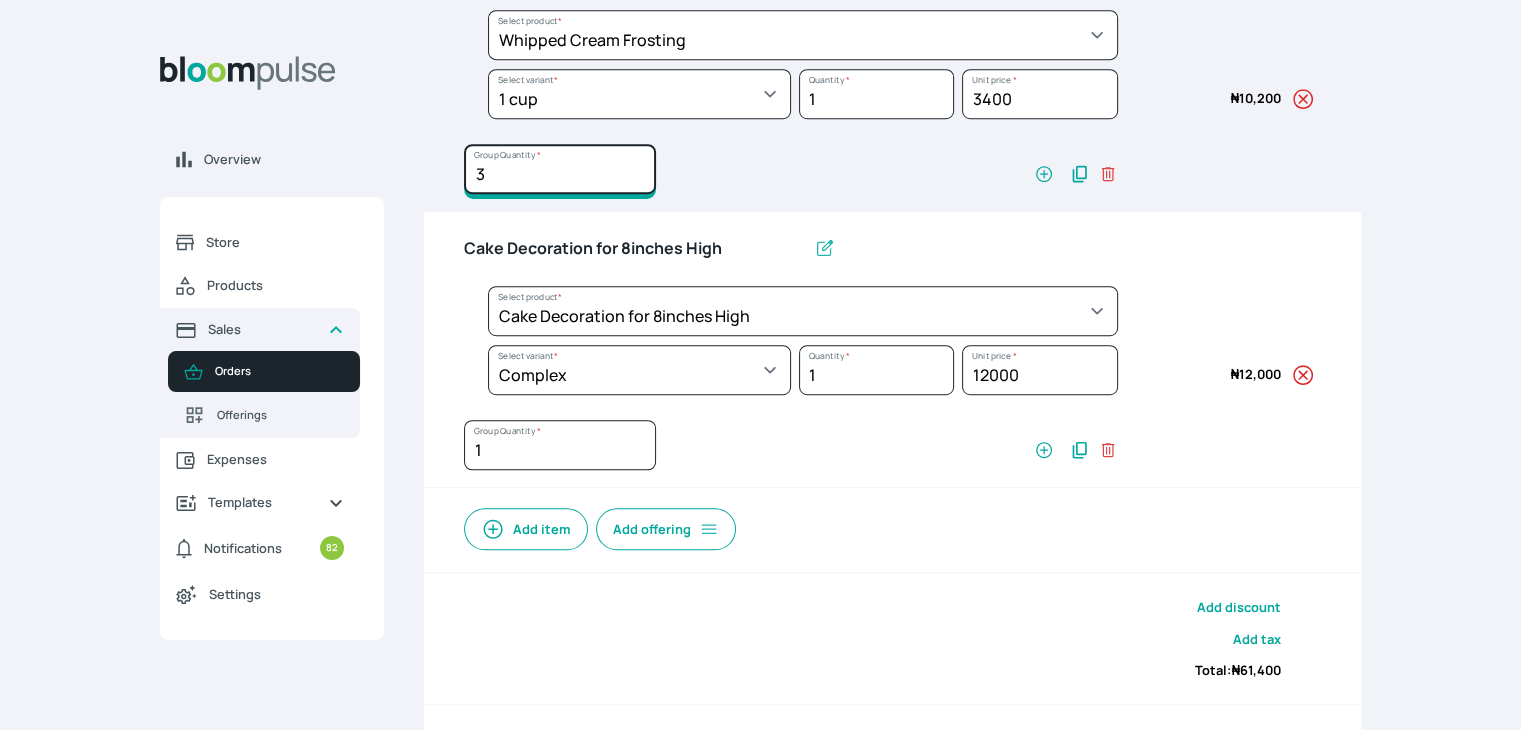 type on "3" 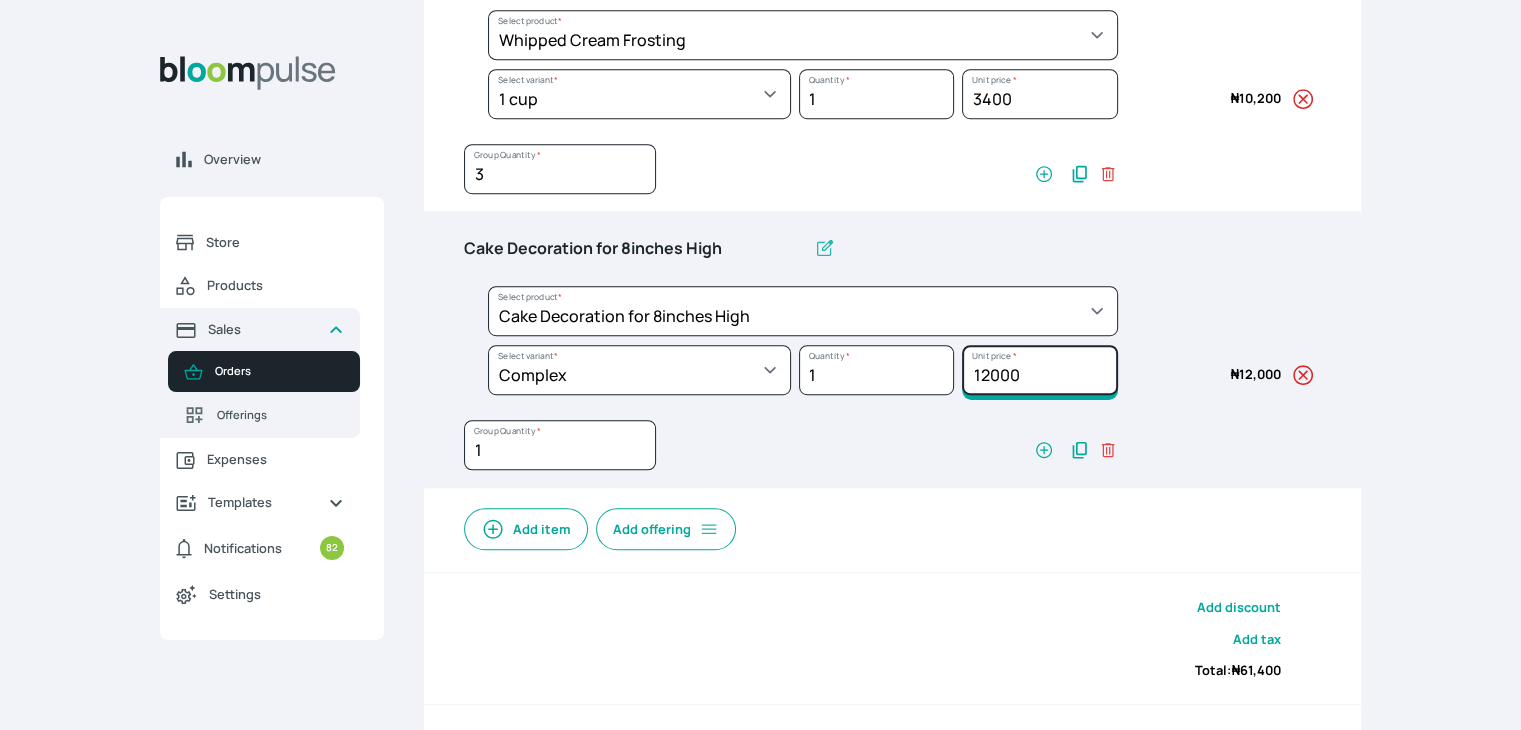 drag, startPoint x: 1021, startPoint y: 369, endPoint x: 981, endPoint y: 373, distance: 40.1995 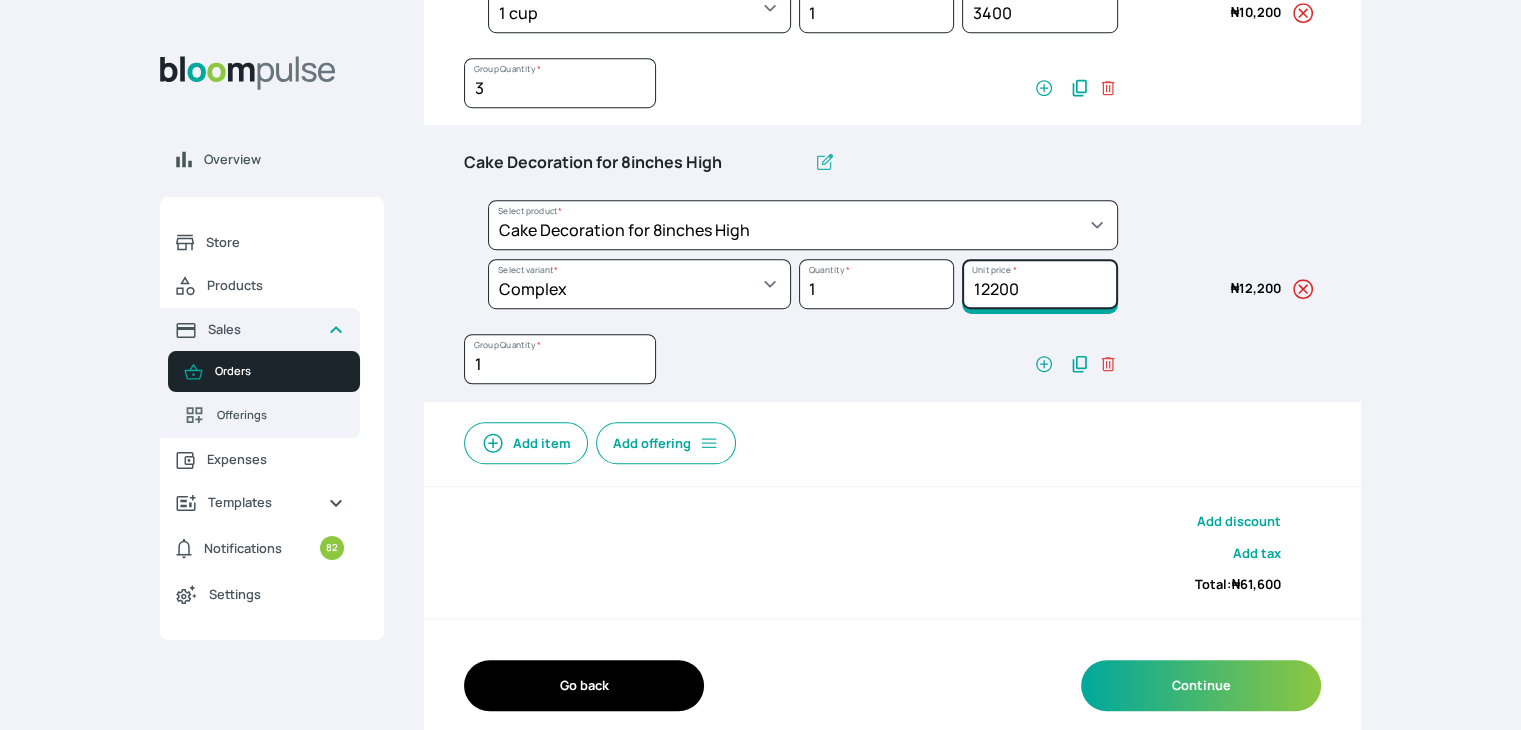 scroll, scrollTop: 1341, scrollLeft: 0, axis: vertical 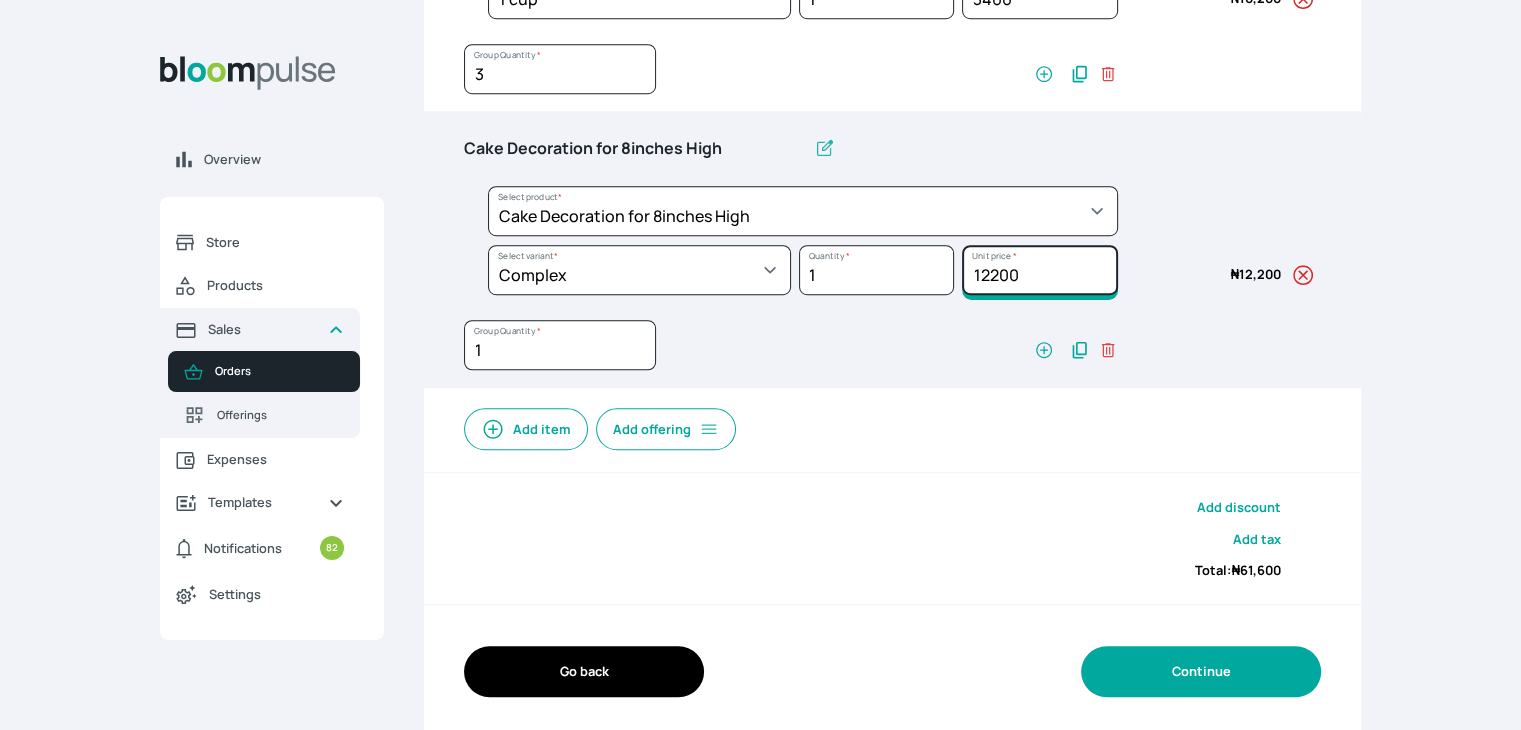 type on "12200" 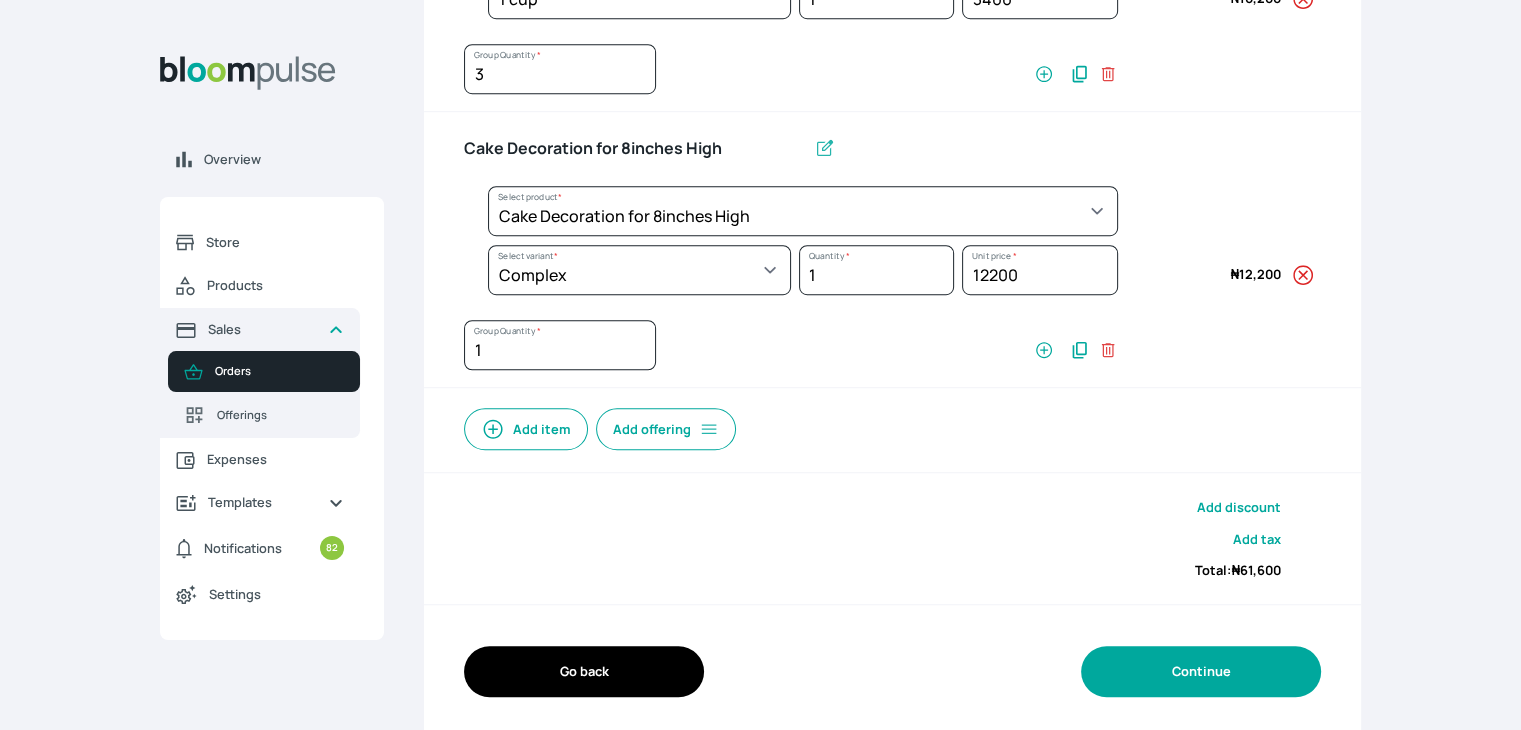 click on "Continue" at bounding box center (1201, 671) 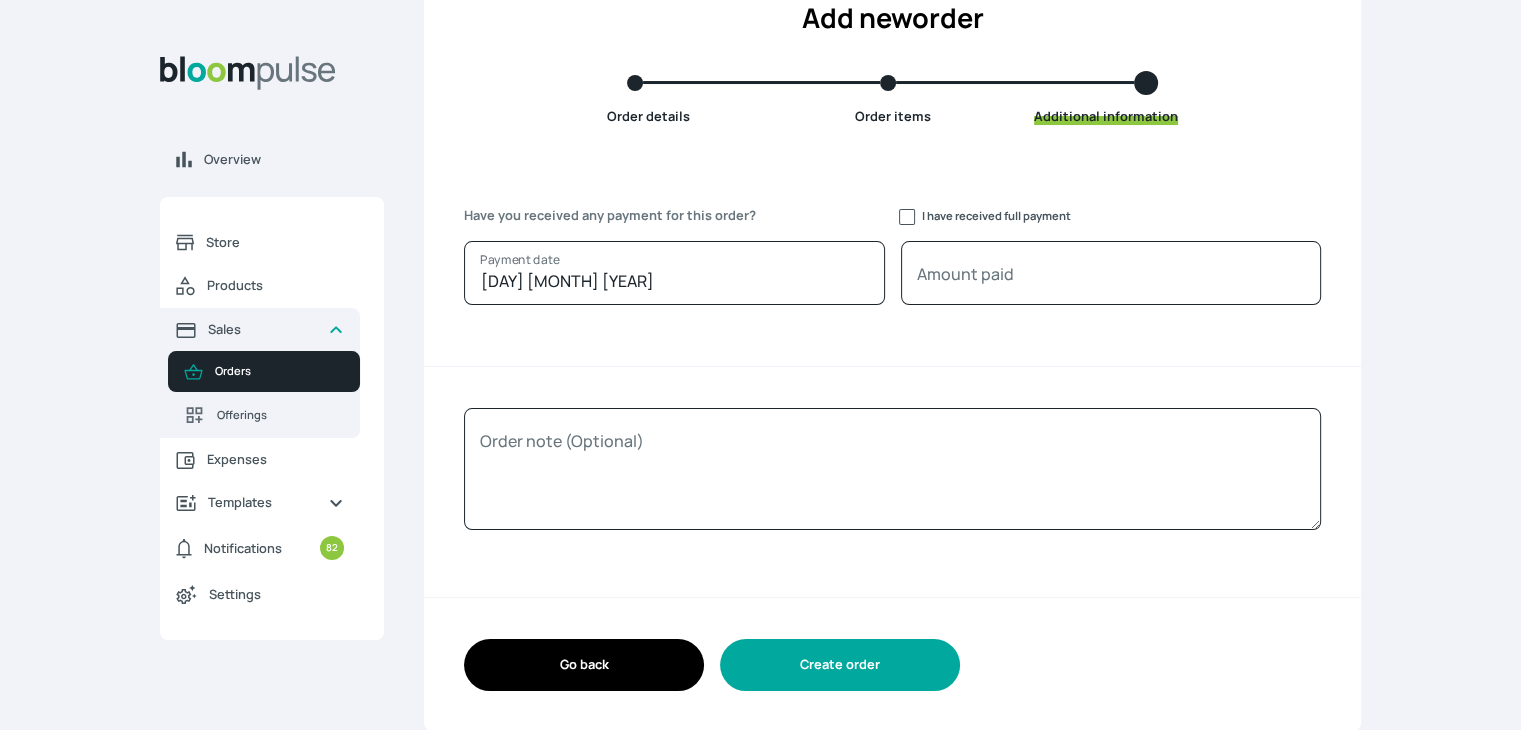 click on "Create order" at bounding box center (840, 664) 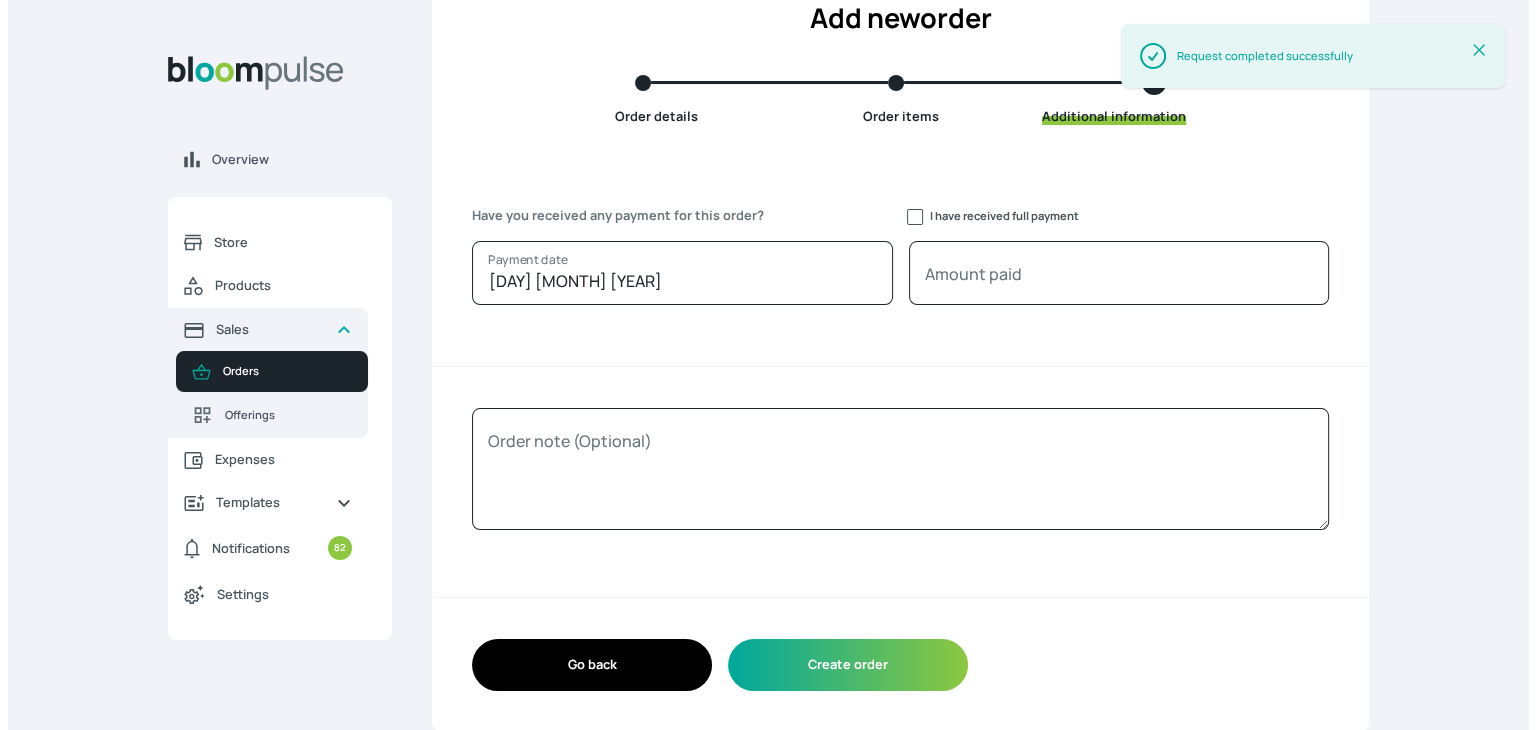 scroll, scrollTop: 0, scrollLeft: 0, axis: both 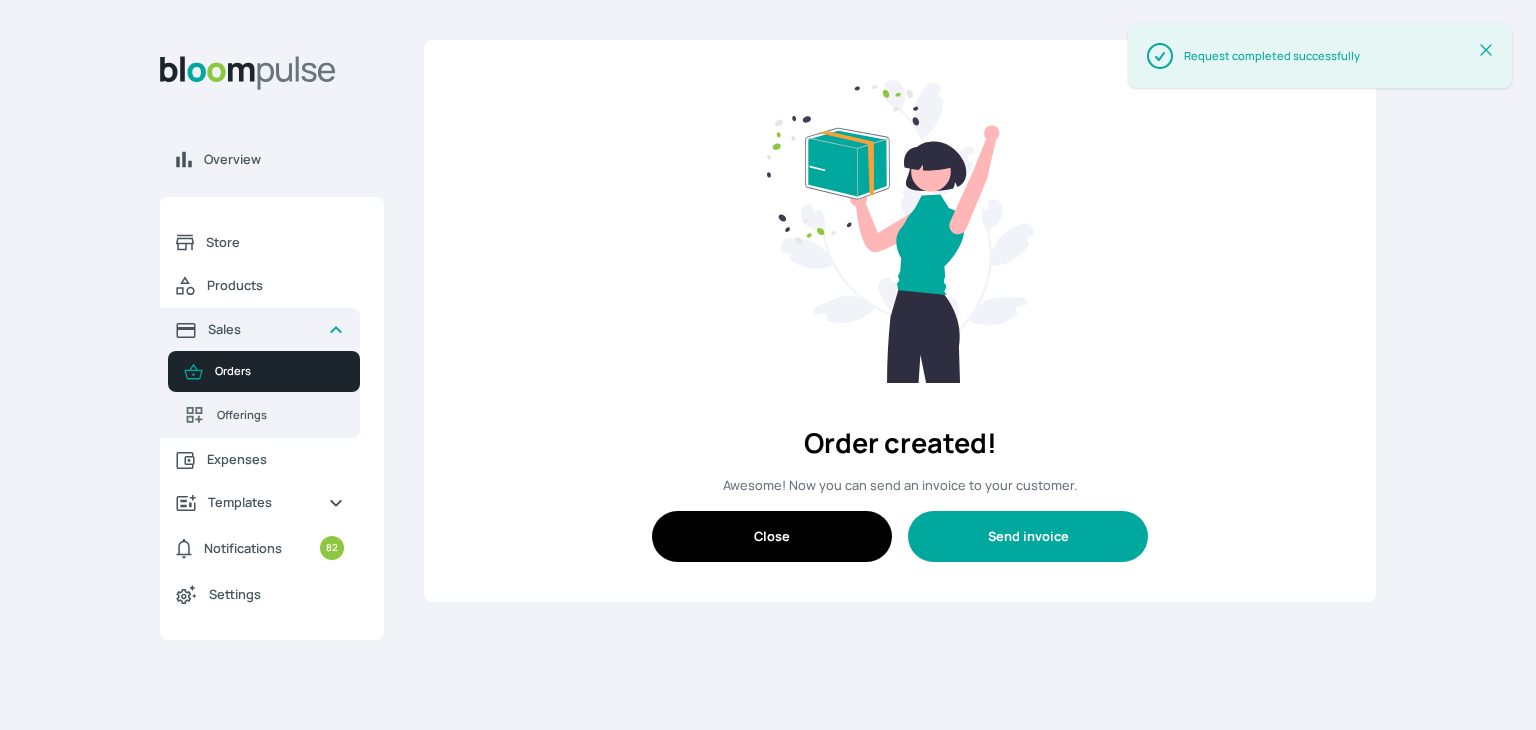 click on "Send invoice" at bounding box center (1028, 536) 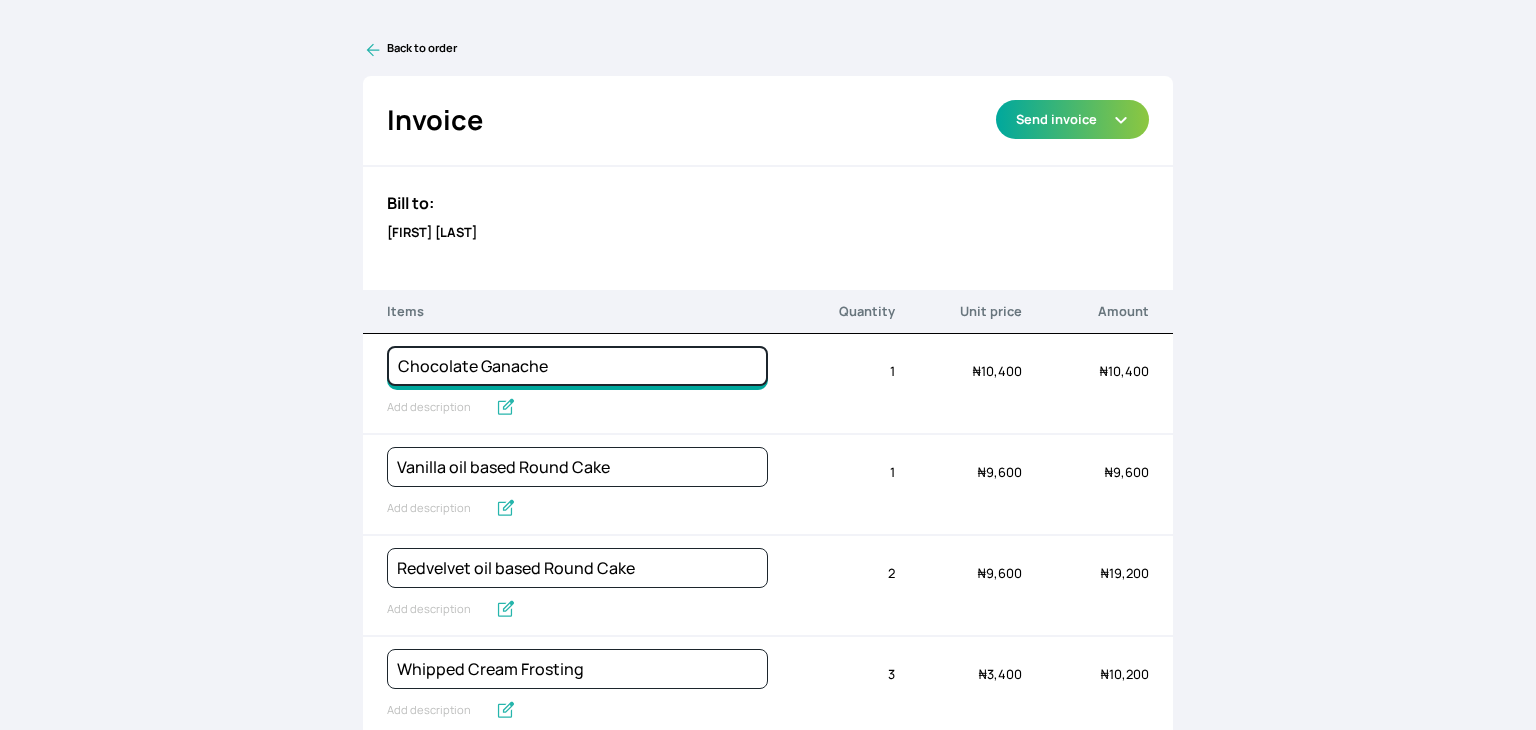 drag, startPoint x: 572, startPoint y: 373, endPoint x: 340, endPoint y: 358, distance: 232.4844 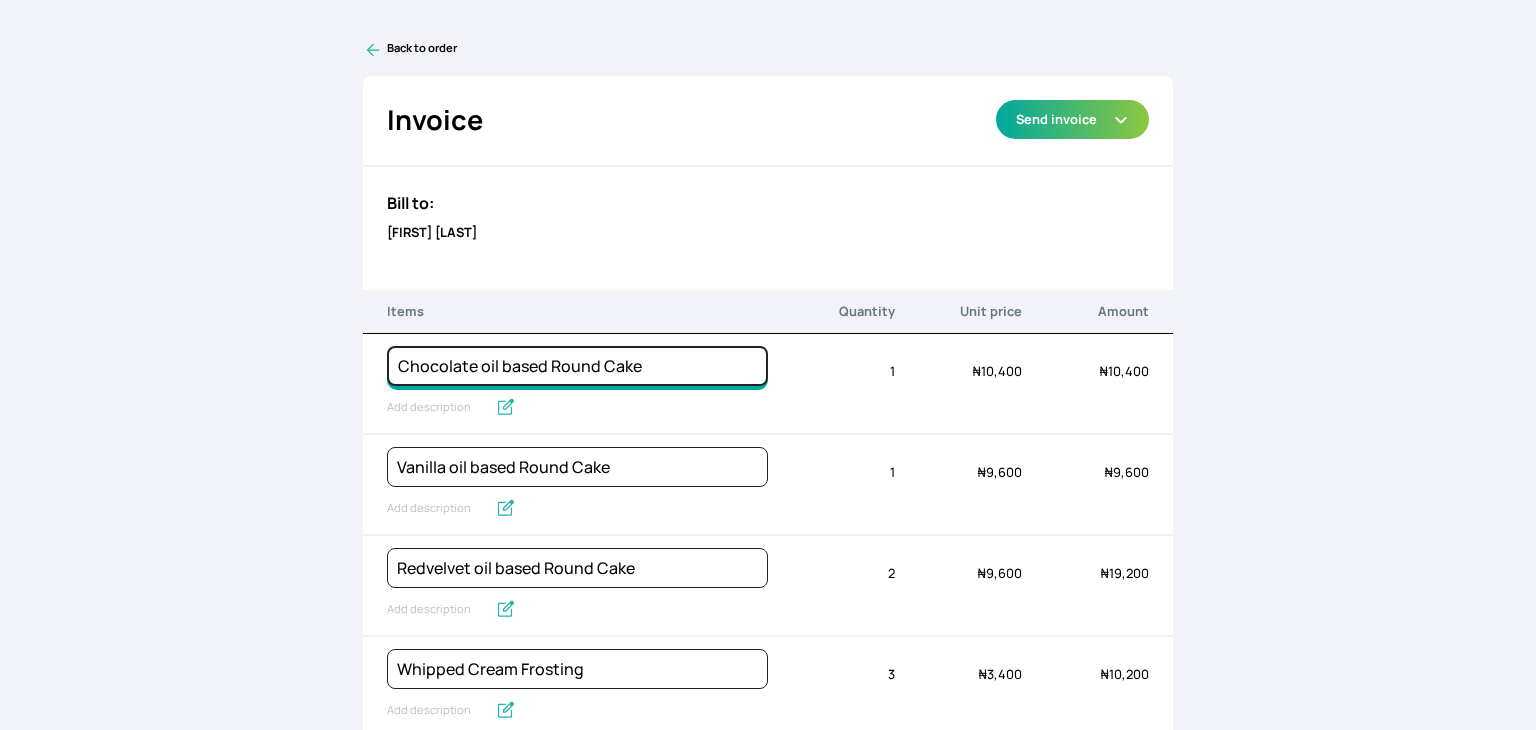 type on "Chocolate oil based Round Cake" 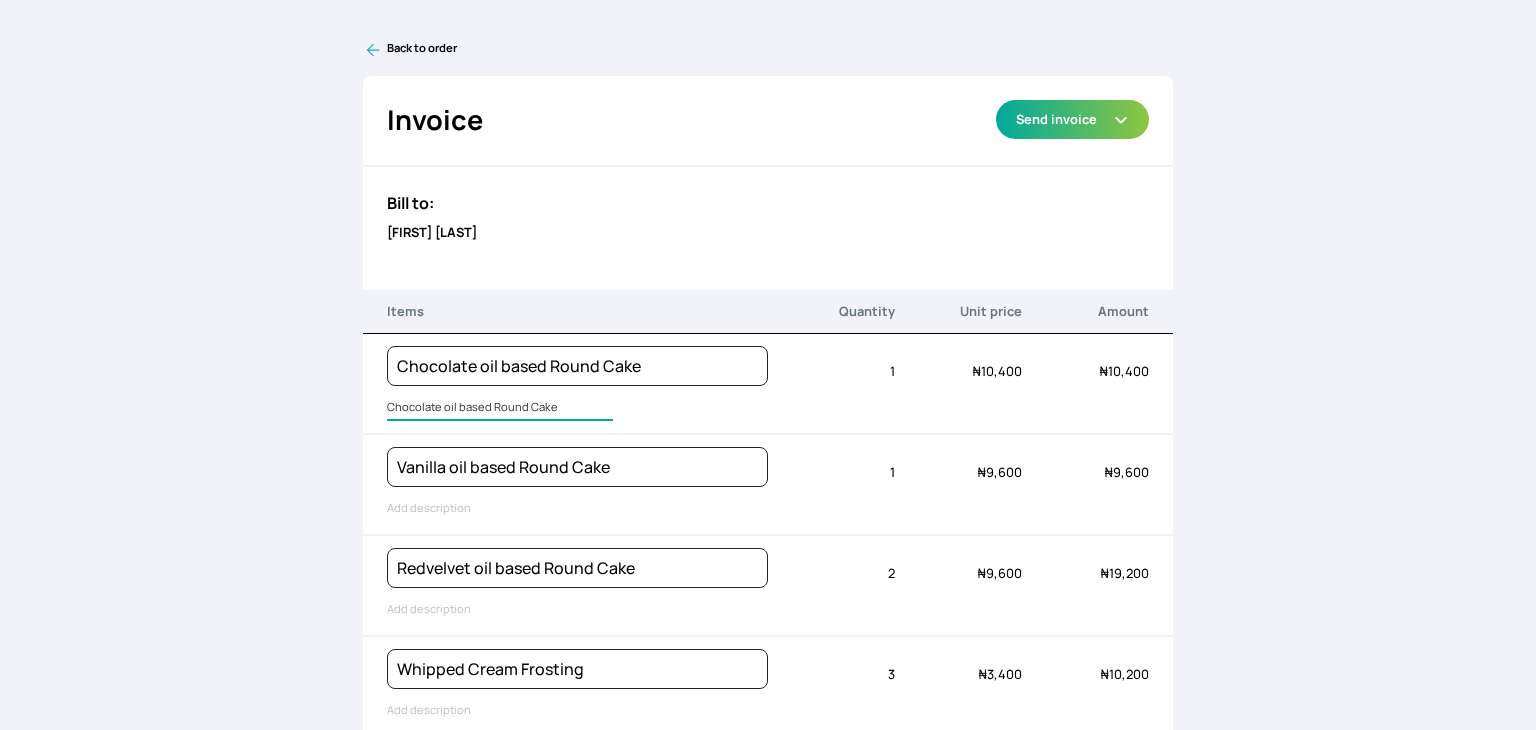 click on "Chocolate oil based Round Cake" at bounding box center (500, 408) 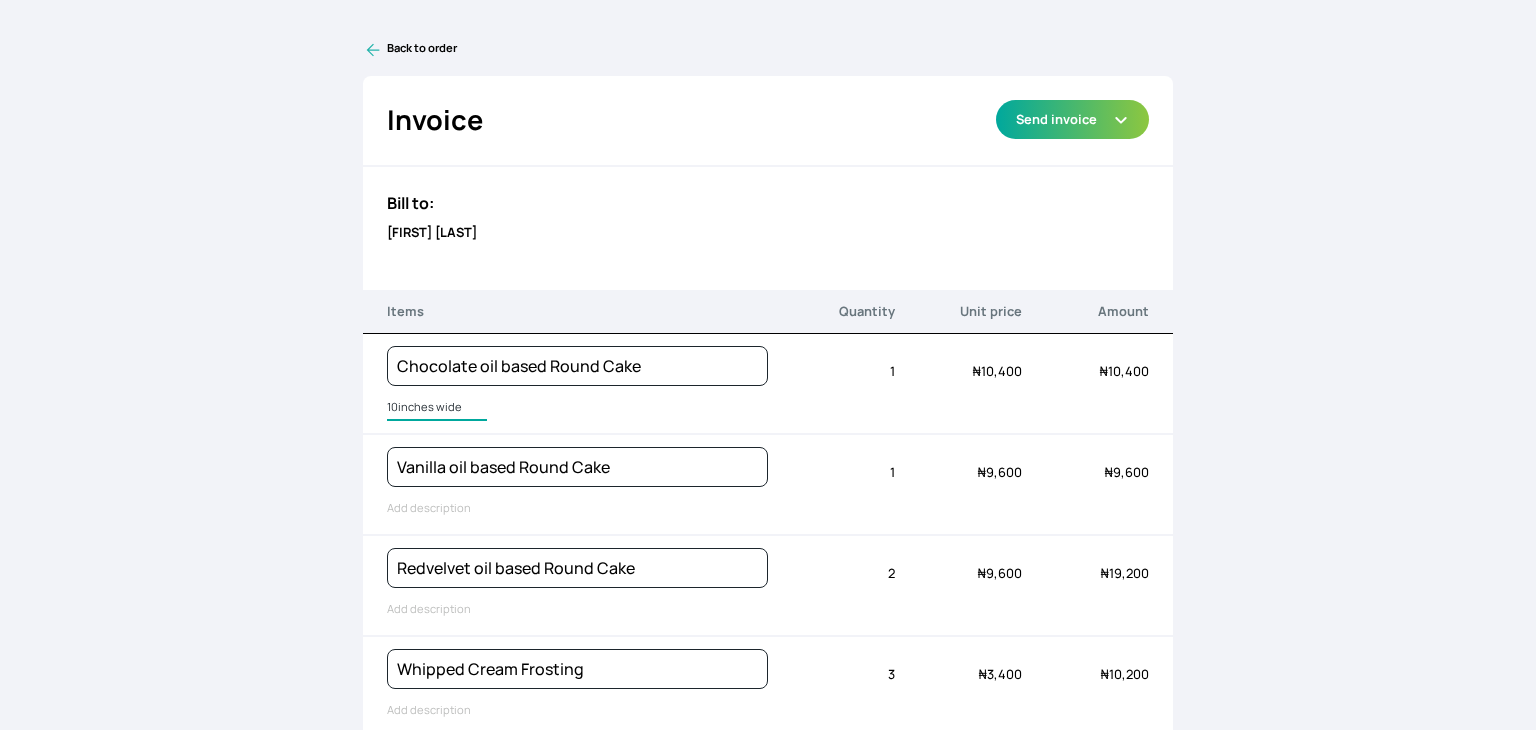 type on "10inches wide" 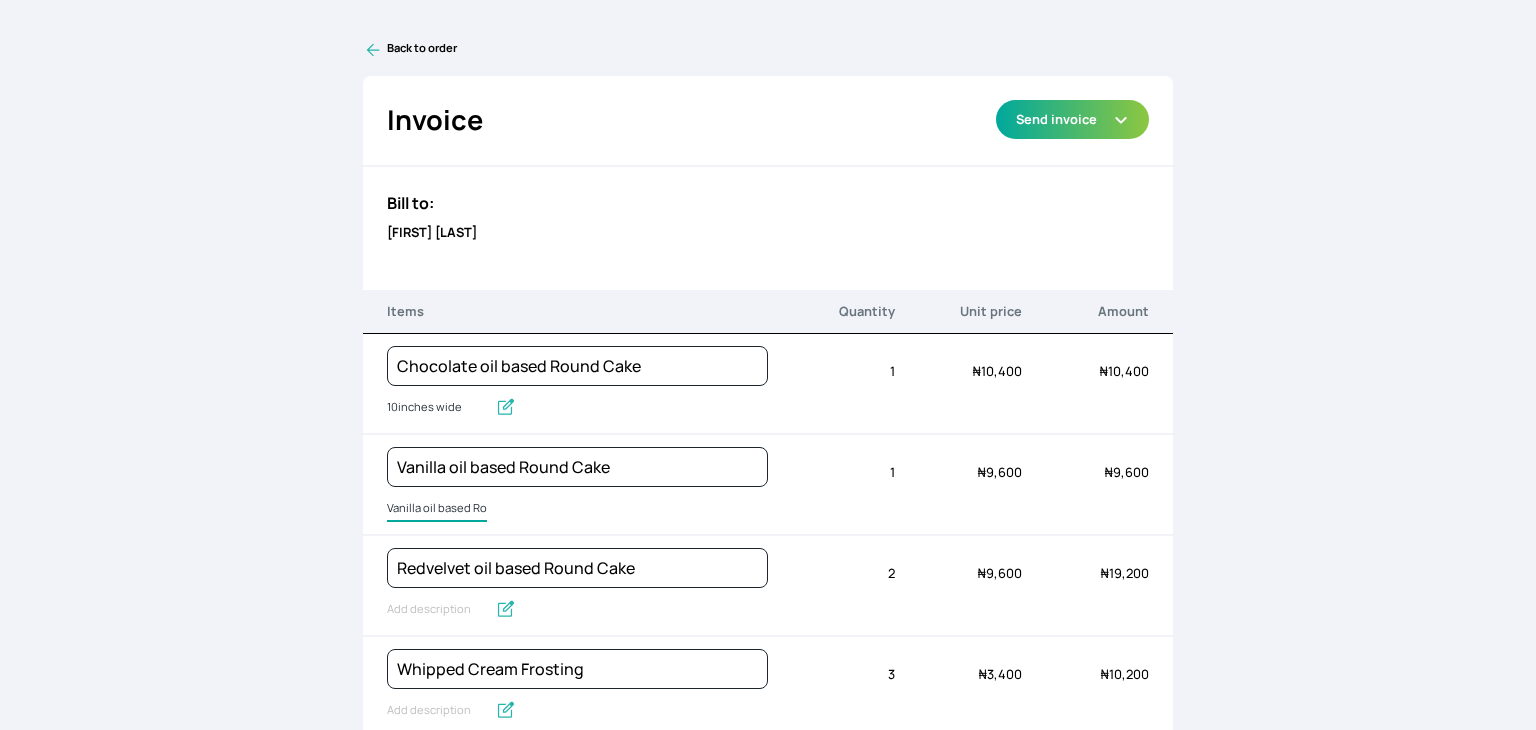 click on "Vanilla oil based Round Cake" at bounding box center [437, 509] 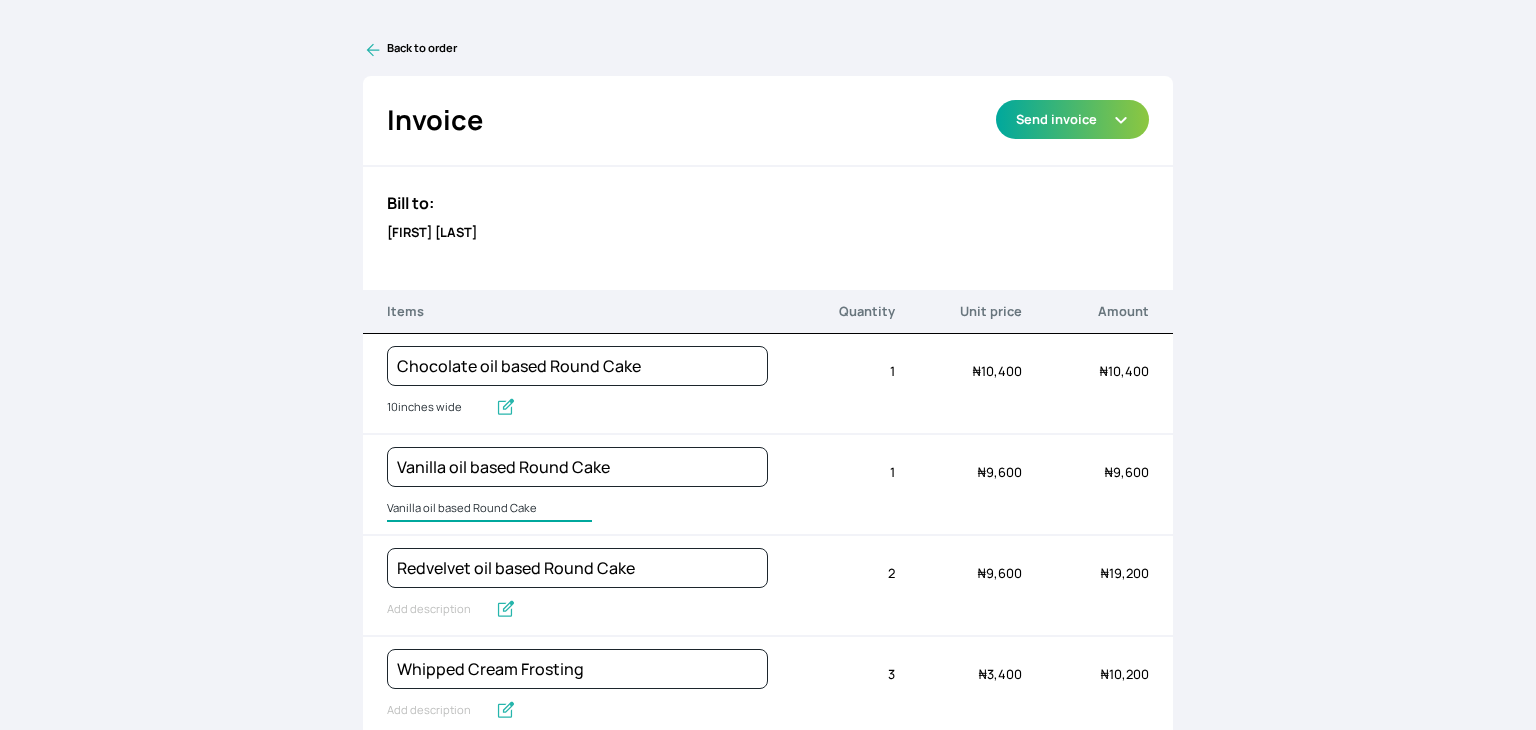 click on "Vanilla oil based Round Cake" at bounding box center (489, 509) 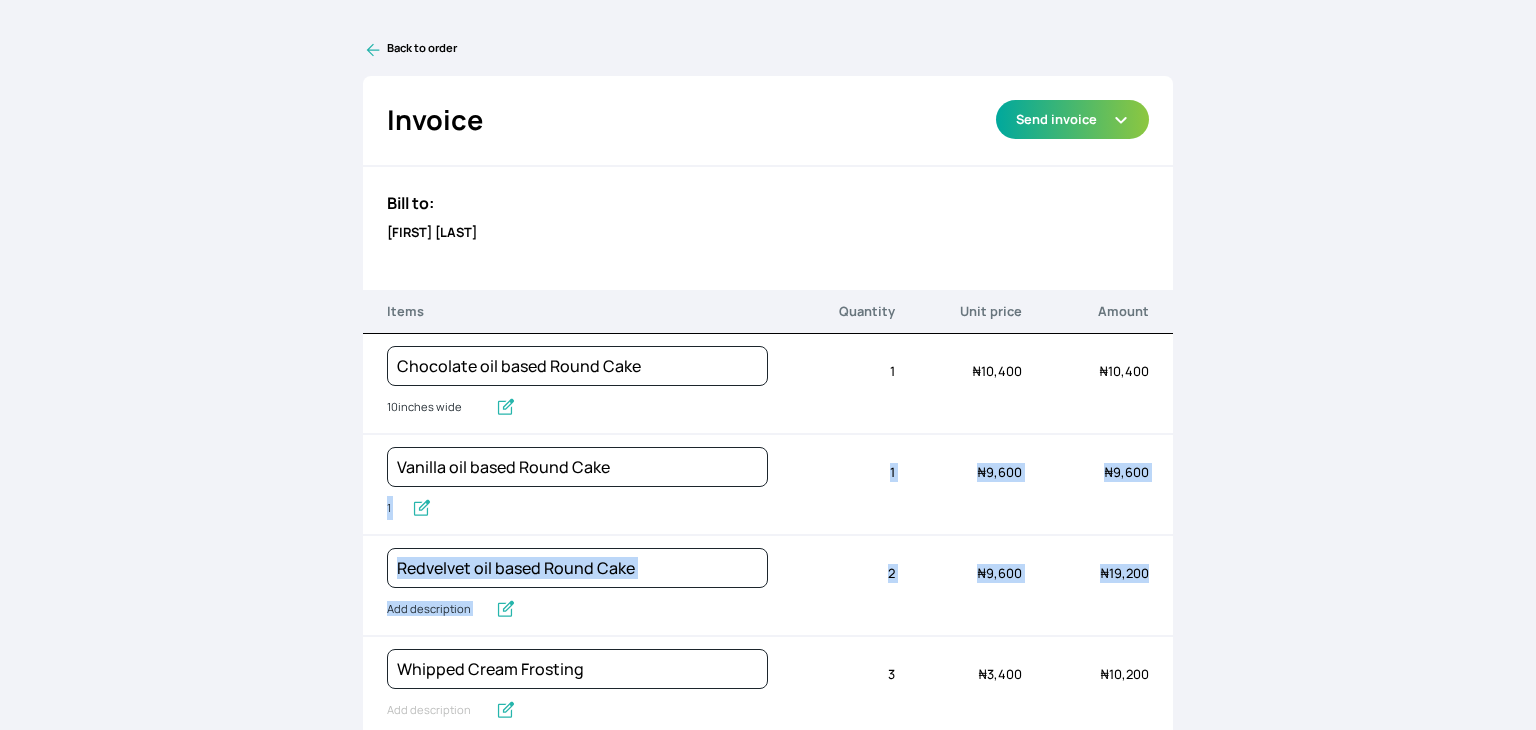 drag, startPoint x: 186, startPoint y: 652, endPoint x: 319, endPoint y: 515, distance: 190.93977 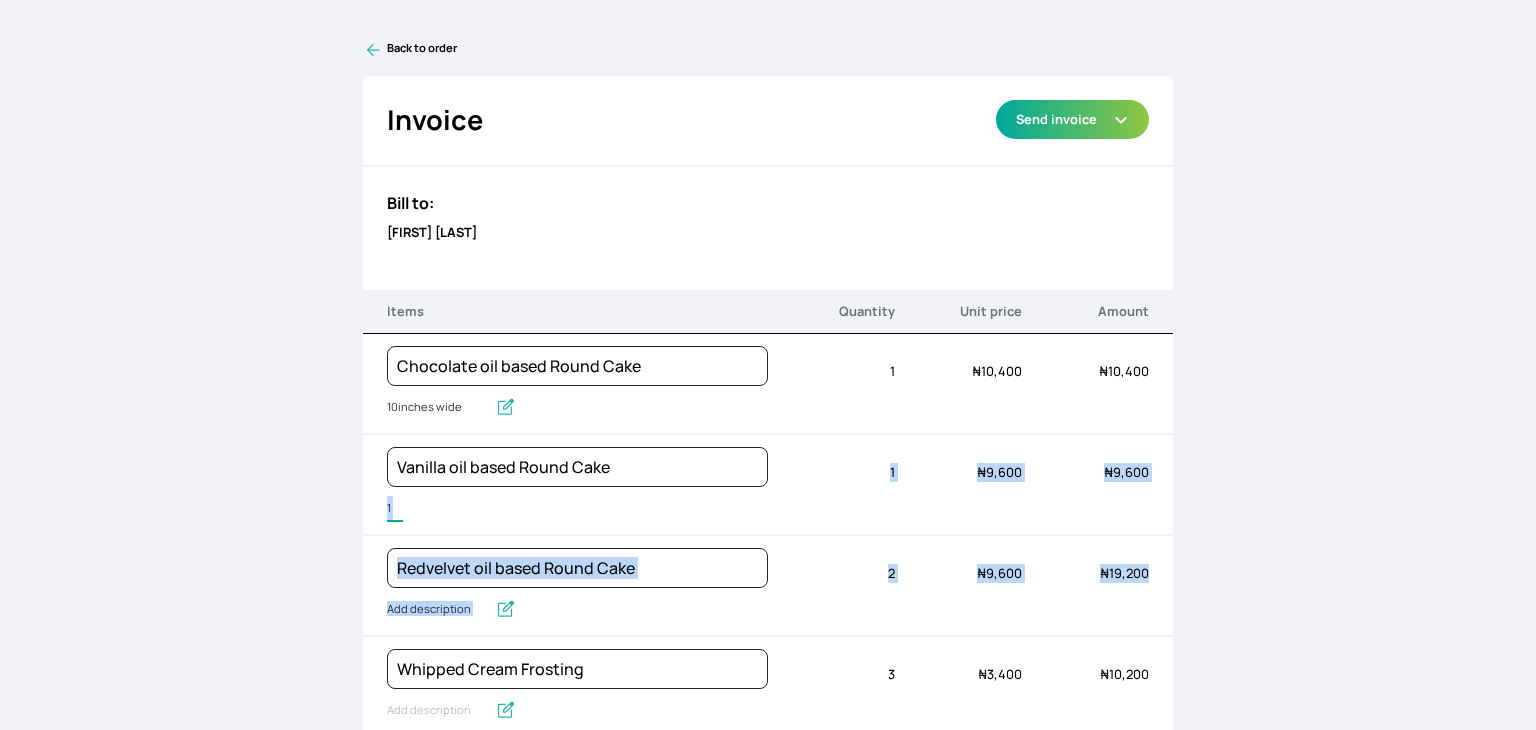 click on "1" at bounding box center (395, 509) 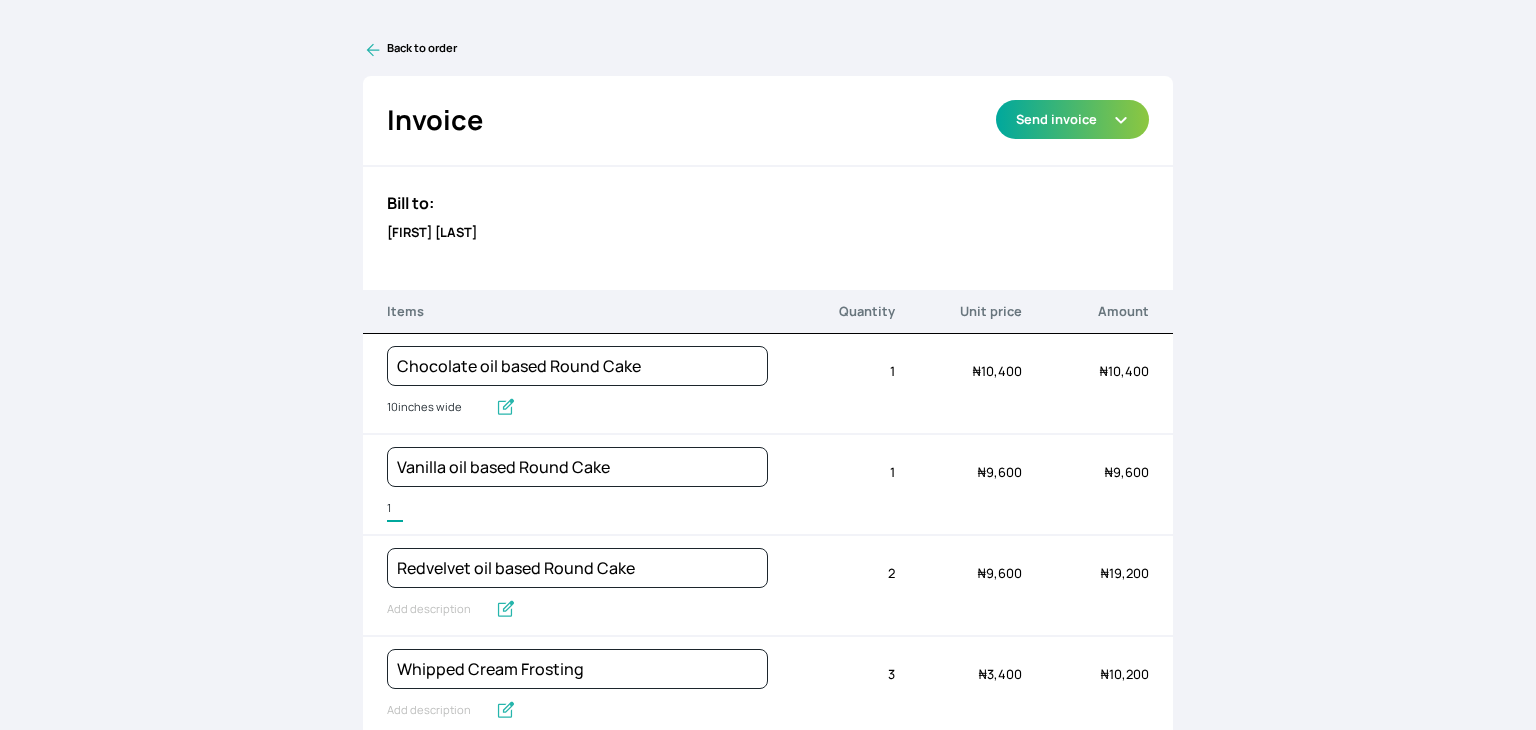 click on "1" at bounding box center (395, 509) 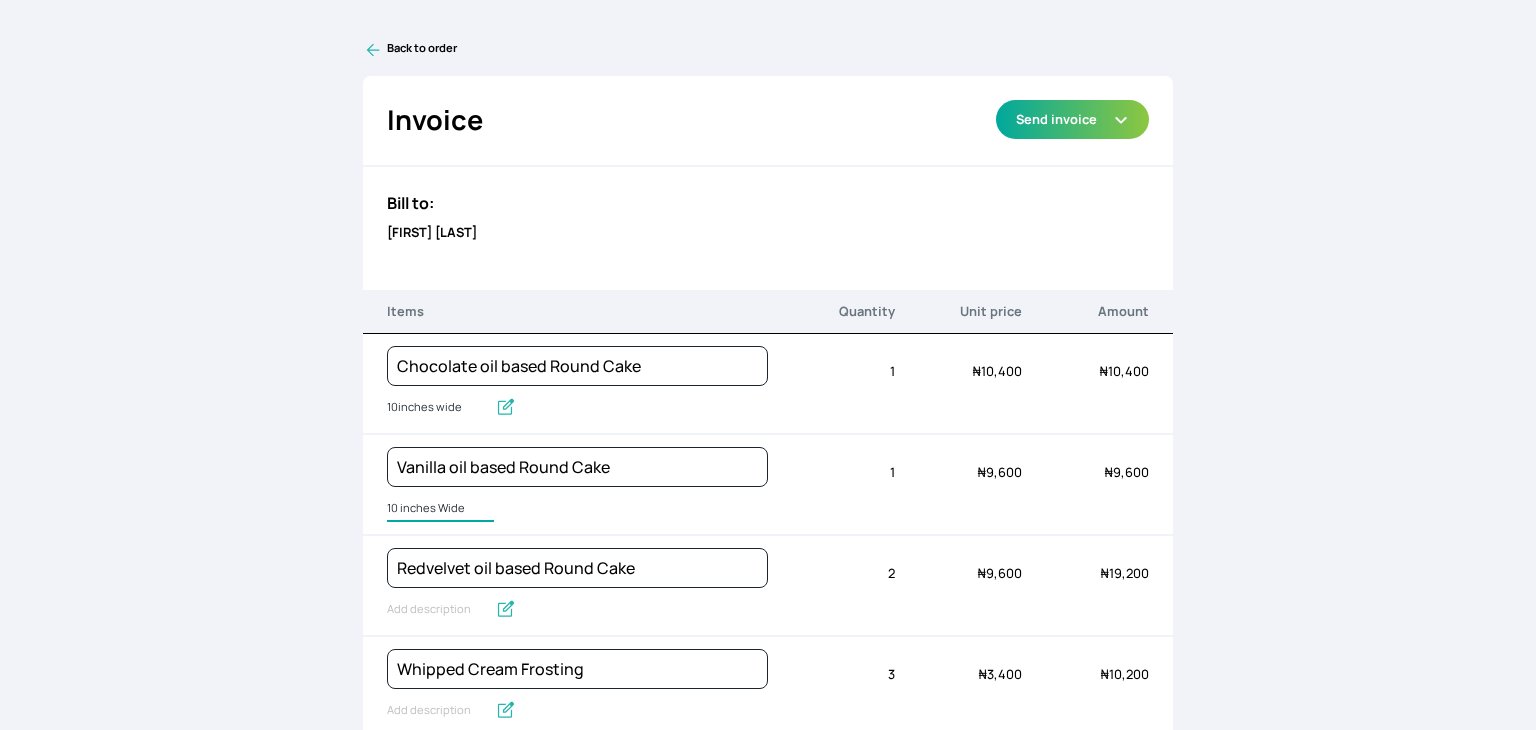type on "10 inches Wide" 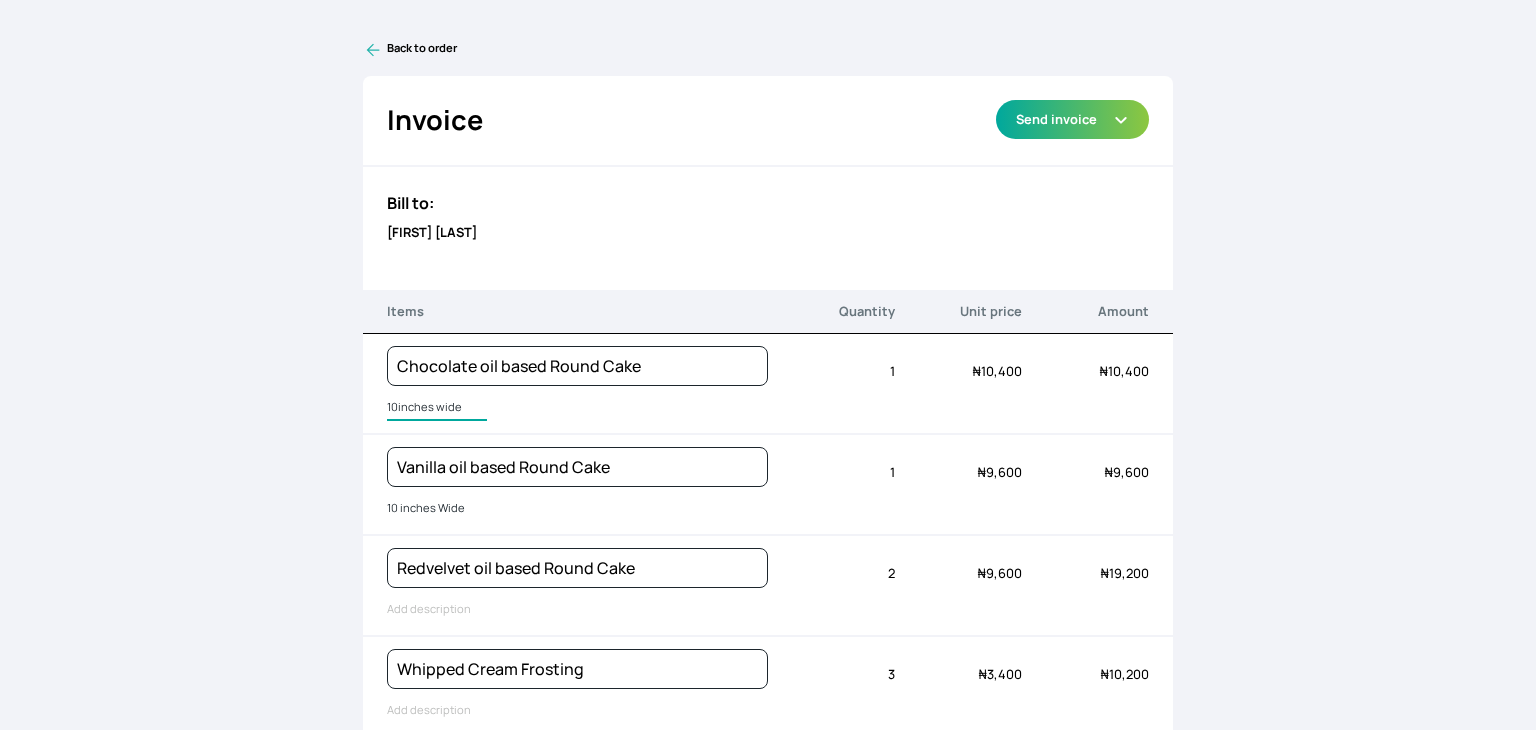 click on "10inches wide" at bounding box center [437, 408] 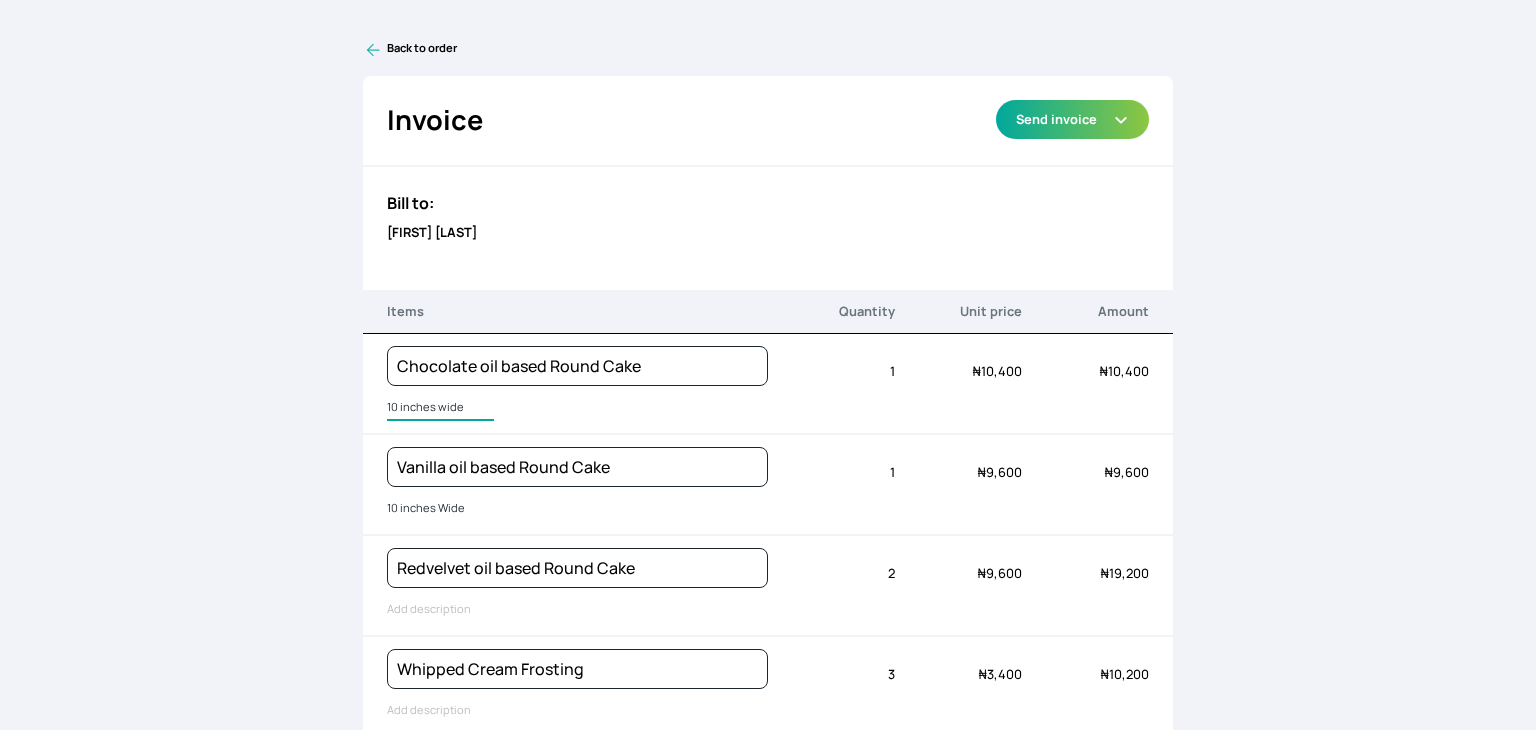 type on "10 inches wide" 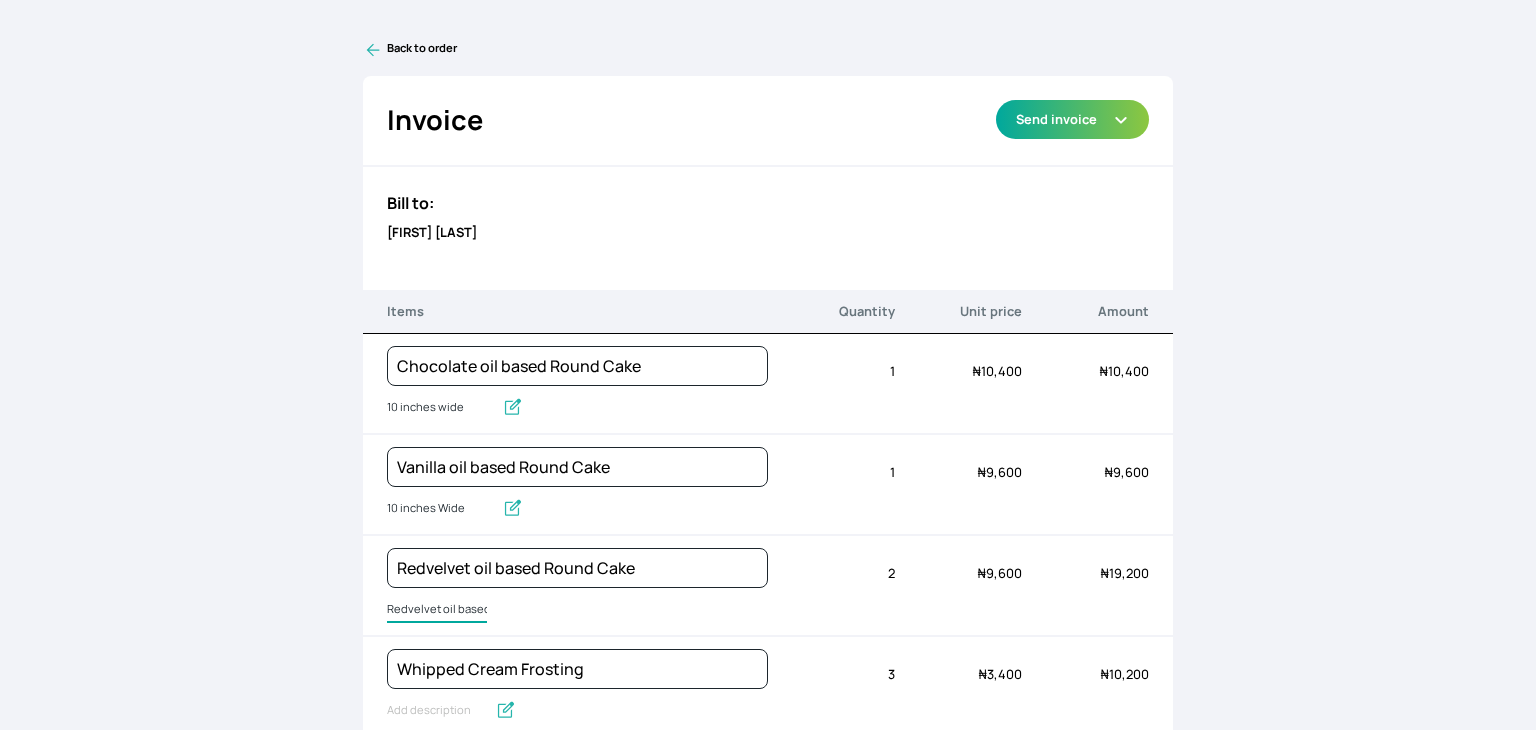 click on "Redvelvet oil based Round Cake" at bounding box center [437, 610] 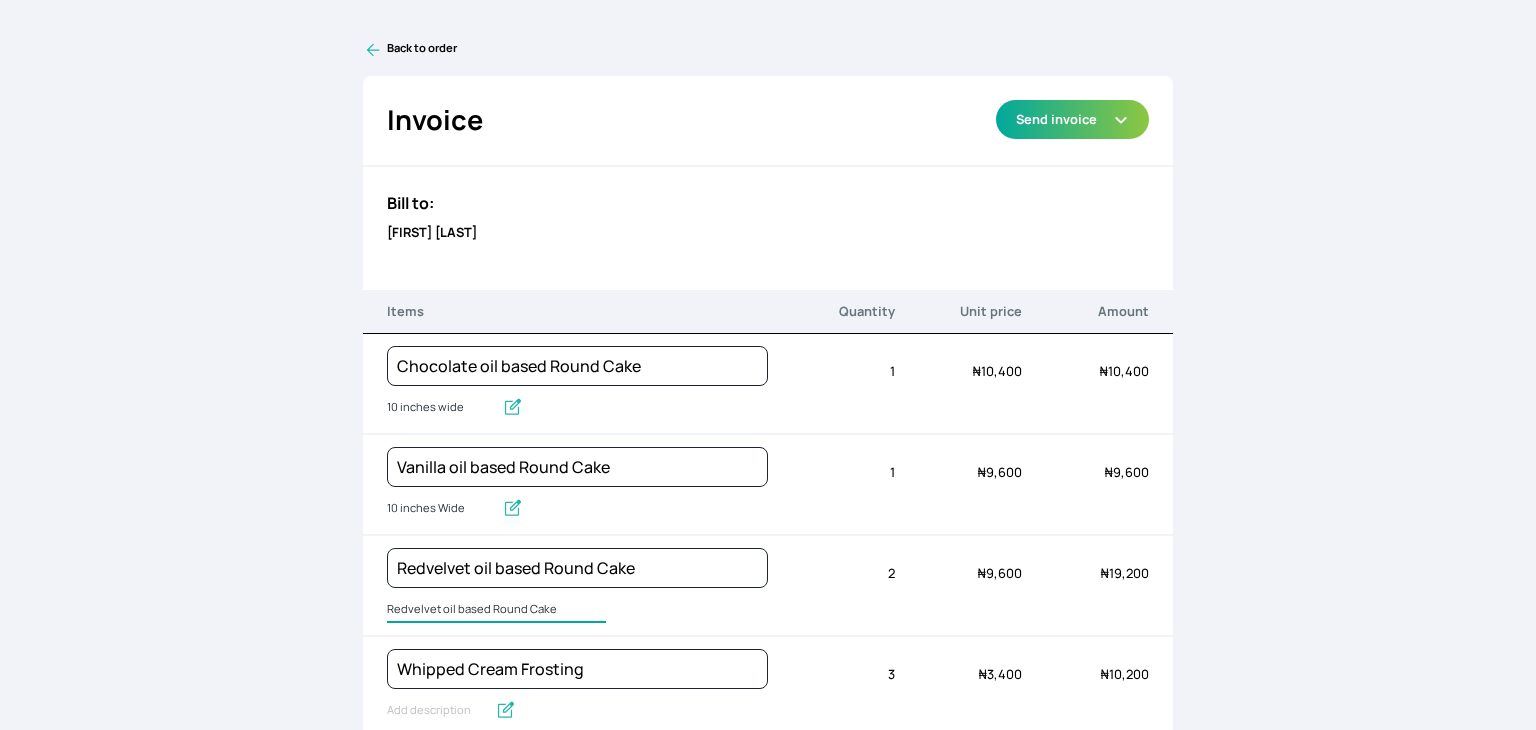 click on "Redvelvet oil based Round Cake" at bounding box center (496, 610) 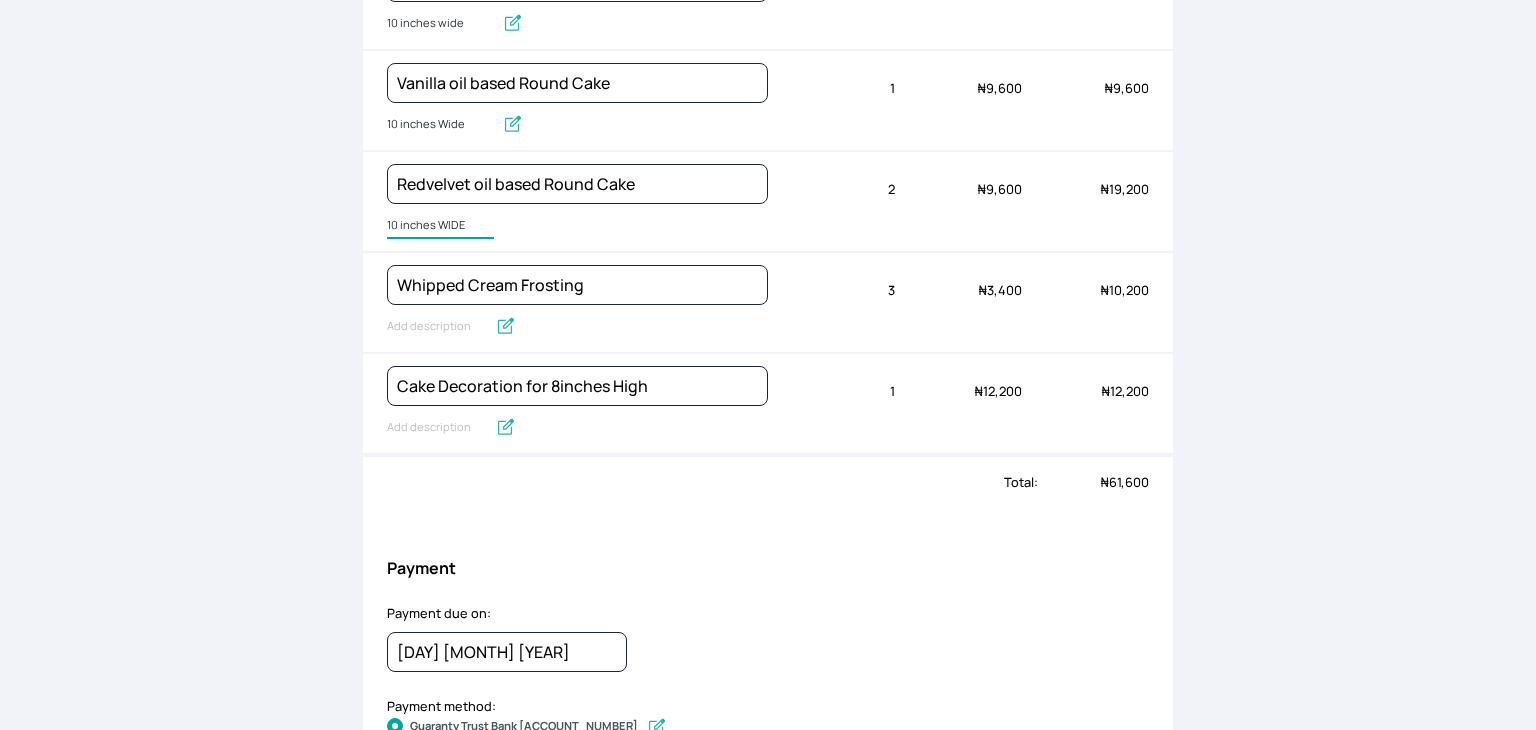 scroll, scrollTop: 400, scrollLeft: 0, axis: vertical 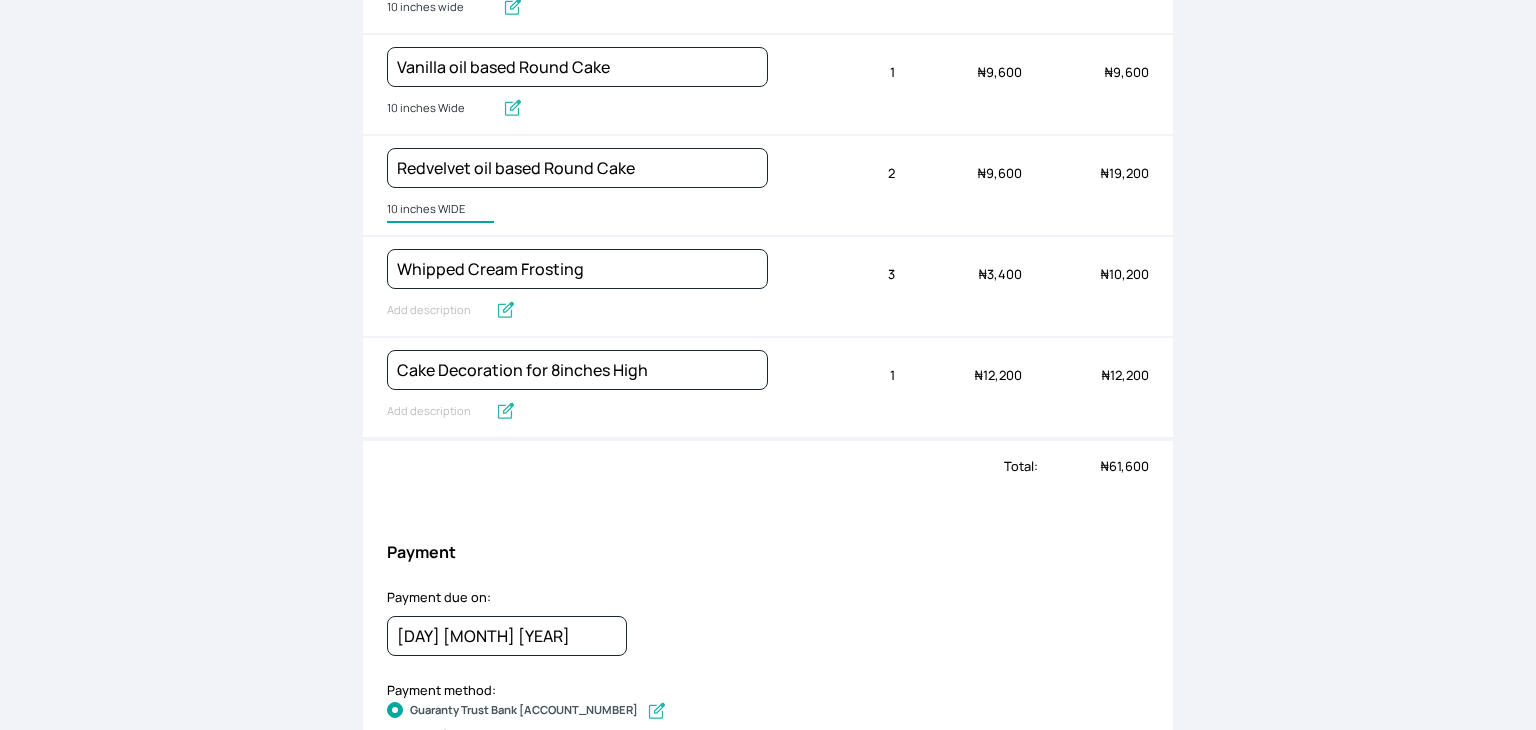 type on "10 inches WIDE" 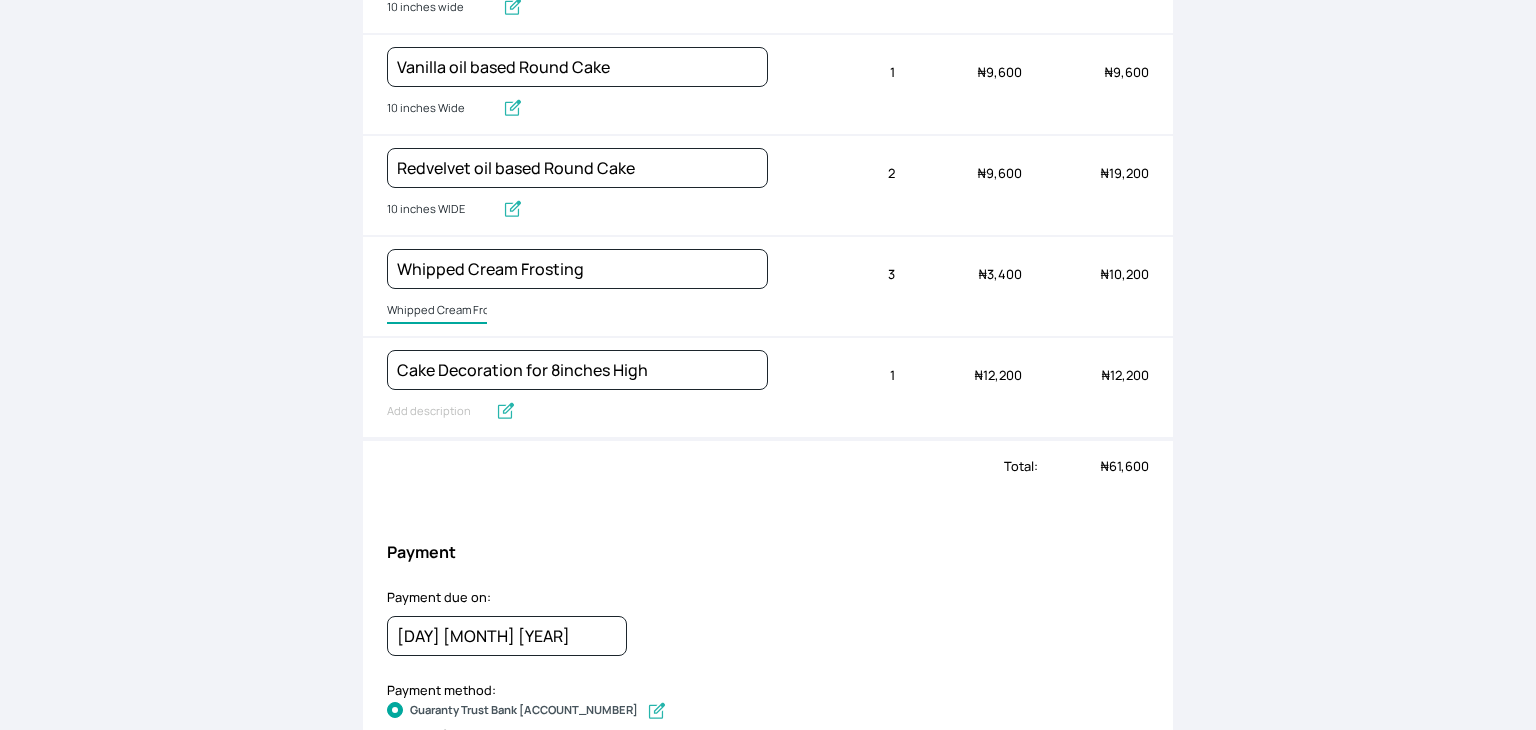 click on "Whipped Cream Frosting" at bounding box center [437, 311] 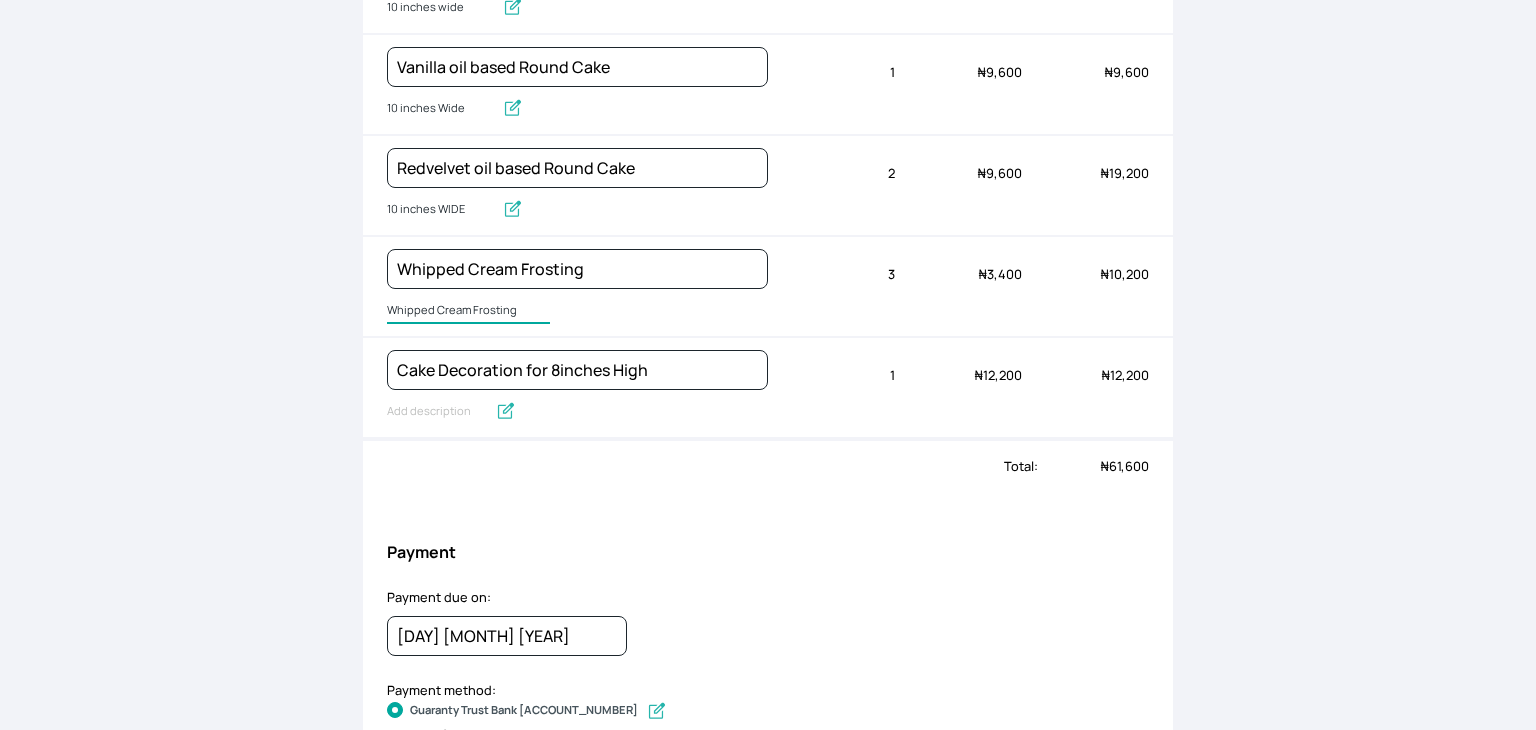 click on "Whipped Cream Frosting" at bounding box center [468, 311] 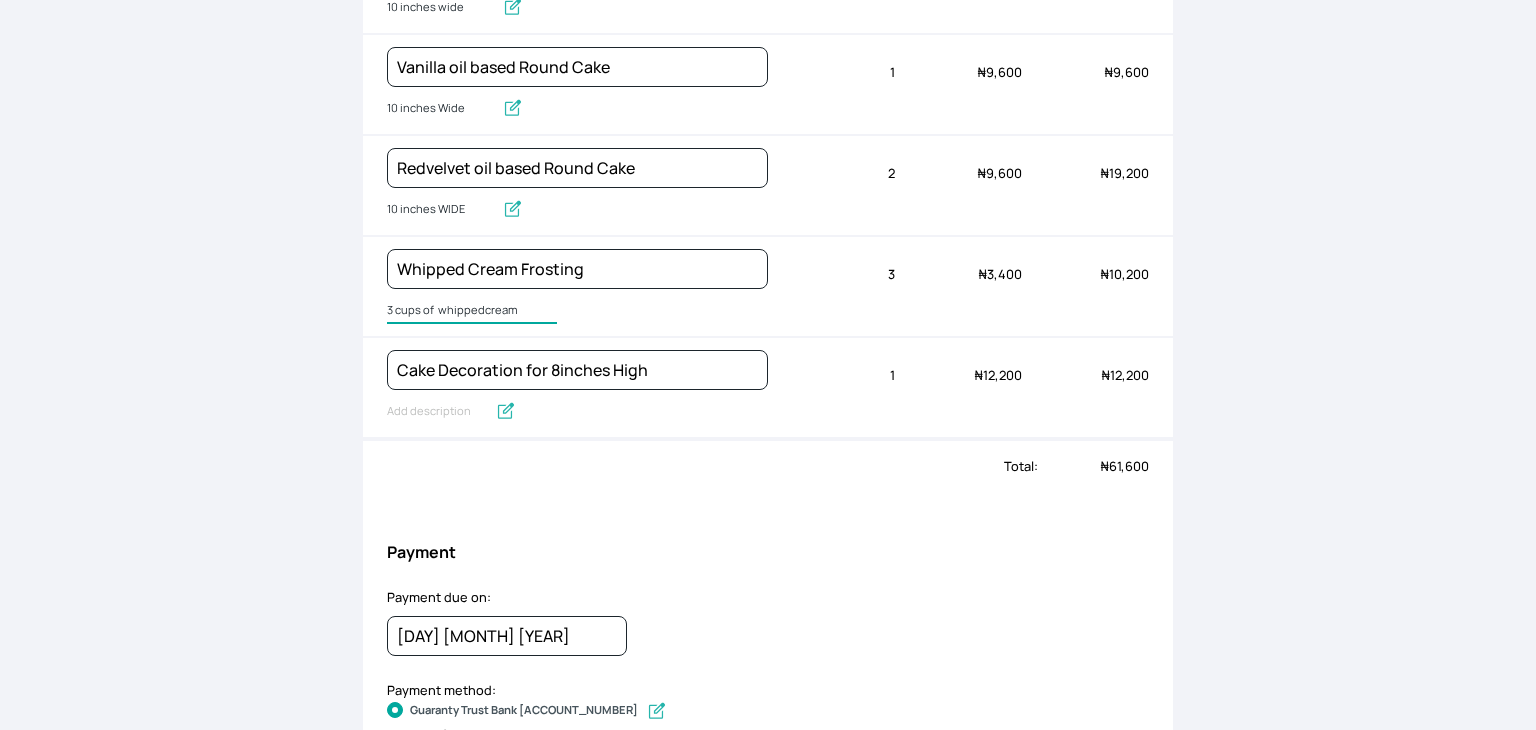 type on "3 cups of  whippedcream" 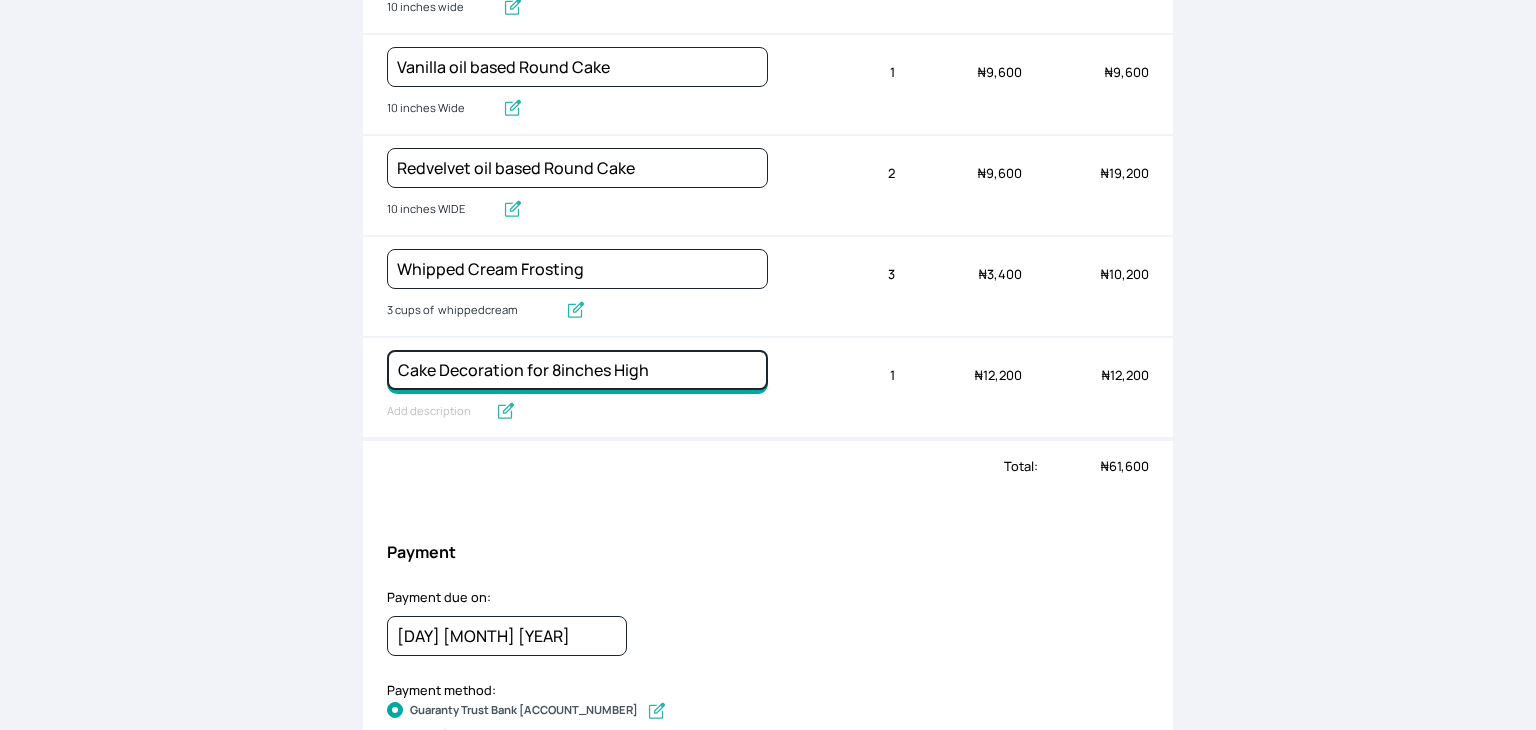 click on "Cake Decoration for 8inches High" at bounding box center [577, -34] 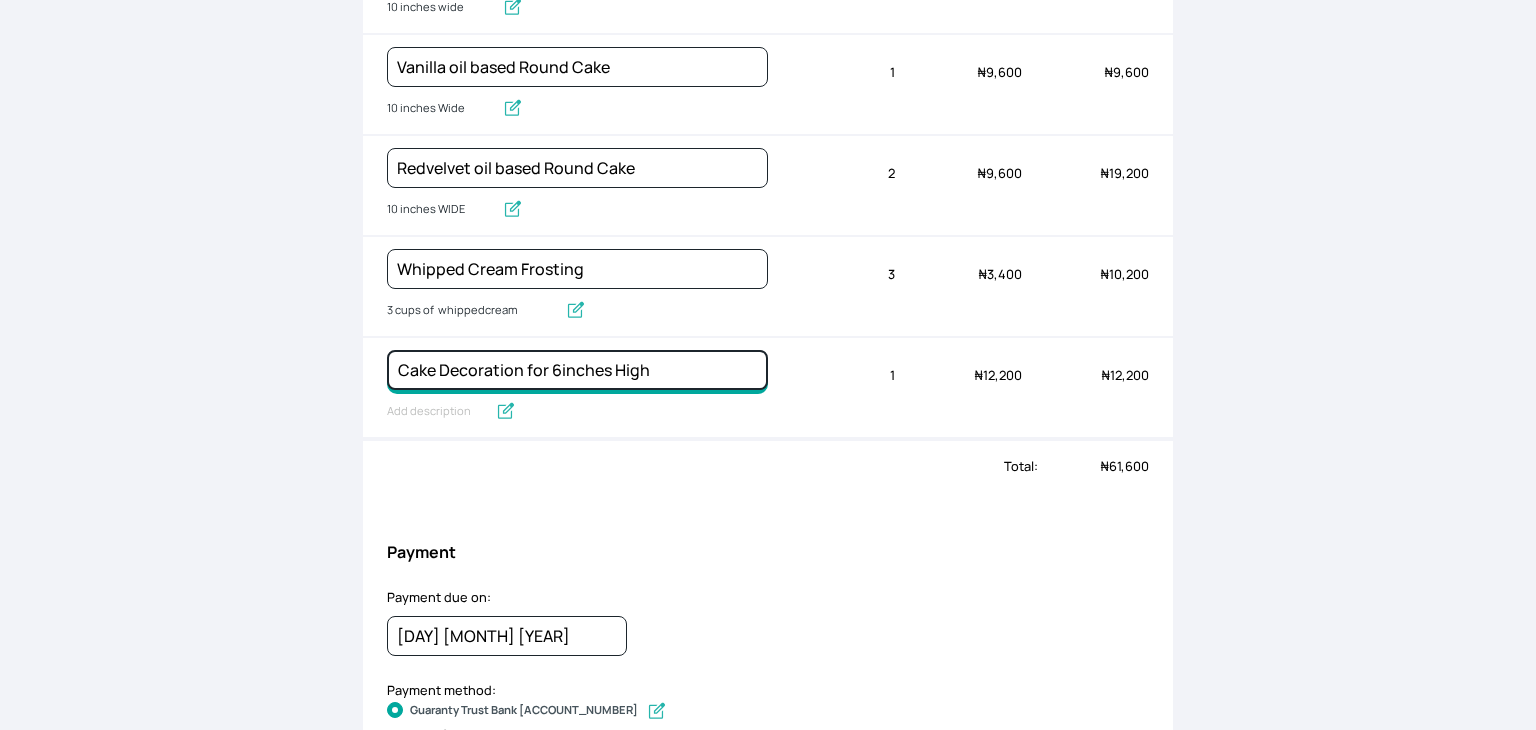 type on "Cake Decoration for 6inches High" 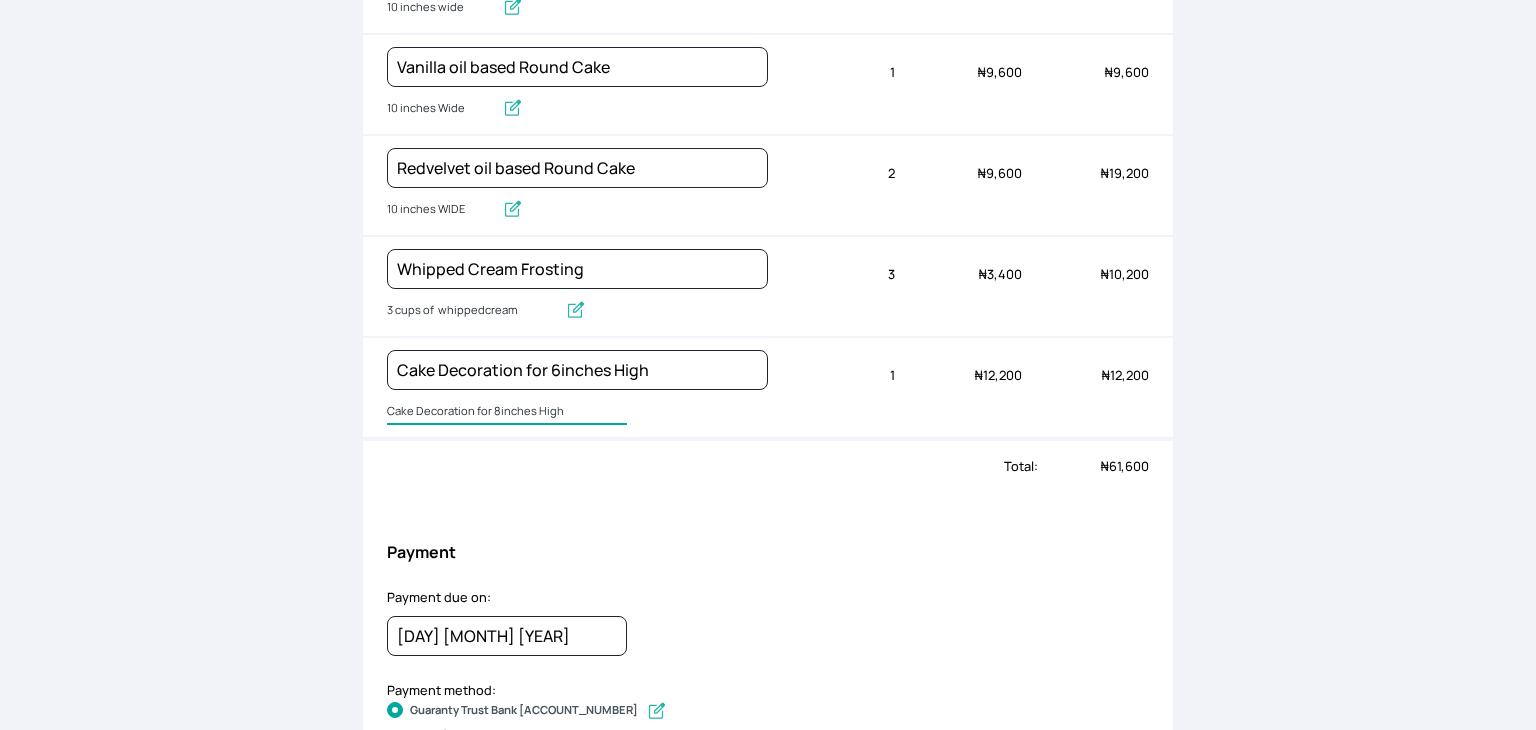 click on "Cake Decoration for 8inches High" at bounding box center (507, 412) 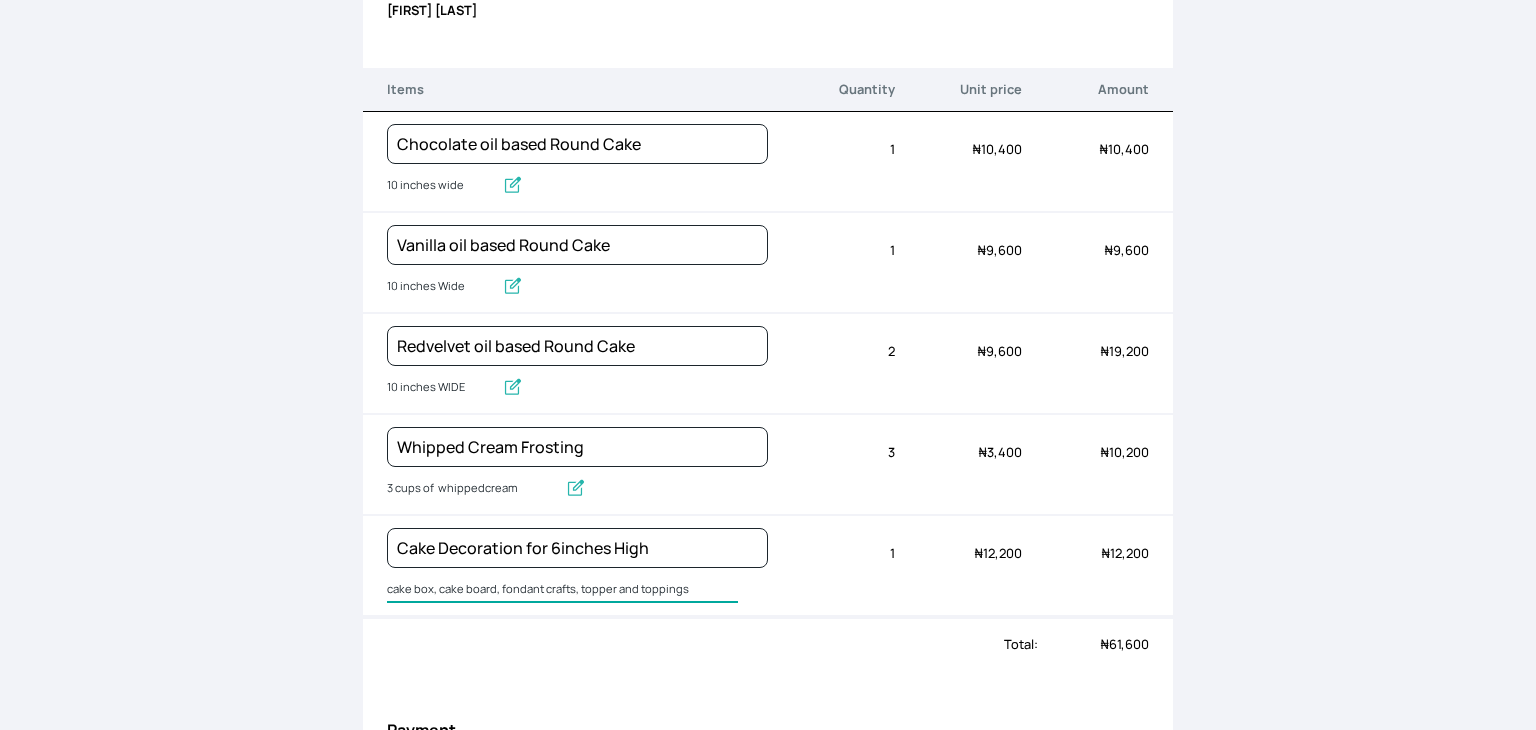 scroll, scrollTop: 0, scrollLeft: 0, axis: both 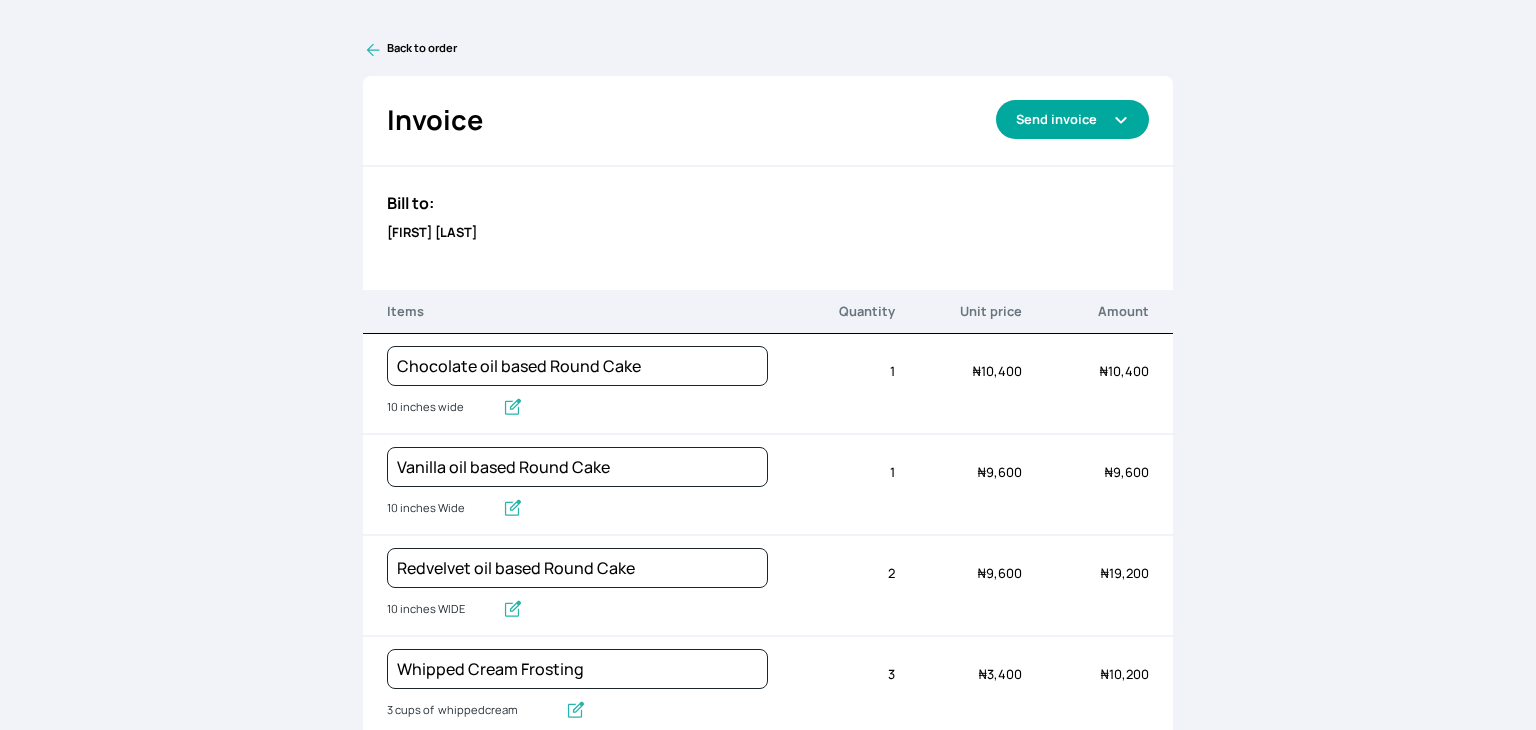 type on "cake box, cake board, fondant crafts, topper and toppings" 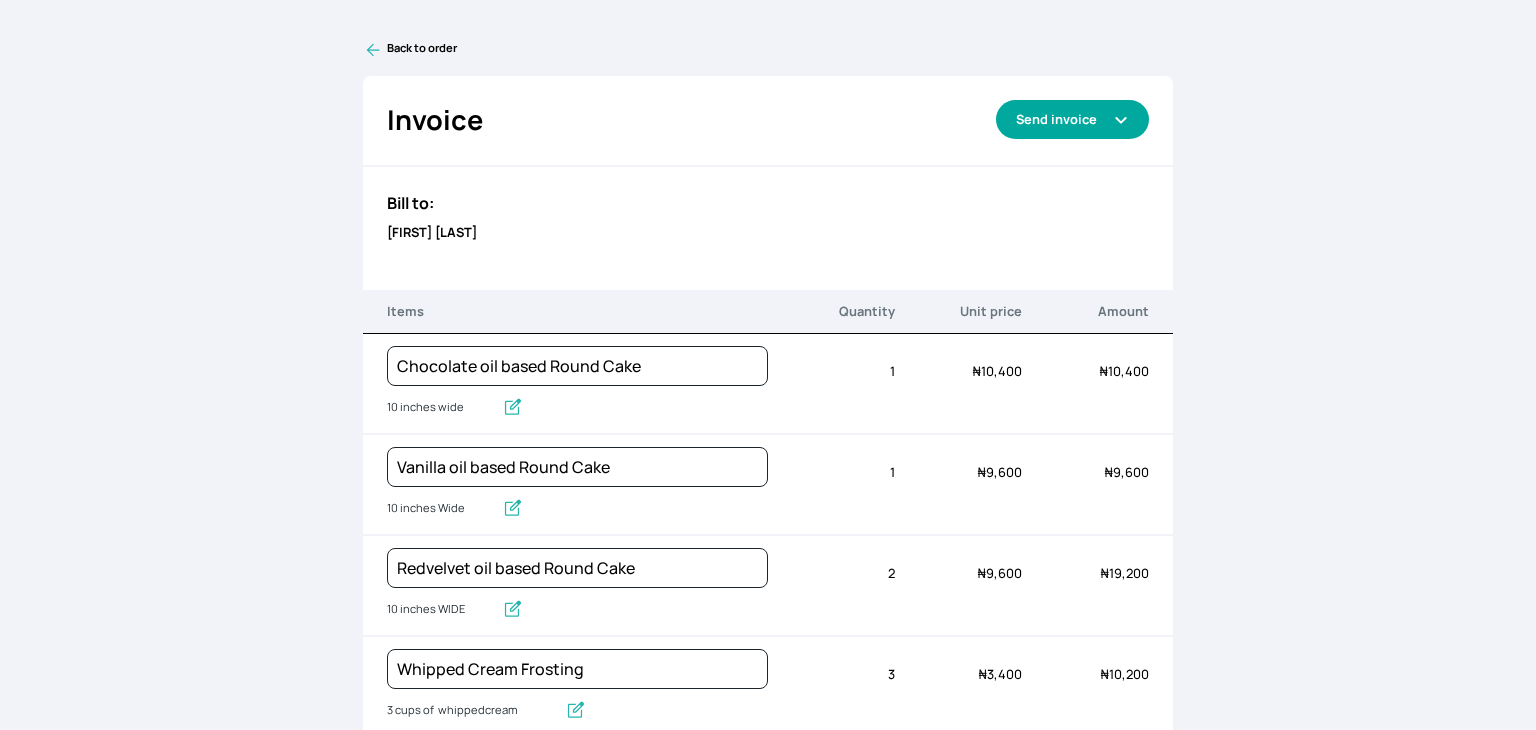 click on "Send invoice" at bounding box center [1072, 119] 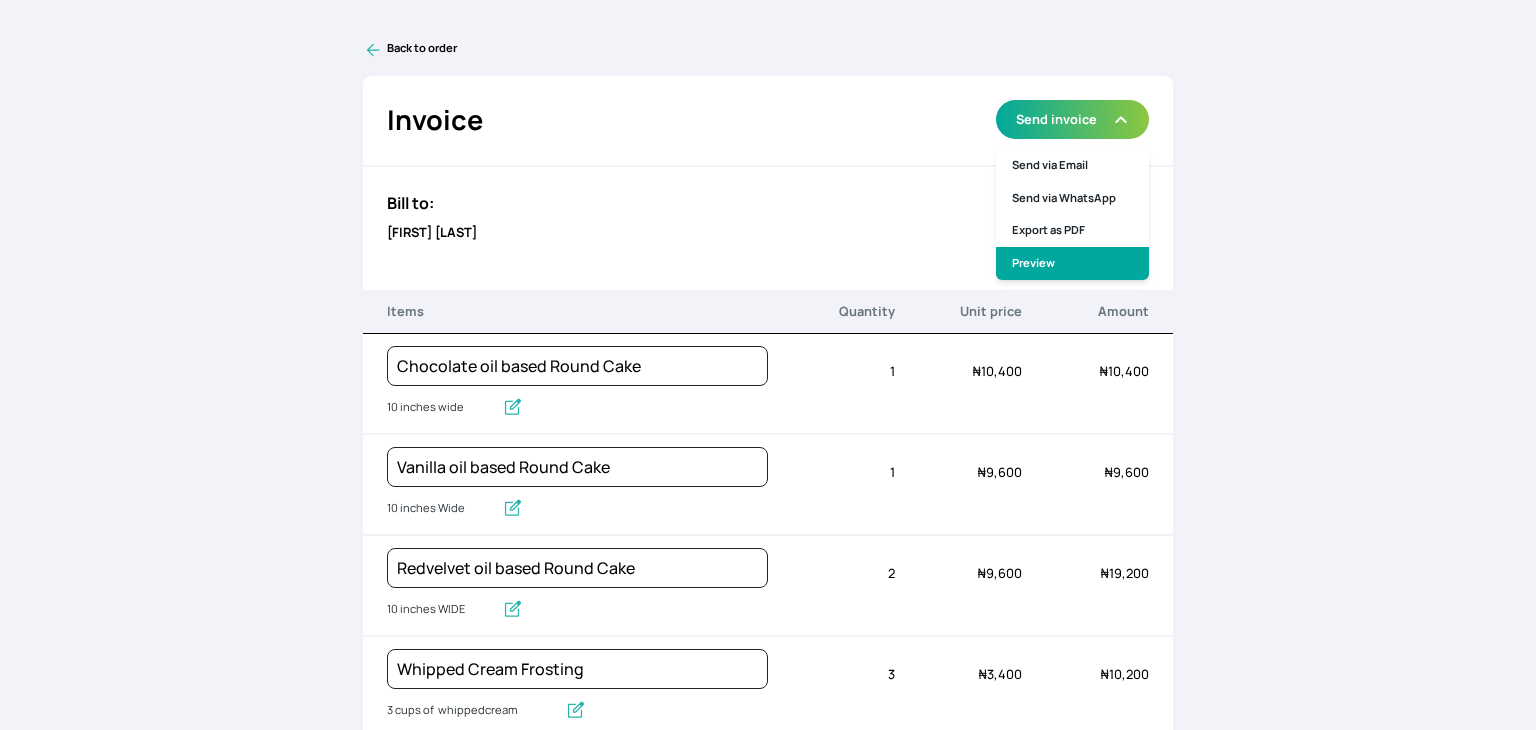 click on "Preview" at bounding box center [1072, 263] 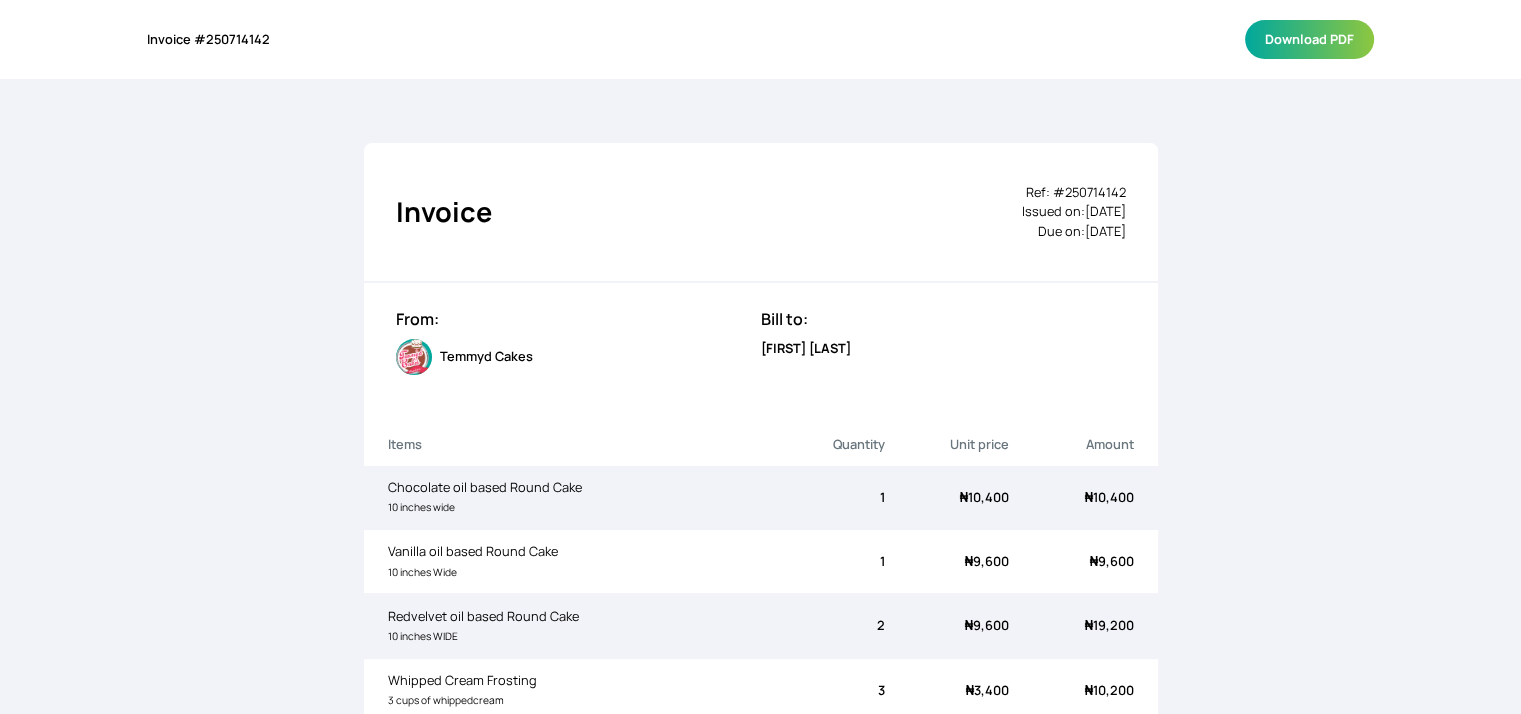 scroll, scrollTop: 0, scrollLeft: 0, axis: both 